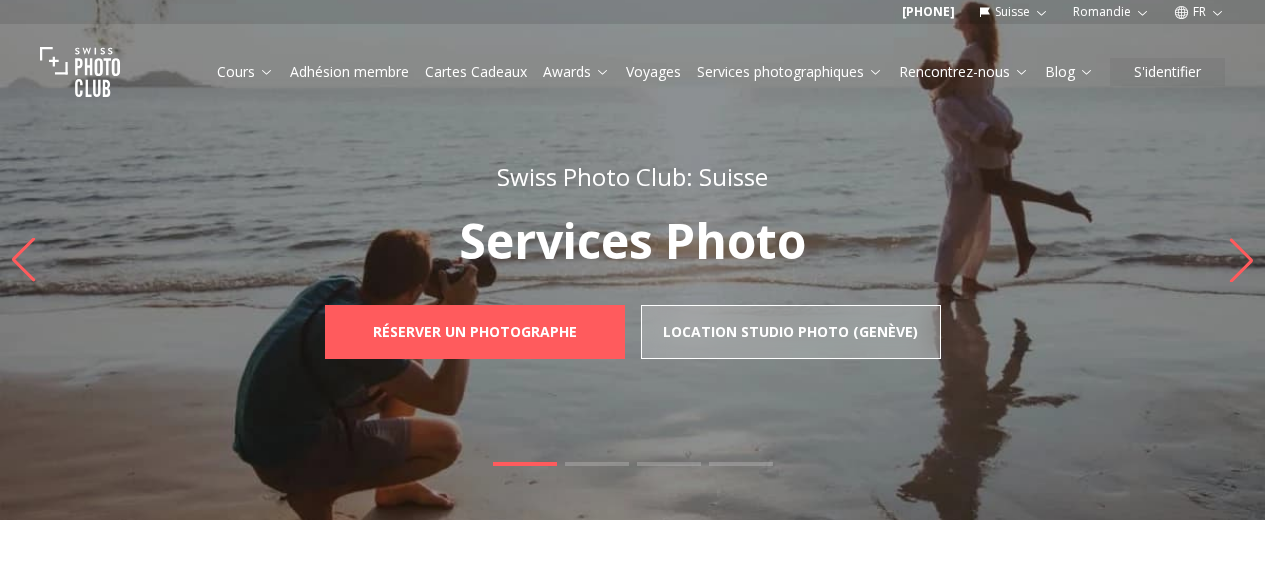 scroll, scrollTop: 0, scrollLeft: 0, axis: both 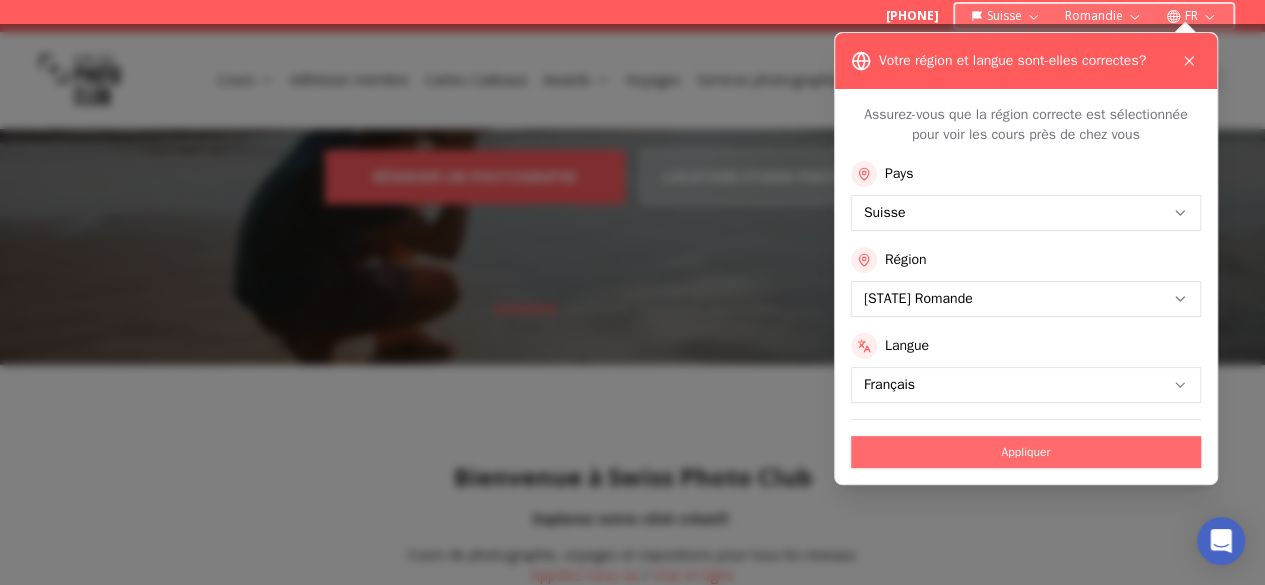 click on "Appliquer" at bounding box center (1026, 452) 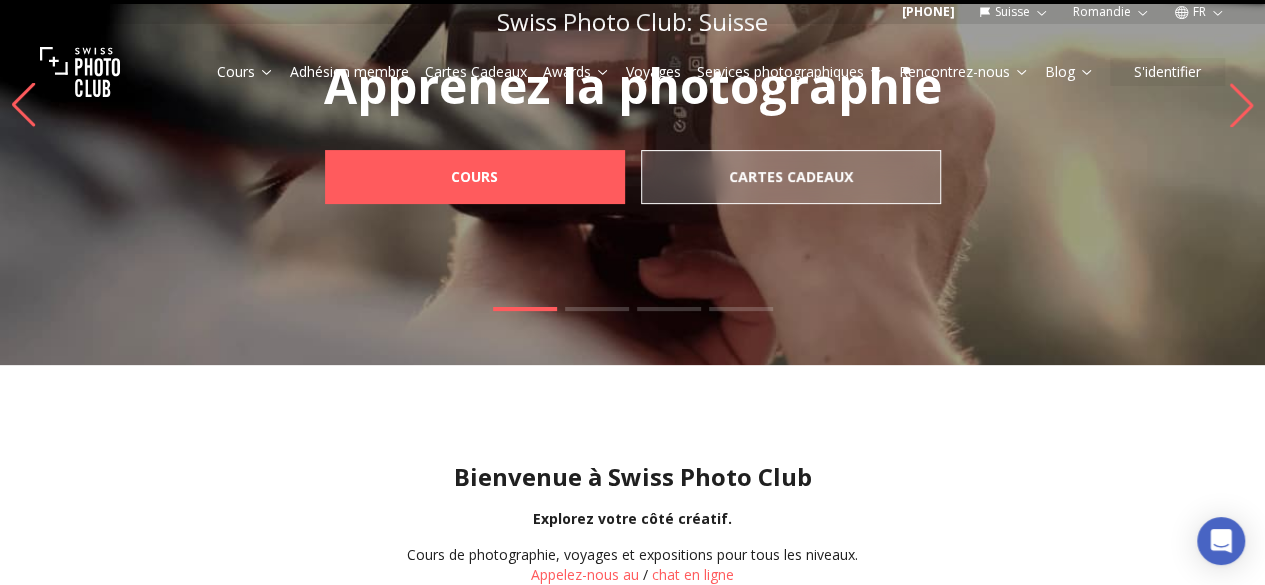 scroll, scrollTop: 0, scrollLeft: 0, axis: both 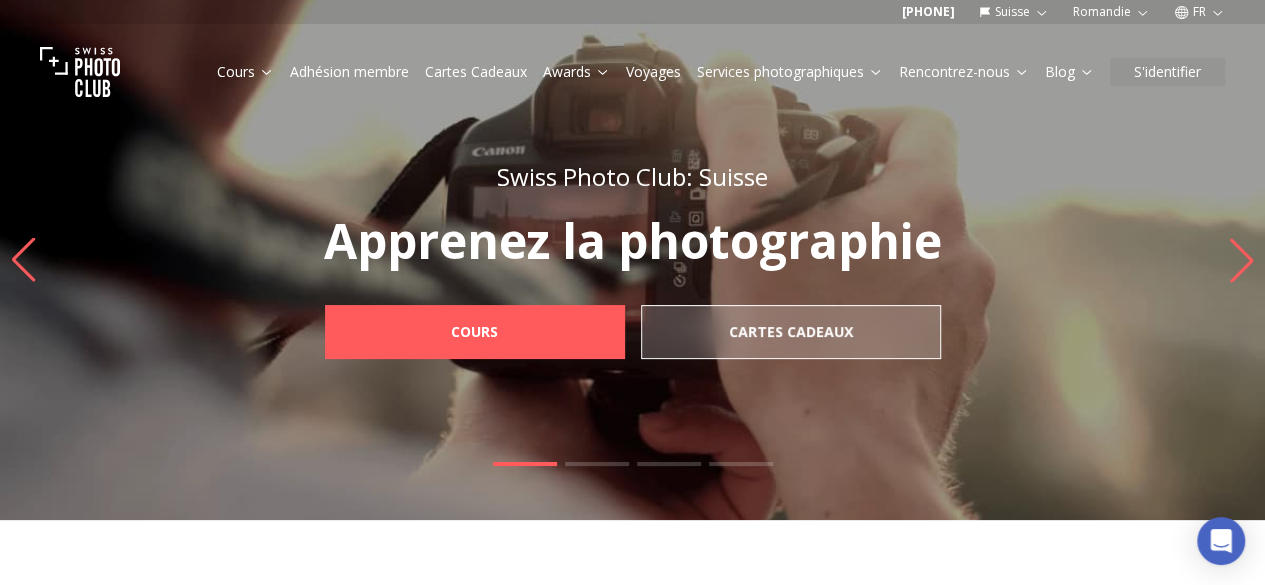click 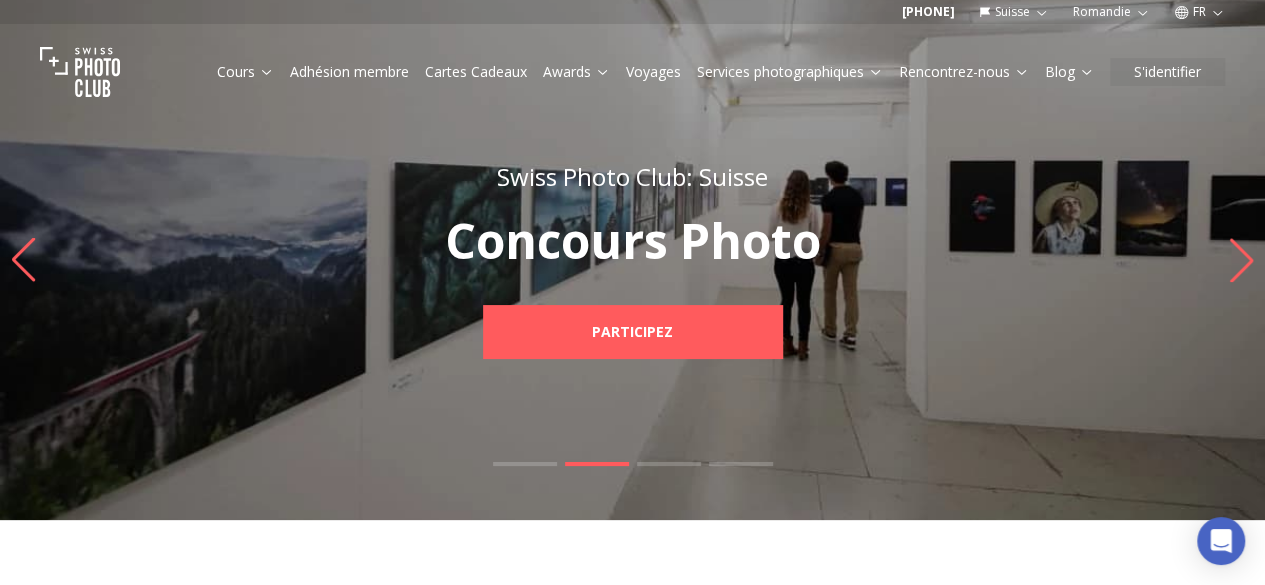 click 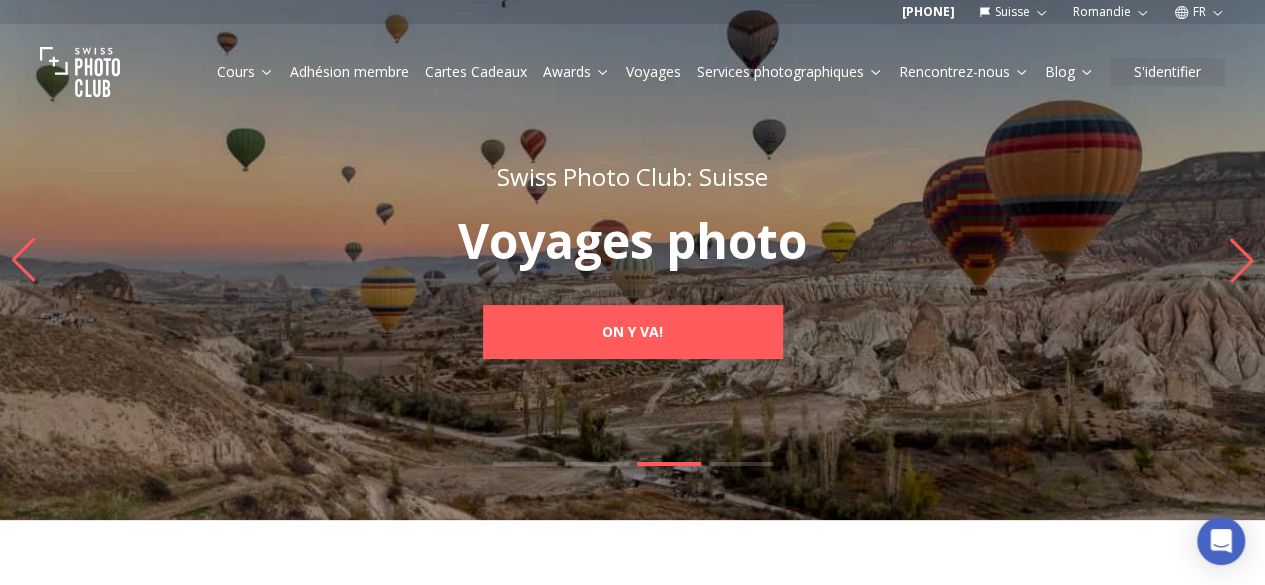 click 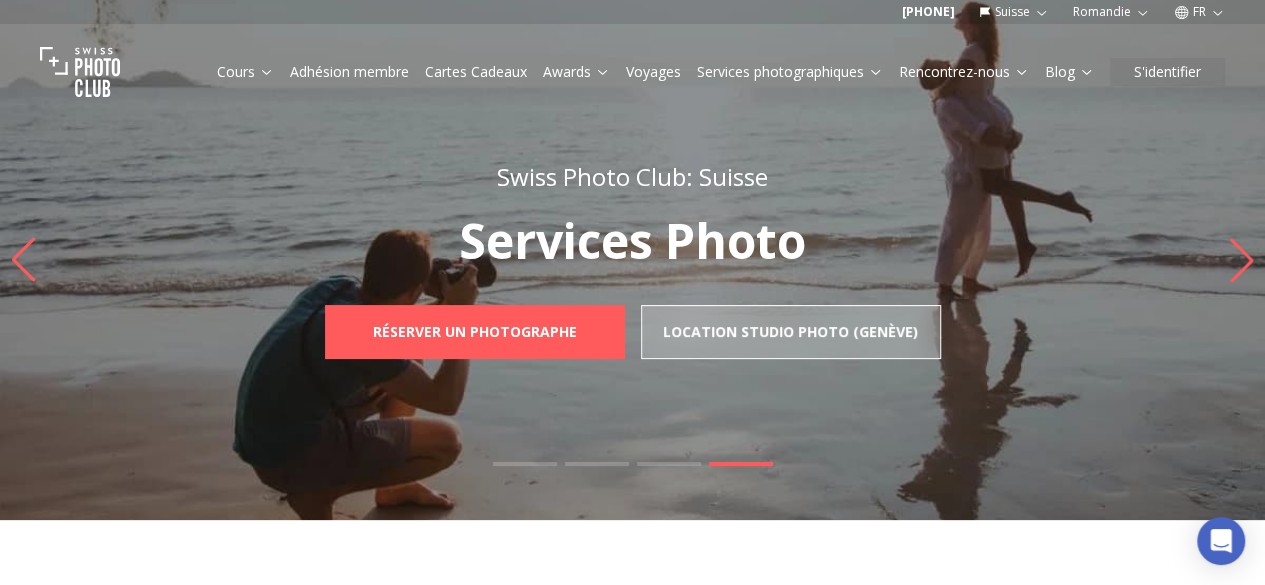 click 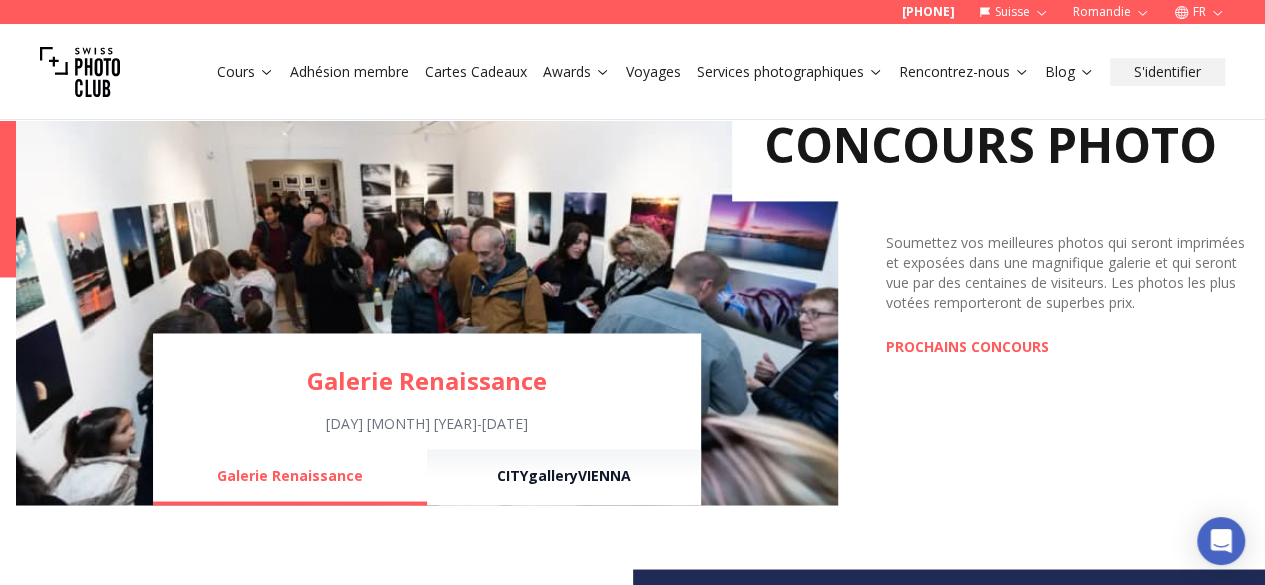 scroll, scrollTop: 1479, scrollLeft: 0, axis: vertical 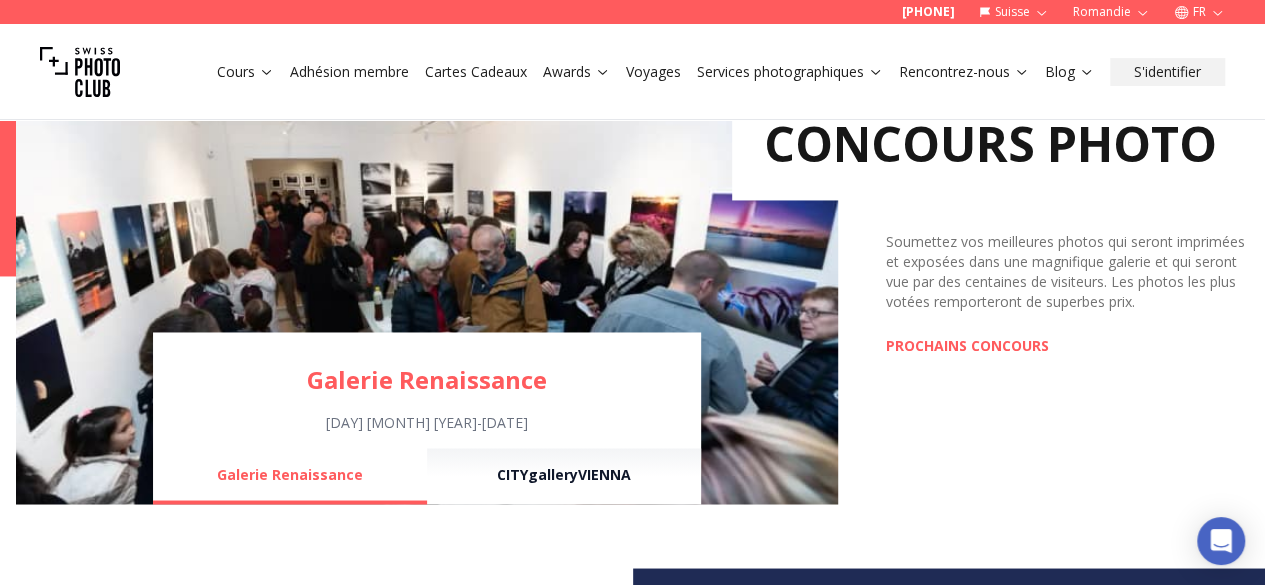 click on "Soumettez vos meilleures photos qui seront imprimées et exposées dans une magnifique galerie et qui seront vue par des centaines de visiteurs. Les photos les plus votées remporteront de superbes prix." at bounding box center [1067, 272] 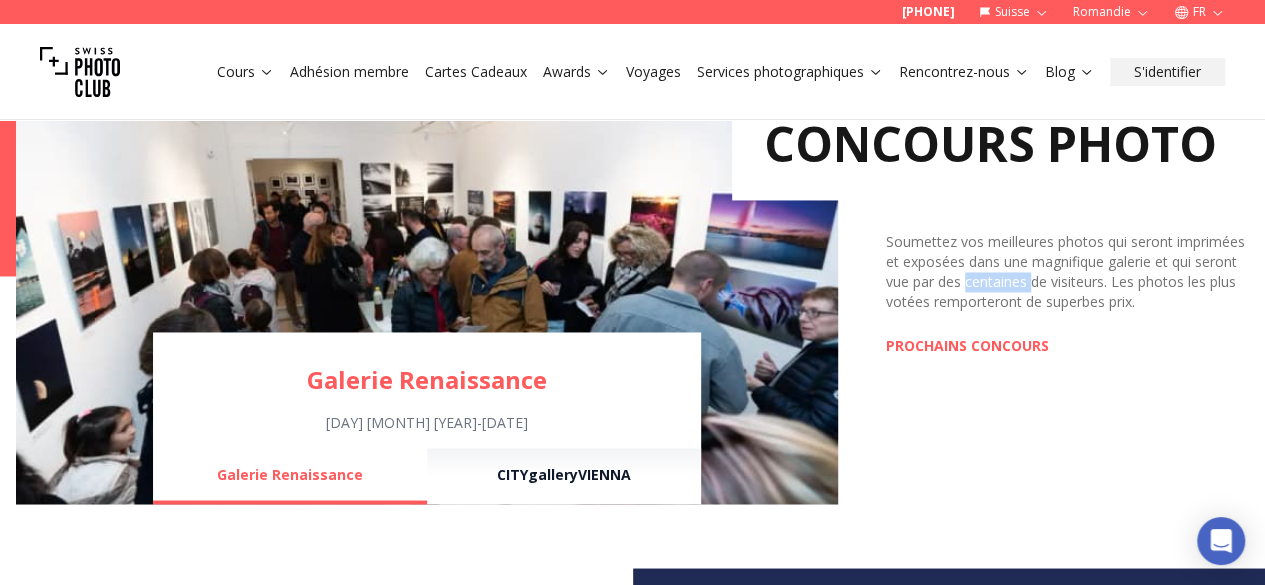 click on "Soumettez vos meilleures photos qui seront imprimées et exposées dans une magnifique galerie et qui seront vue par des centaines de visiteurs. Les photos les plus votées remporteront de superbes prix." at bounding box center (1067, 272) 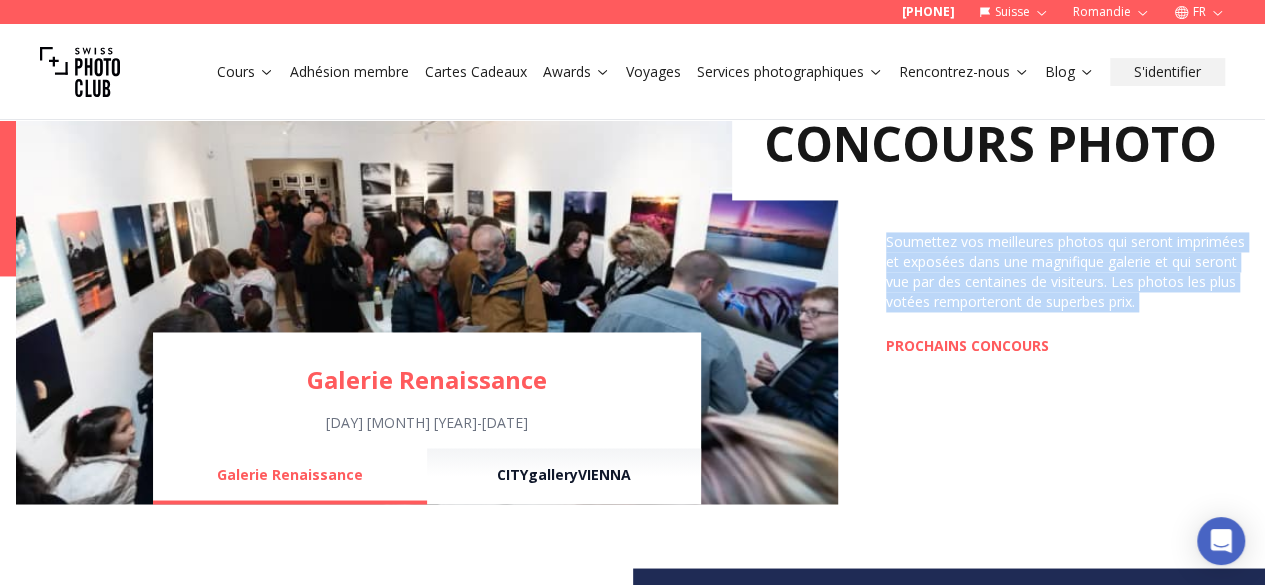 click on "Soumettez vos meilleures photos qui seront imprimées et exposées dans une magnifique galerie et qui seront vue par des centaines de visiteurs. Les photos les plus votées remporteront de superbes prix." at bounding box center [1067, 272] 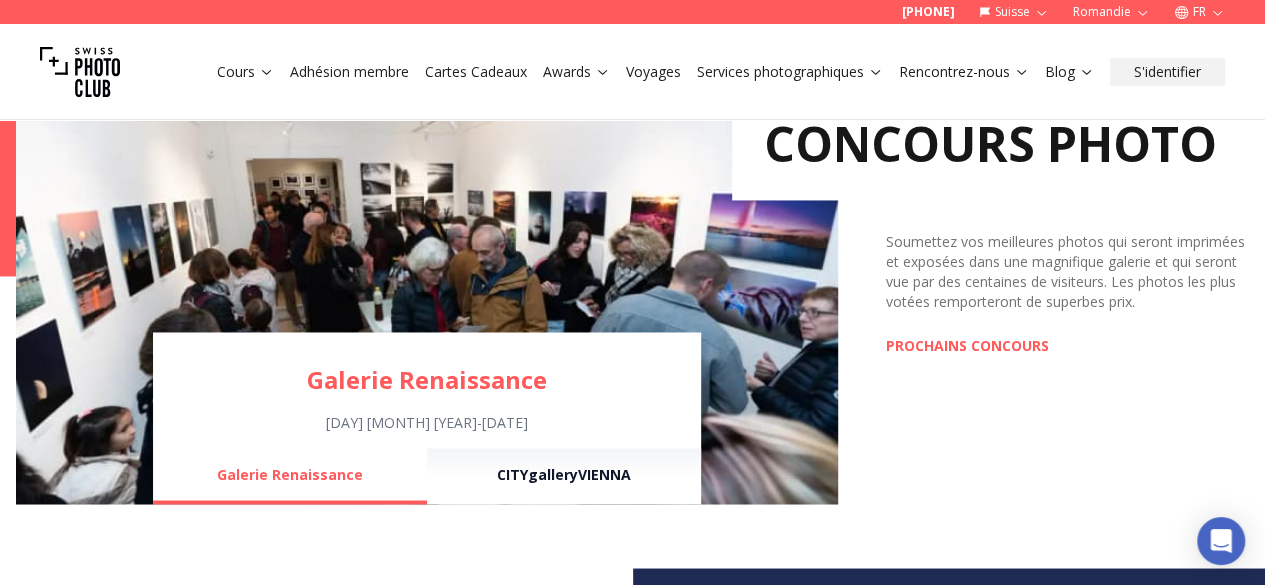 click on "Soumettez vos meilleures photos qui seront imprimées et exposées dans une magnifique galerie et qui seront vue par des centaines de visiteurs. Les photos les plus votées remporteront de superbes prix." at bounding box center (1067, 272) 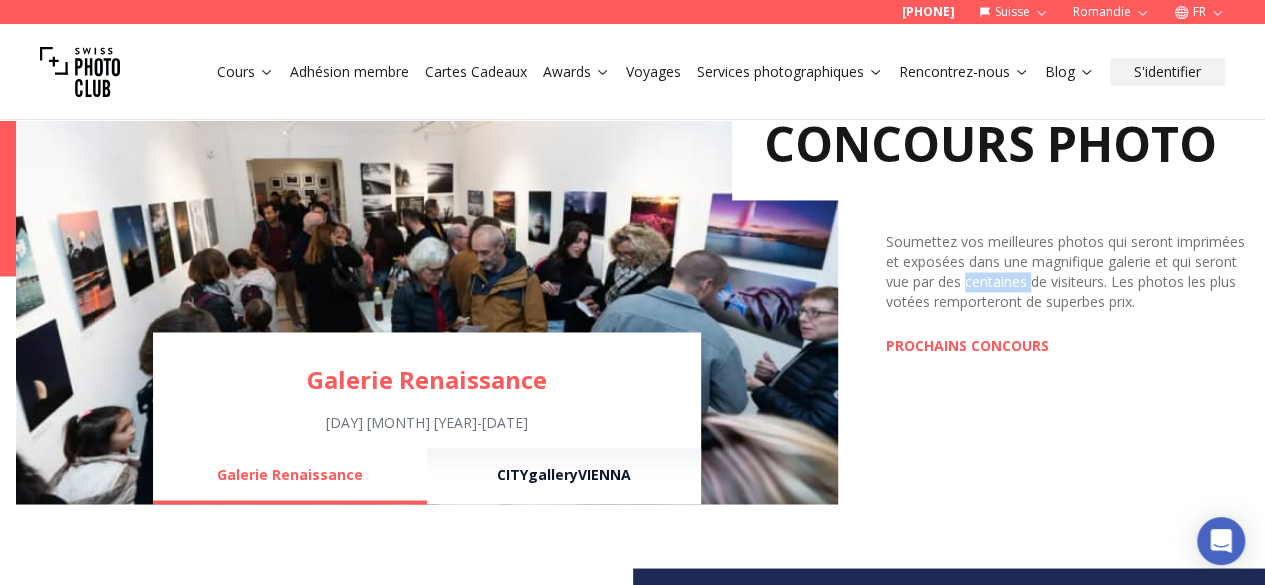 click on "Soumettez vos meilleures photos qui seront imprimées et exposées dans une magnifique galerie et qui seront vue par des centaines de visiteurs. Les photos les plus votées remporteront de superbes prix." at bounding box center (1067, 272) 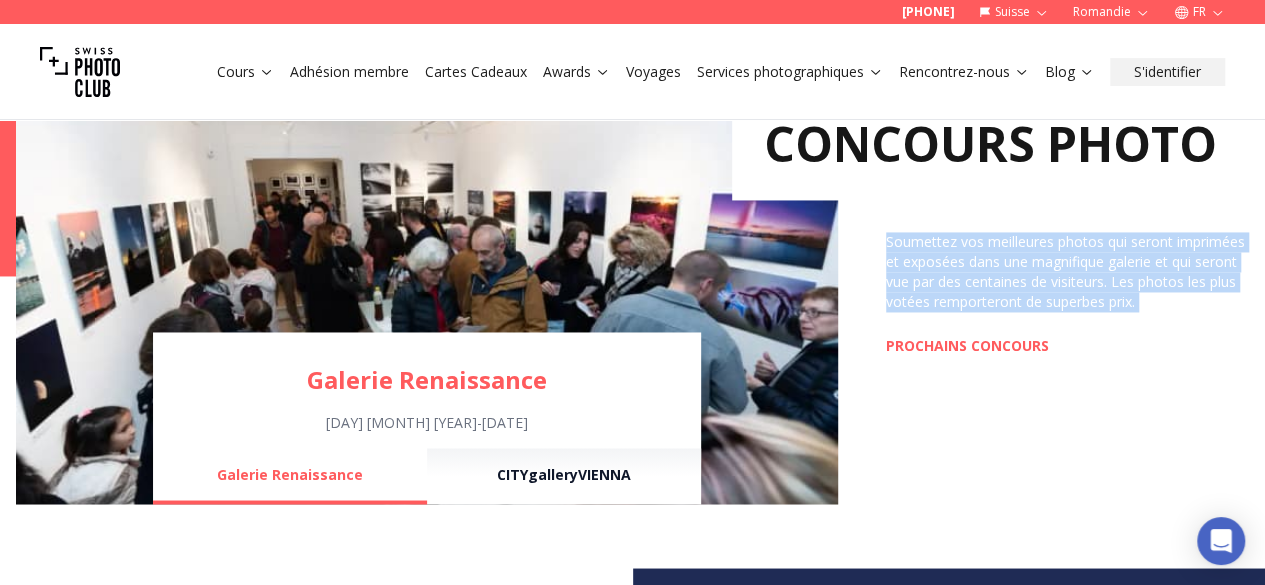click on "Soumettez vos meilleures photos qui seront imprimées et exposées dans une magnifique galerie et qui seront vue par des centaines de visiteurs. Les photos les plus votées remporteront de superbes prix." at bounding box center [1067, 272] 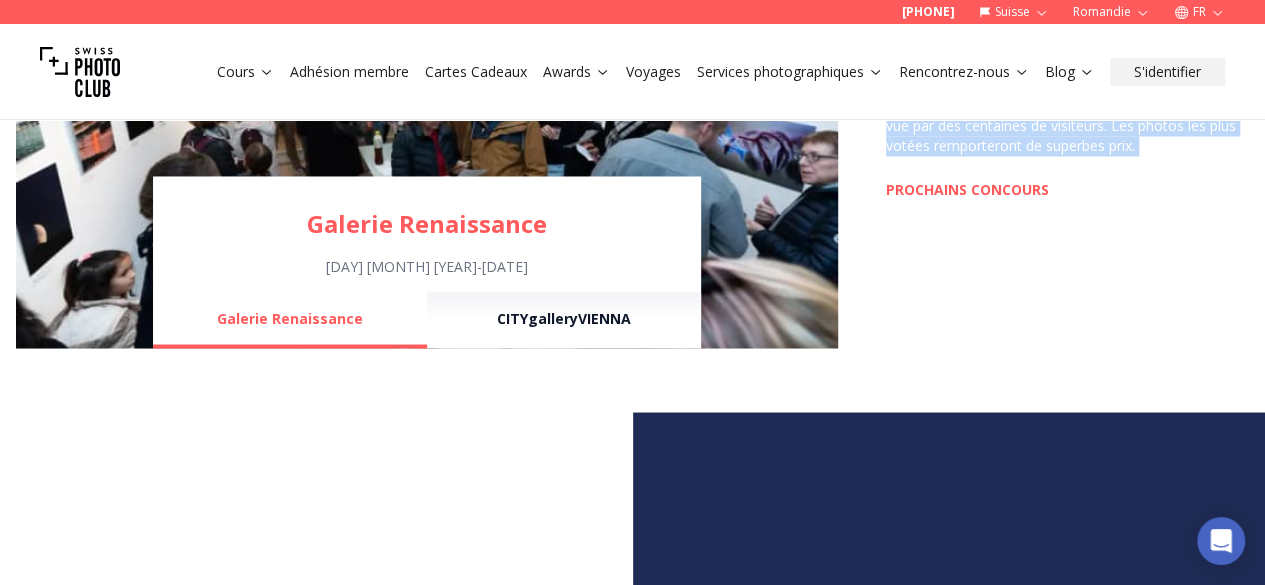 scroll, scrollTop: 1641, scrollLeft: 0, axis: vertical 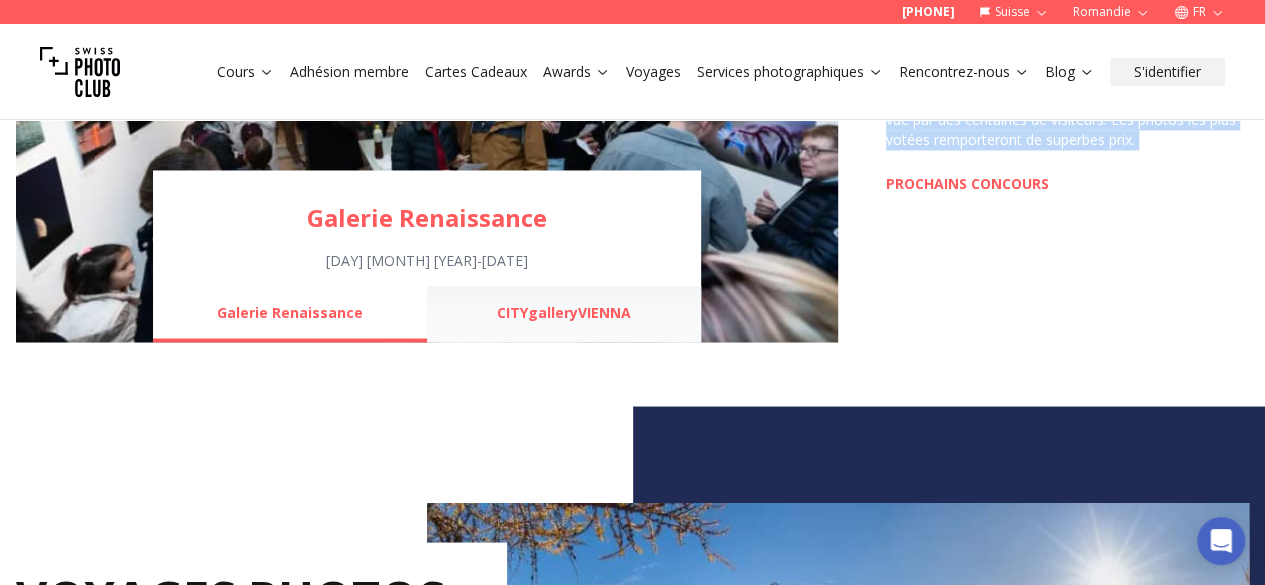 click on "CITYgalleryVIENNA" at bounding box center (564, 314) 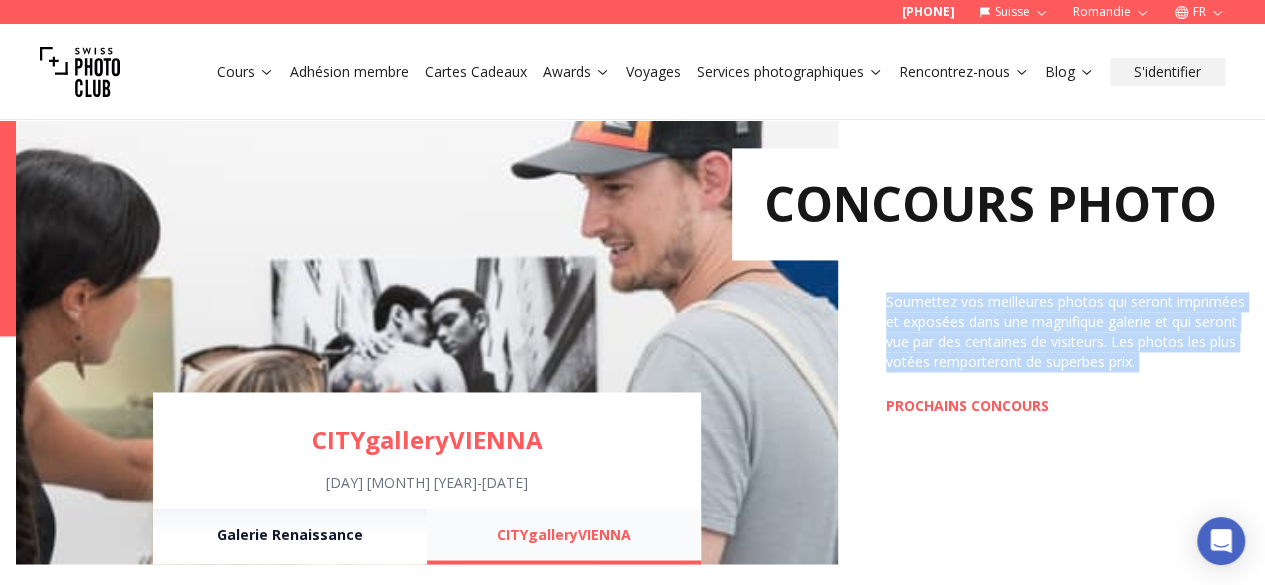 scroll, scrollTop: 1416, scrollLeft: 0, axis: vertical 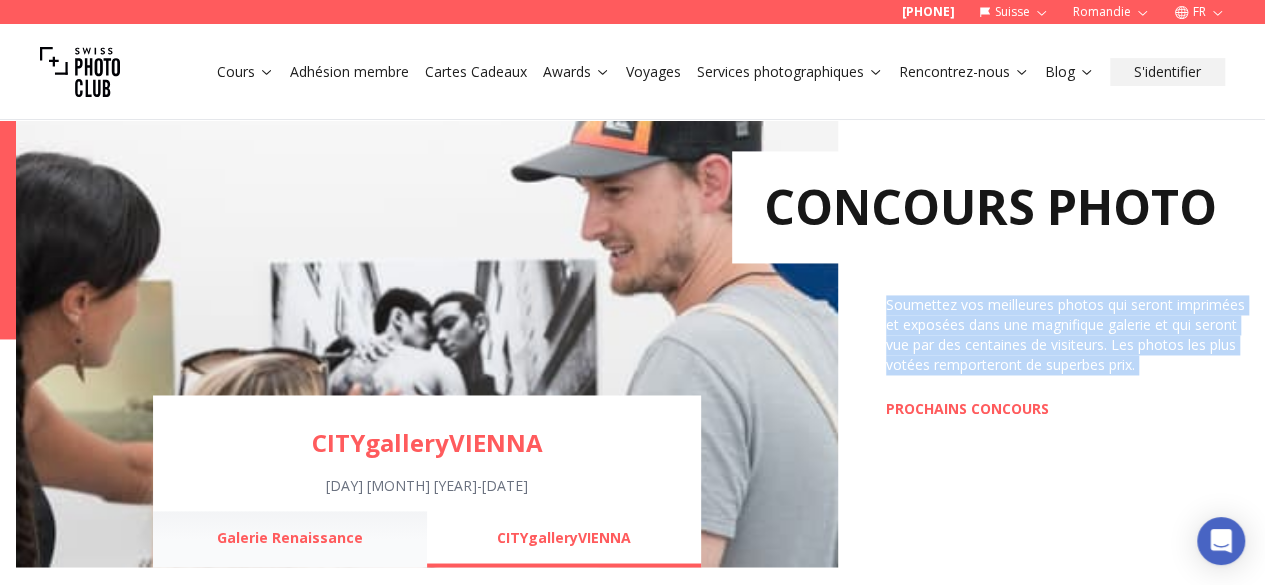 click on "Galerie Renaissance" at bounding box center (290, 539) 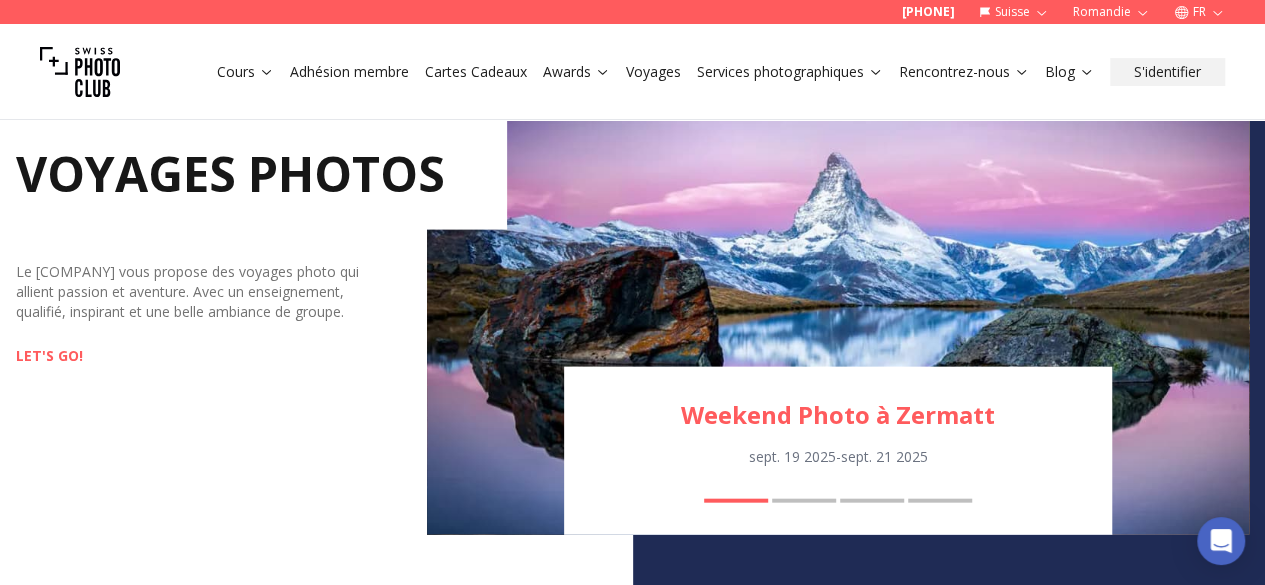 scroll, scrollTop: 2063, scrollLeft: 0, axis: vertical 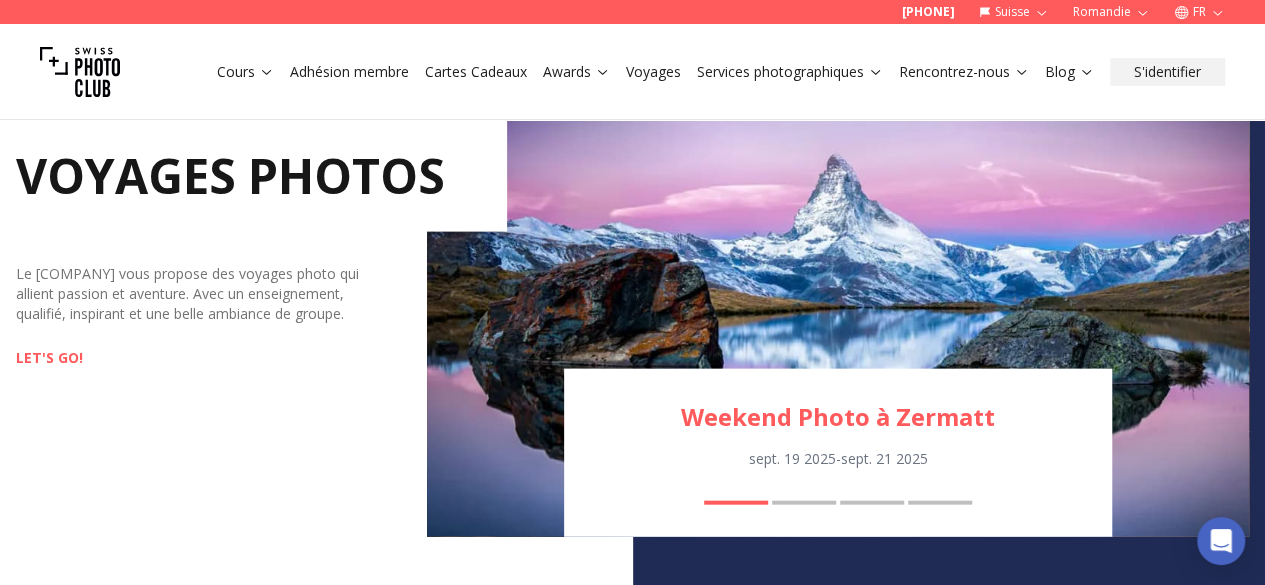 click on "Le [COMPANY] vous propose des voyages photo qui allient passion et aventure. Avec un enseignement, qualifié, inspirant et une belle ambiance de groupe." at bounding box center (187, 293) 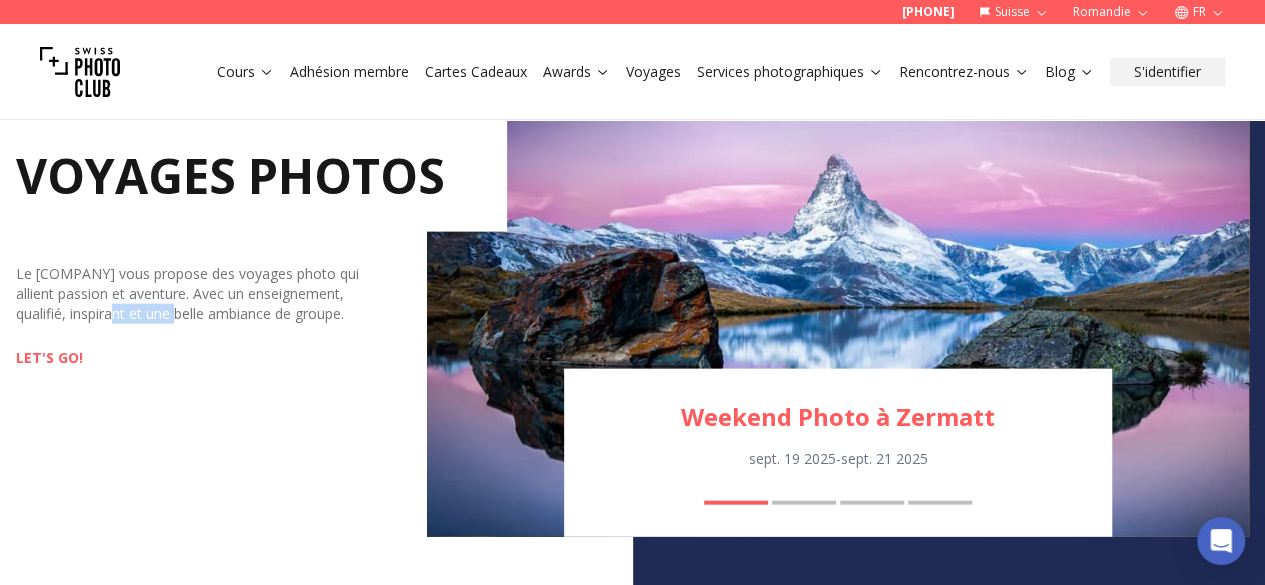 click on "Le [COMPANY] vous propose des voyages photo qui allient passion et aventure. Avec un enseignement, qualifié, inspirant et une belle ambiance de groupe." at bounding box center [187, 293] 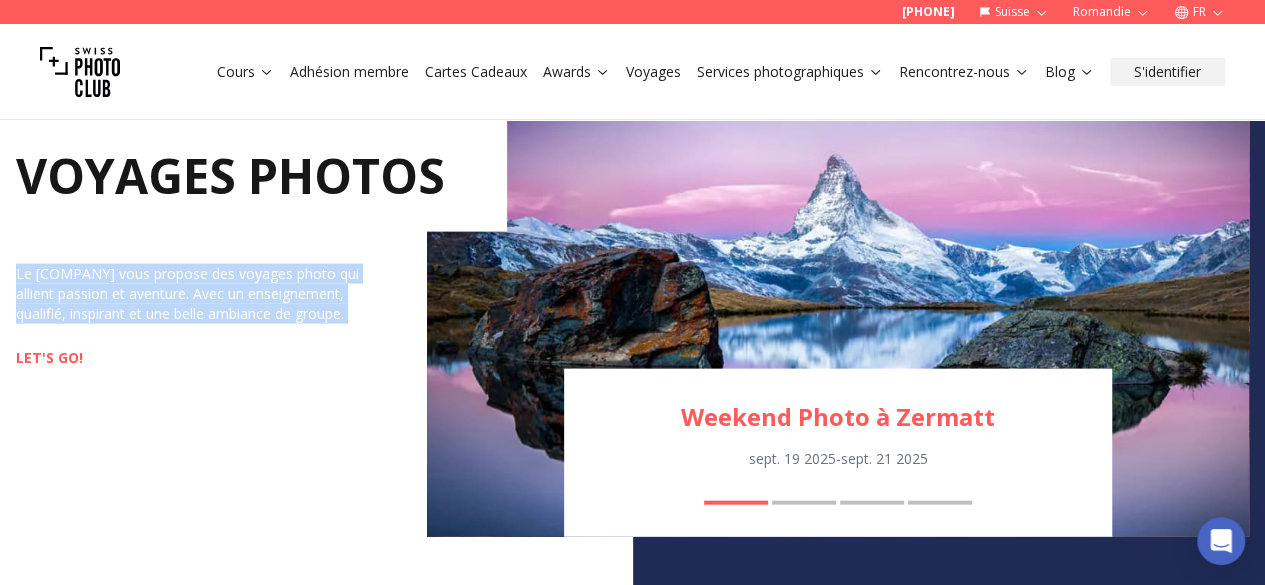 click on "Le [COMPANY] vous propose des voyages photo qui allient passion et aventure. Avec un enseignement, qualifié, inspirant et une belle ambiance de groupe." at bounding box center (187, 293) 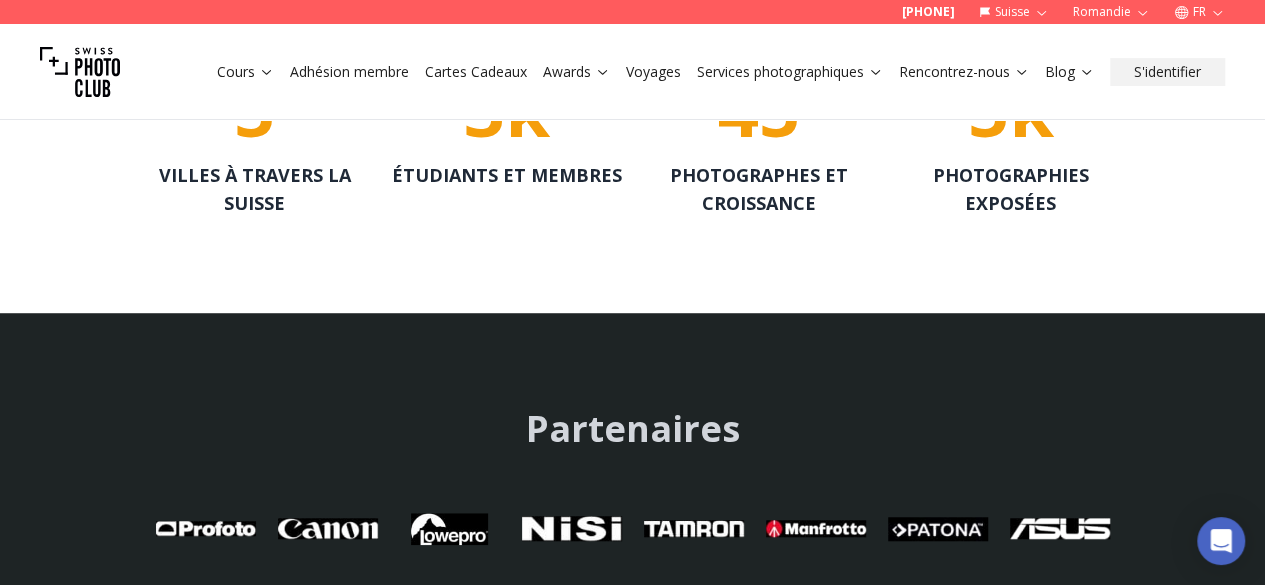 scroll, scrollTop: 4343, scrollLeft: 0, axis: vertical 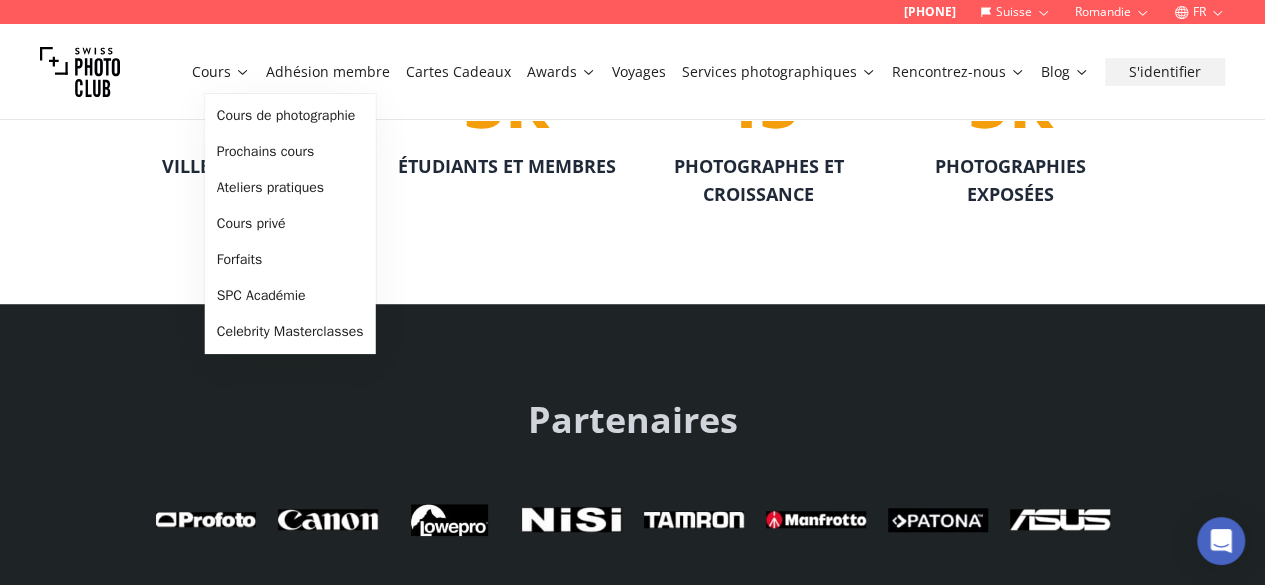 click on "Cours" at bounding box center [221, 72] 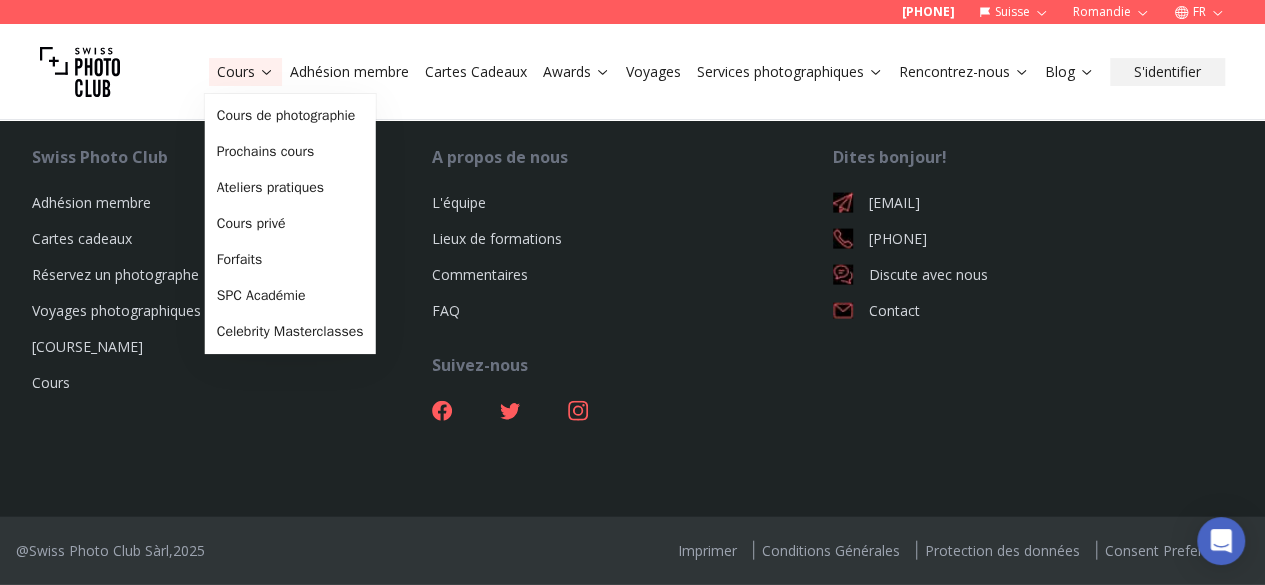 scroll, scrollTop: 0, scrollLeft: 0, axis: both 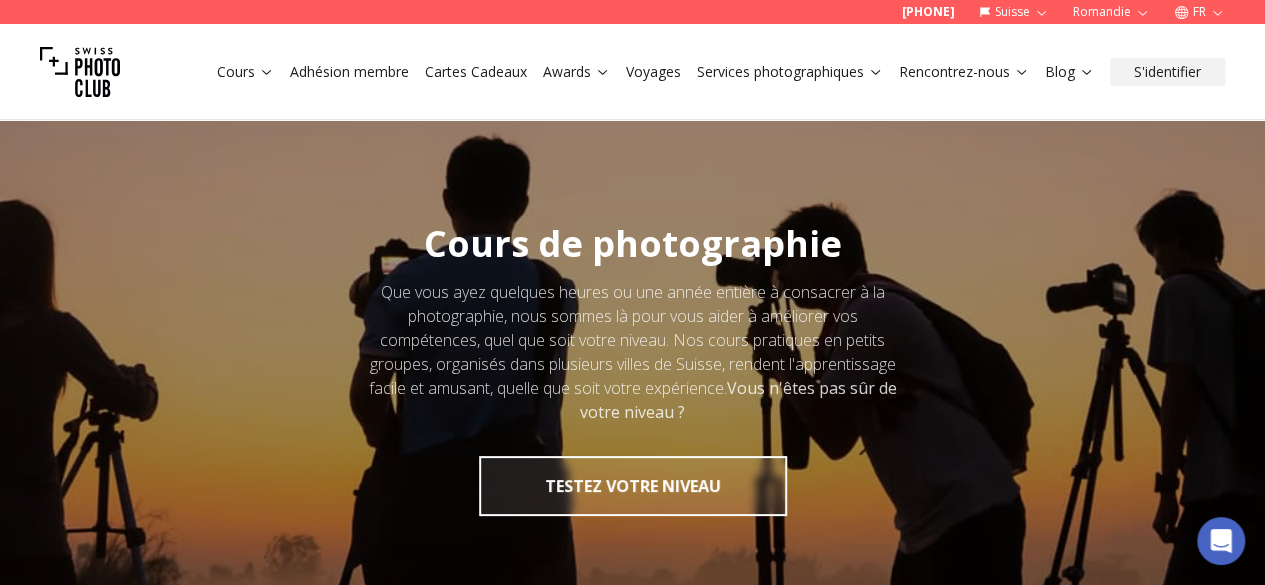 click on "Que vous ayez quelques heures ou une année entière à consacrer à la photographie, nous sommes là pour vous aider à améliorer vos compétences, quel que soit votre niveau. Nos cours pratiques en petits groupes, organisés dans plusieurs villes de Suisse, rendent l'apprentissage facile et amusant, quelle que soit votre expérience. Vous n'êtes pas sûr de votre niveau ?" at bounding box center [633, 352] 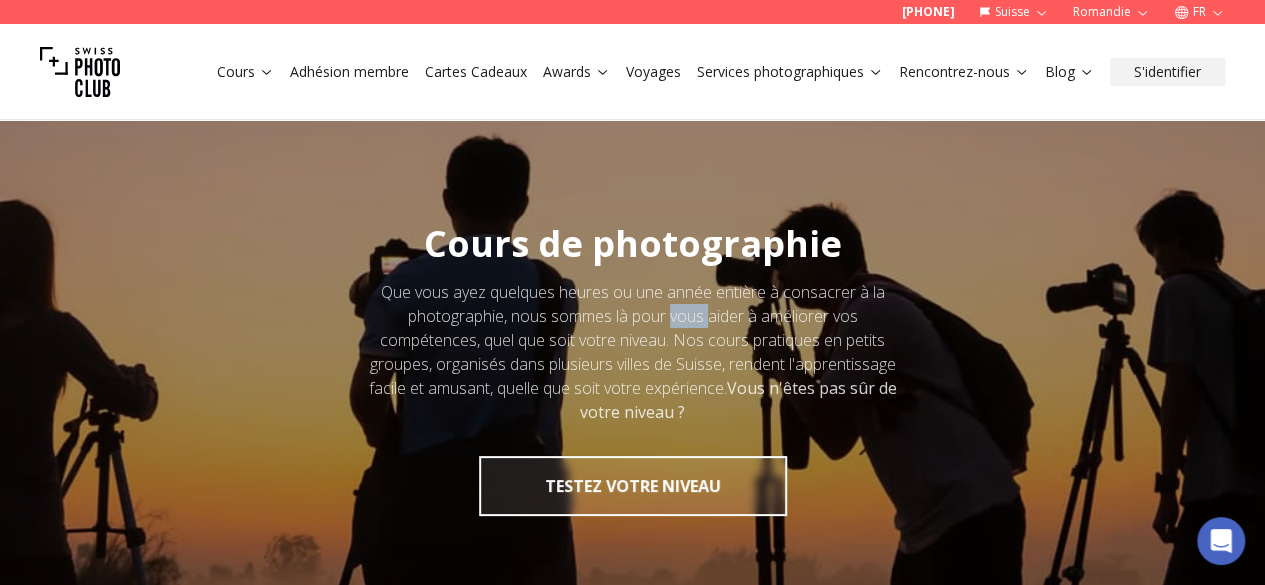 click on "Que vous ayez quelques heures ou une année entière à consacrer à la photographie, nous sommes là pour vous aider à améliorer vos compétences, quel que soit votre niveau. Nos cours pratiques en petits groupes, organisés dans plusieurs villes de Suisse, rendent l'apprentissage facile et amusant, quelle que soit votre expérience. Vous n'êtes pas sûr de votre niveau ?" at bounding box center [633, 352] 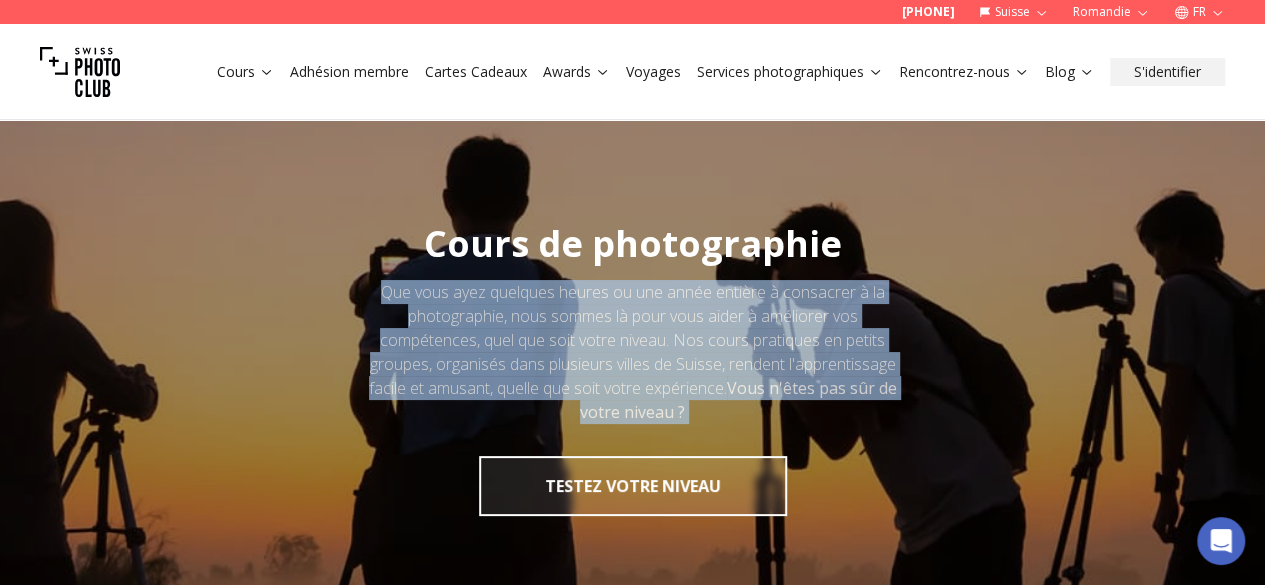 click on "Que vous ayez quelques heures ou une année entière à consacrer à la photographie, nous sommes là pour vous aider à améliorer vos compétences, quel que soit votre niveau. Nos cours pratiques en petits groupes, organisés dans plusieurs villes de Suisse, rendent l'apprentissage facile et amusant, quelle que soit votre expérience. Vous n'êtes pas sûr de votre niveau ?" at bounding box center (633, 352) 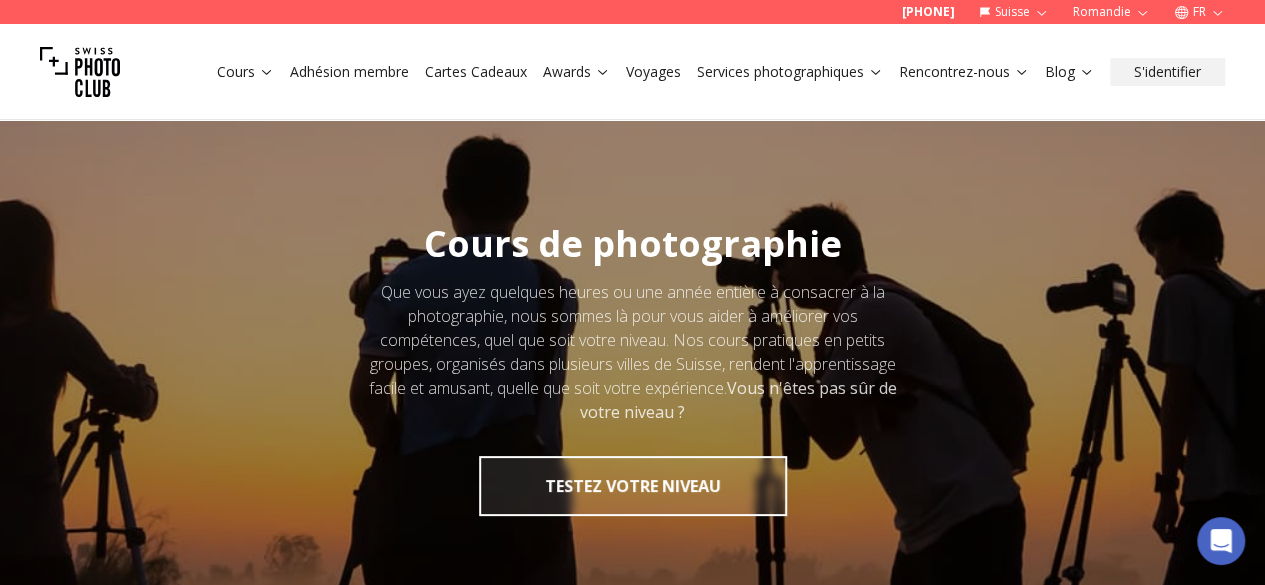 click on "Que vous ayez quelques heures ou une année entière à consacrer à la photographie, nous sommes là pour vous aider à améliorer vos compétences, quel que soit votre niveau. Nos cours pratiques en petits groupes, organisés dans plusieurs villes de Suisse, rendent l'apprentissage facile et amusant, quelle que soit votre expérience. Vous n'êtes pas sûr de votre niveau ?" at bounding box center (633, 352) 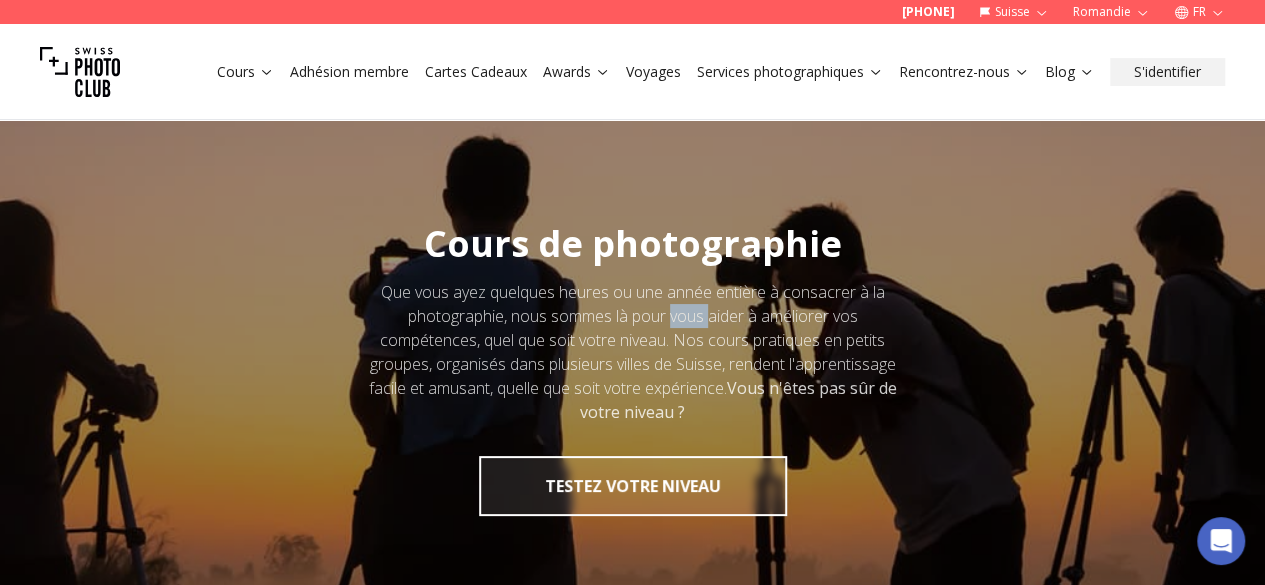 click on "Que vous ayez quelques heures ou une année entière à consacrer à la photographie, nous sommes là pour vous aider à améliorer vos compétences, quel que soit votre niveau. Nos cours pratiques en petits groupes, organisés dans plusieurs villes de Suisse, rendent l'apprentissage facile et amusant, quelle que soit votre expérience. Vous n'êtes pas sûr de votre niveau ?" at bounding box center (633, 352) 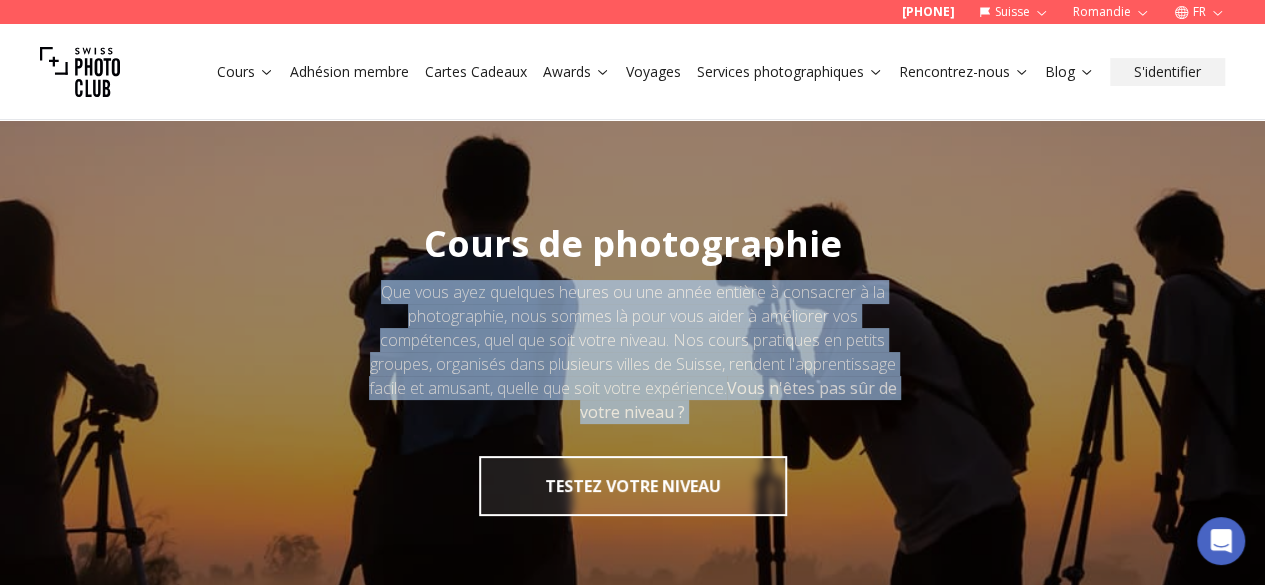 click on "Que vous ayez quelques heures ou une année entière à consacrer à la photographie, nous sommes là pour vous aider à améliorer vos compétences, quel que soit votre niveau. Nos cours pratiques en petits groupes, organisés dans plusieurs villes de Suisse, rendent l'apprentissage facile et amusant, quelle que soit votre expérience. Vous n'êtes pas sûr de votre niveau ?" at bounding box center [633, 352] 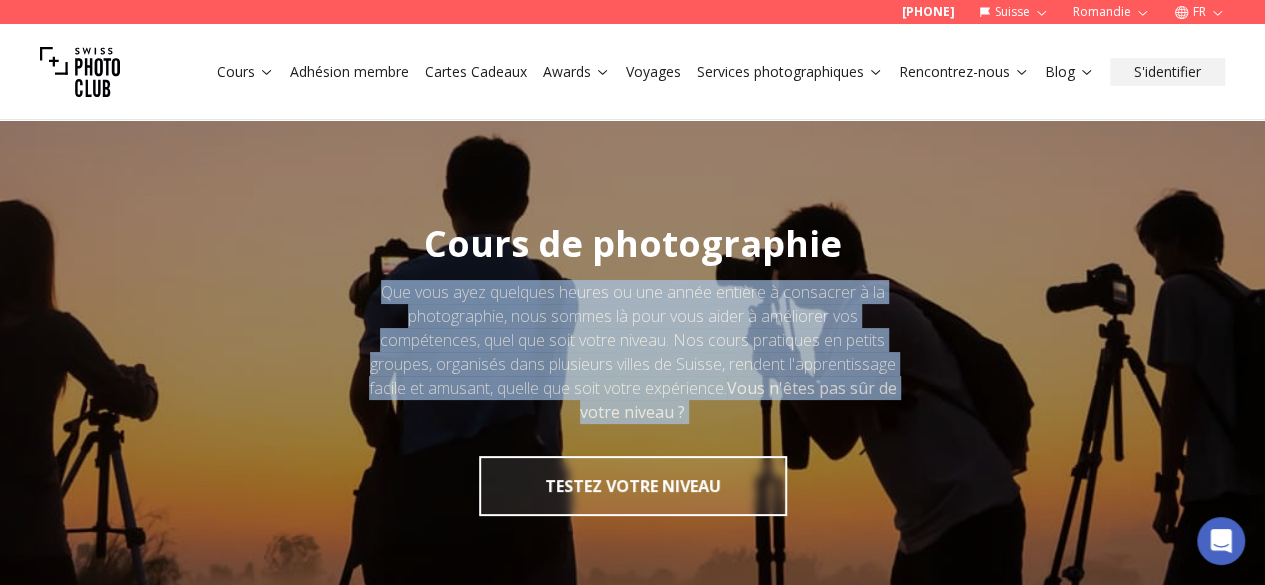 scroll, scrollTop: 100, scrollLeft: 0, axis: vertical 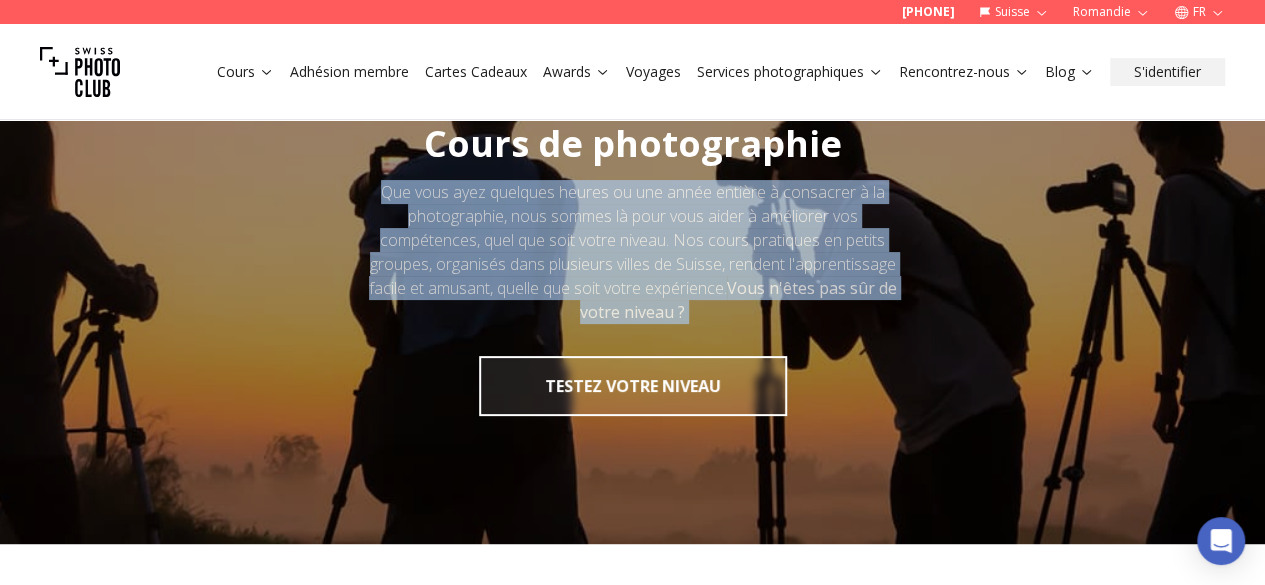 click on "Que vous ayez quelques heures ou une année entière à consacrer à la photographie, nous sommes là pour vous aider à améliorer vos compétences, quel que soit votre niveau. Nos cours pratiques en petits groupes, organisés dans plusieurs villes de Suisse, rendent l'apprentissage facile et amusant, quelle que soit votre expérience. Vous n'êtes pas sûr de votre niveau ?" at bounding box center [633, 252] 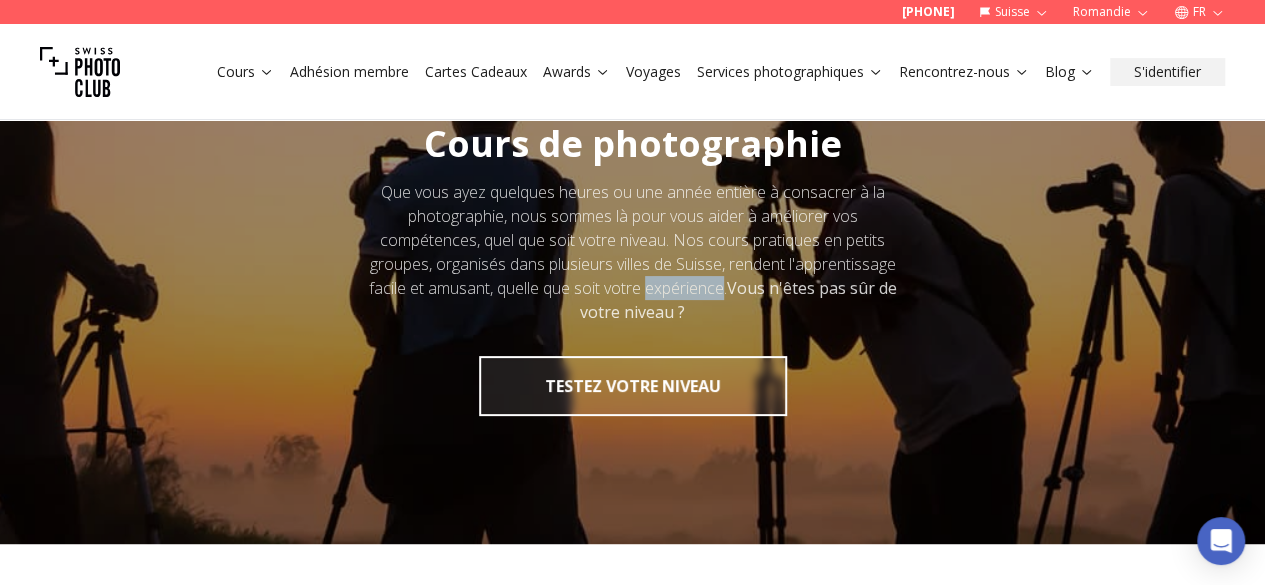 click on "Que vous ayez quelques heures ou une année entière à consacrer à la photographie, nous sommes là pour vous aider à améliorer vos compétences, quel que soit votre niveau. Nos cours pratiques en petits groupes, organisés dans plusieurs villes de Suisse, rendent l'apprentissage facile et amusant, quelle que soit votre expérience. Vous n'êtes pas sûr de votre niveau ?" at bounding box center (633, 252) 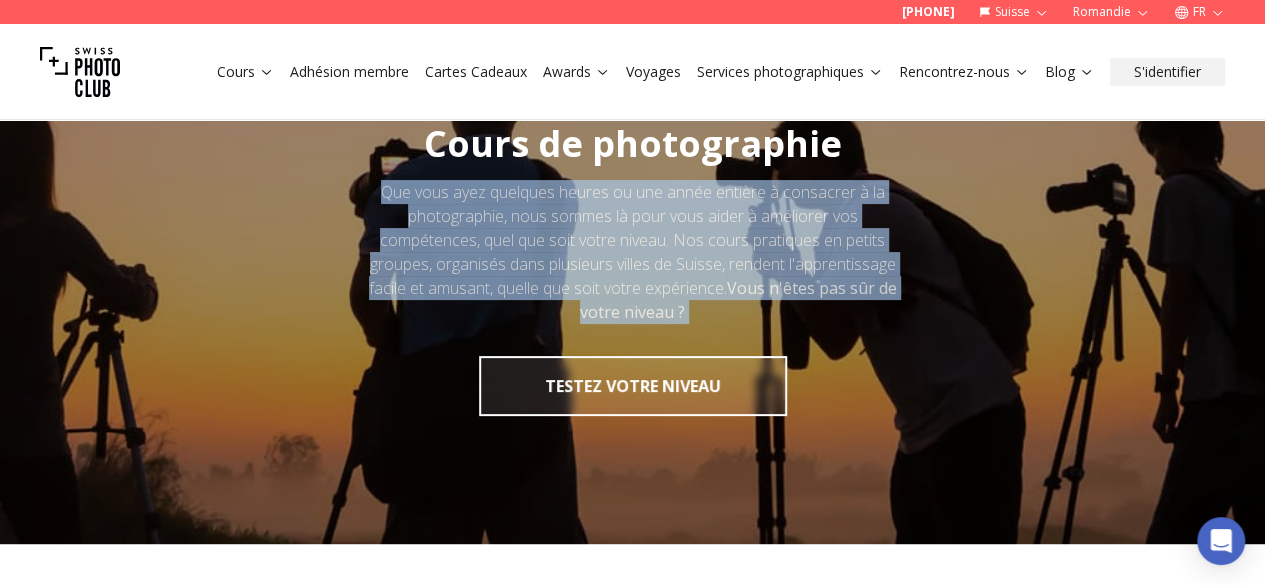 click on "Que vous ayez quelques heures ou une année entière à consacrer à la photographie, nous sommes là pour vous aider à améliorer vos compétences, quel que soit votre niveau. Nos cours pratiques en petits groupes, organisés dans plusieurs villes de Suisse, rendent l'apprentissage facile et amusant, quelle que soit votre expérience. Vous n'êtes pas sûr de votre niveau ?" at bounding box center [633, 252] 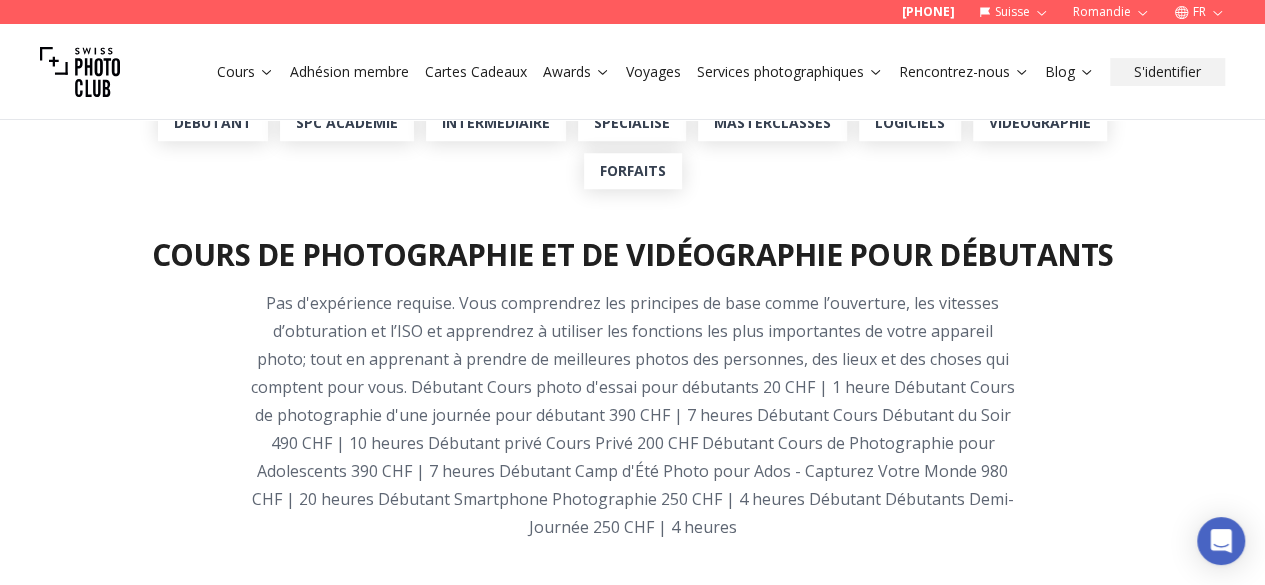 scroll, scrollTop: 750, scrollLeft: 0, axis: vertical 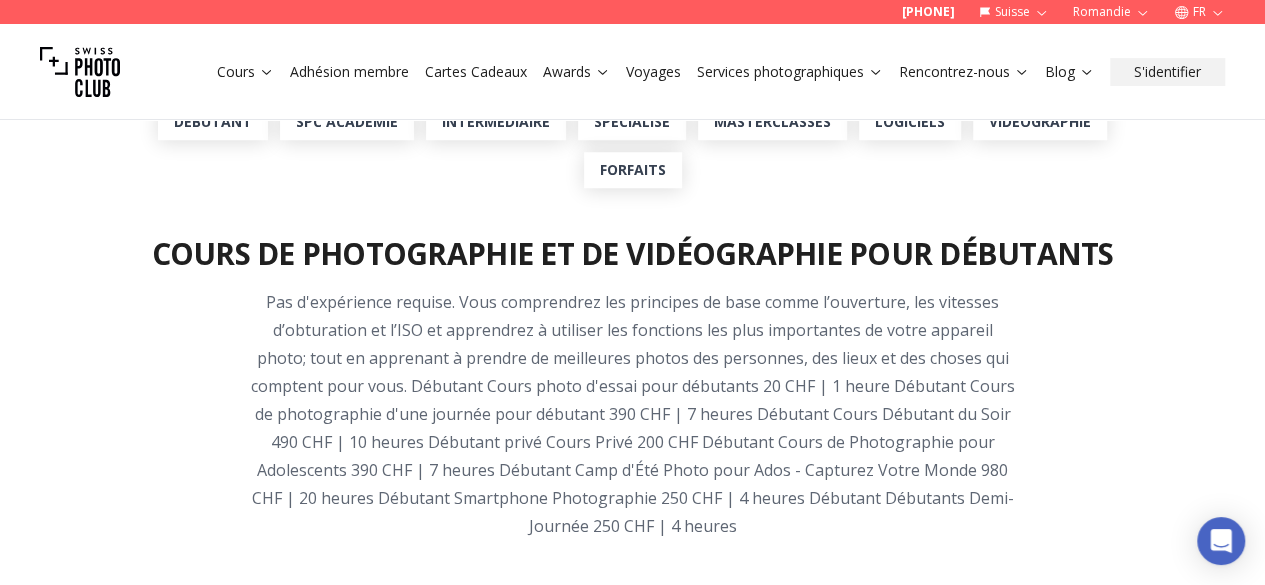 click on "Cours de photographie et de vidéographie pour débutants Pas d'expérience requise. Vous comprendrez les principes de base comme l’ouverture, les vitesses d’obturation et l’ISO et apprendrez à utiliser les fonctions les plus importantes de votre appareil photo; tout en apprenant à prendre de meilleures photos des personnes, des lieux et des choses qui comptent pour vous. Débutant Cours photo d'essai pour débutants 20 CHF | 1 heure Débutant Cours de photographie d'une journée pour débutant 390 CHF | 7 heures Débutant Cours Débutant du Soir 490 CHF | 10 heures Débutant privé Cours Privé 200 CHF Débutant Cours de Photographie pour Adolescents 390 CHF | 7 heures Débutant Camp d'Été Photo pour Ados - Capturez Votre Monde 980 CHF | 20 heures Débutant Smartphone Photographie 250 CHF | 4 heures Débutant Débutants Demi-Journée 250 CHF | 4 heures" at bounding box center [633, 811] 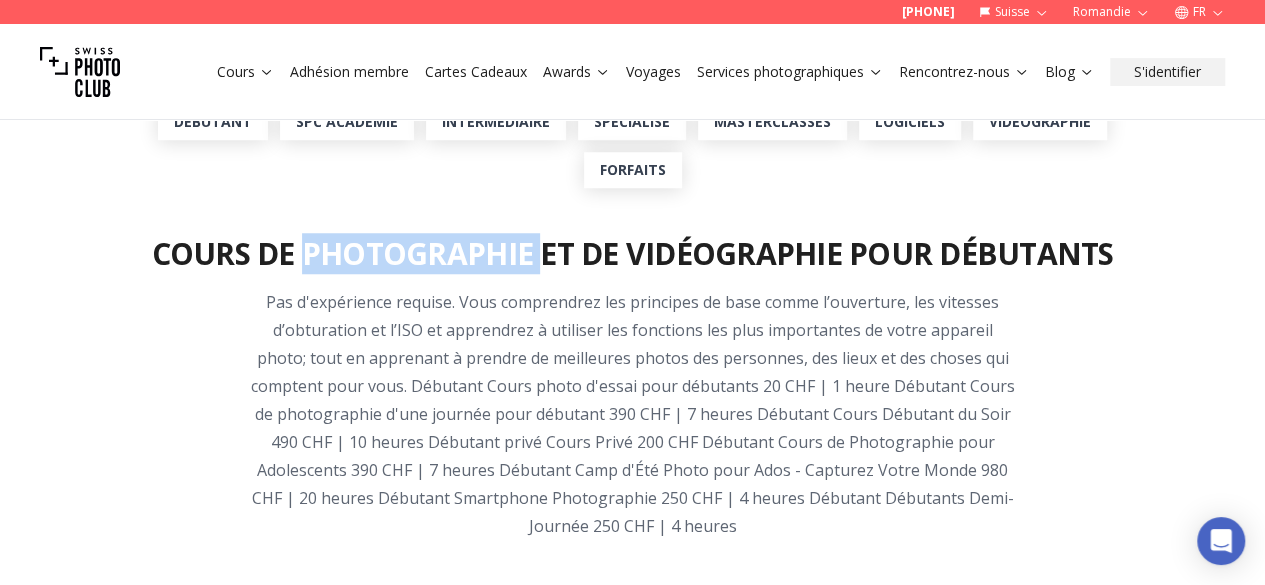 click on "Cours de photographie et de vidéographie pour débutants Pas d'expérience requise. Vous comprendrez les principes de base comme l’ouverture, les vitesses d’obturation et l’ISO et apprendrez à utiliser les fonctions les plus importantes de votre appareil photo; tout en apprenant à prendre de meilleures photos des personnes, des lieux et des choses qui comptent pour vous. Débutant Cours photo d'essai pour débutants 20 CHF | 1 heure Débutant Cours de photographie d'une journée pour débutant 390 CHF | 7 heures Débutant Cours Débutant du Soir 490 CHF | 10 heures Débutant privé Cours Privé 200 CHF Débutant Cours de Photographie pour Adolescents 390 CHF | 7 heures Débutant Camp d'Été Photo pour Ados - Capturez Votre Monde 980 CHF | 20 heures Débutant Smartphone Photographie 250 CHF | 4 heures Débutant Débutants Demi-Journée 250 CHF | 4 heures" at bounding box center (633, 811) 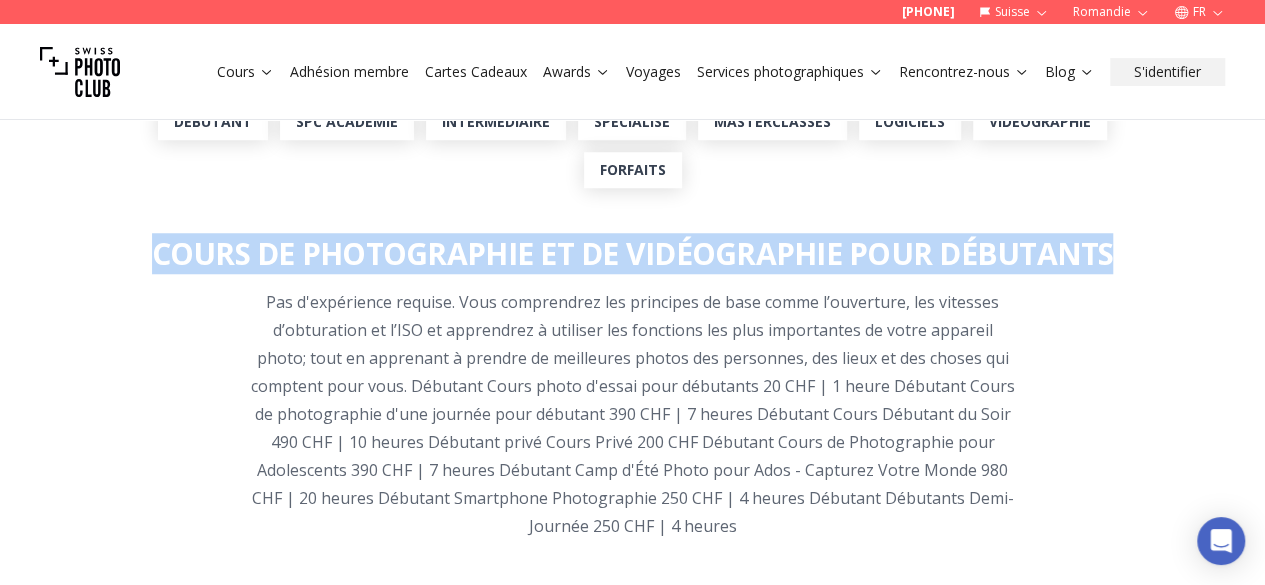 click on "Cours de photographie et de vidéographie pour débutants Pas d'expérience requise. Vous comprendrez les principes de base comme l’ouverture, les vitesses d’obturation et l’ISO et apprendrez à utiliser les fonctions les plus importantes de votre appareil photo; tout en apprenant à prendre de meilleures photos des personnes, des lieux et des choses qui comptent pour vous. Débutant Cours photo d'essai pour débutants 20 CHF | 1 heure Débutant Cours de photographie d'une journée pour débutant 390 CHF | 7 heures Débutant Cours Débutant du Soir 490 CHF | 10 heures Débutant privé Cours Privé 200 CHF Débutant Cours de Photographie pour Adolescents 390 CHF | 7 heures Débutant Camp d'Été Photo pour Ados - Capturez Votre Monde 980 CHF | 20 heures Débutant Smartphone Photographie 250 CHF | 4 heures Débutant Débutants Demi-Journée 250 CHF | 4 heures" at bounding box center (633, 811) 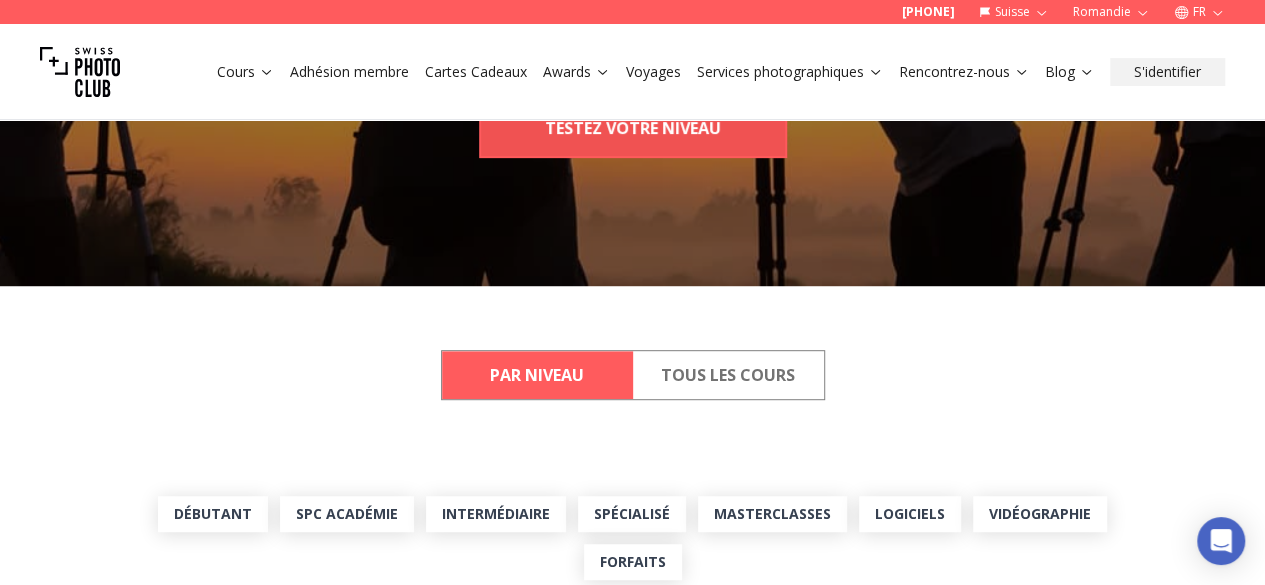 click on "TESTEZ VOTRE NIVEAU" at bounding box center (633, 128) 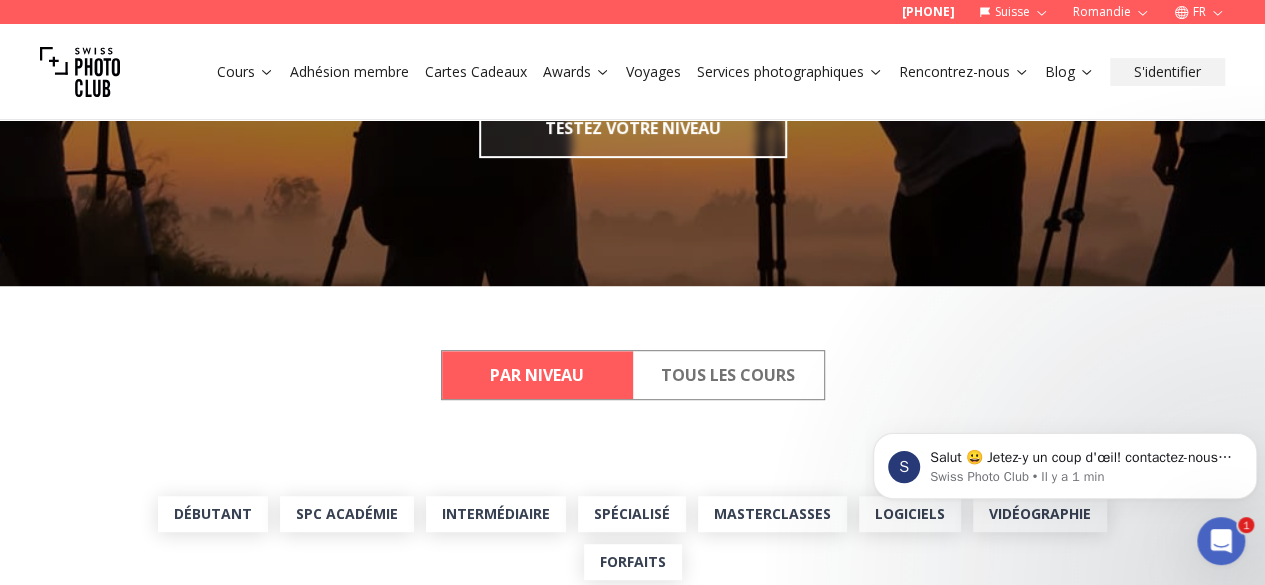 scroll, scrollTop: 0, scrollLeft: 0, axis: both 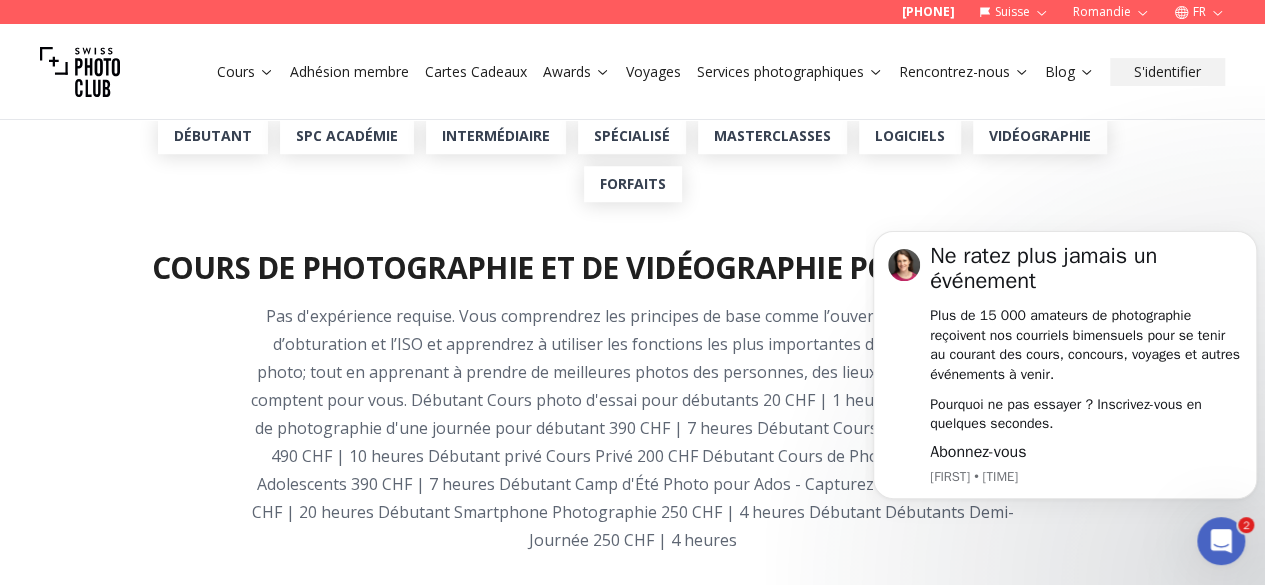 click on "Pas d'expérience requise. Vous comprendrez les principes de base comme l’ouverture, les vitesses d’obturation et l’ISO et apprendrez à utiliser les fonctions les plus importantes de votre appareil photo; tout en apprenant à prendre de meilleures photos des personnes, des lieux et des choses qui comptent pour vous. Débutant Cours photo d'essai pour débutants 20 CHF | 1 heure Débutant Cours de photographie d'une journée pour débutant 390 CHF | 7 heures Débutant Cours Débutant du Soir 490 CHF | 10 heures Débutant privé Cours Privé 200 CHF Débutant Cours de Photographie pour Adolescents 390 CHF | 7 heures Débutant Camp d'Été Photo pour Ados - Capturez Votre Monde 980 CHF | 20 heures Débutant Smartphone Photographie 250 CHF | 4 heures Débutant Débutants Demi-Journée 250 CHF | 4 heures" at bounding box center (633, 428) 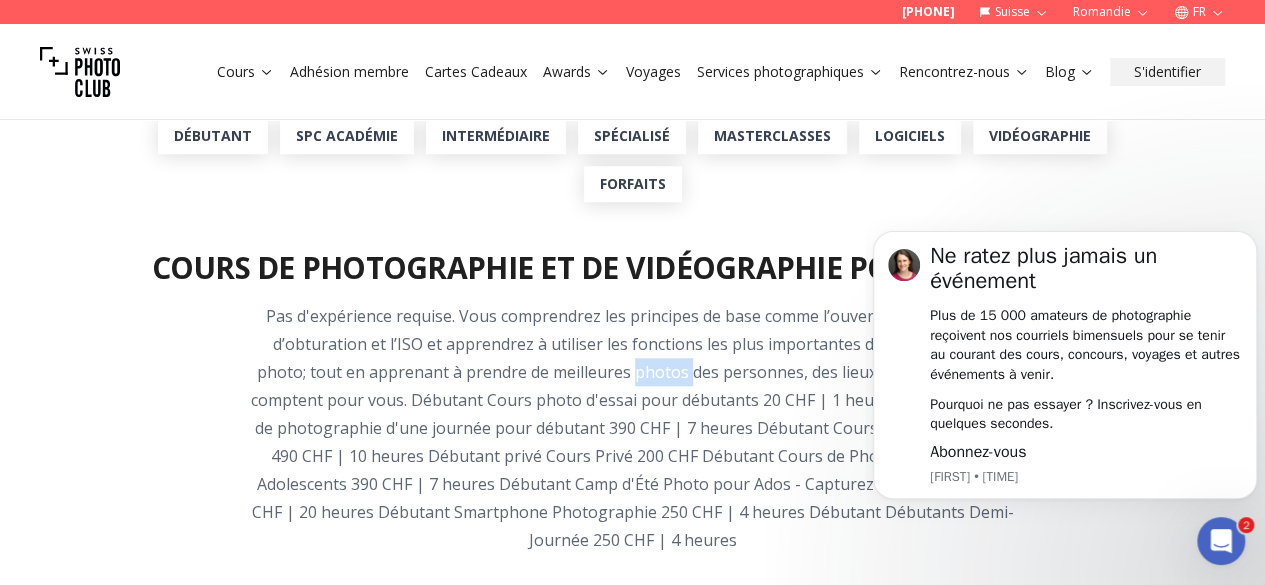 click on "Pas d'expérience requise. Vous comprendrez les principes de base comme l’ouverture, les vitesses d’obturation et l’ISO et apprendrez à utiliser les fonctions les plus importantes de votre appareil photo; tout en apprenant à prendre de meilleures photos des personnes, des lieux et des choses qui comptent pour vous. Débutant Cours photo d'essai pour débutants 20 CHF | 1 heure Débutant Cours de photographie d'une journée pour débutant 390 CHF | 7 heures Débutant Cours Débutant du Soir 490 CHF | 10 heures Débutant privé Cours Privé 200 CHF Débutant Cours de Photographie pour Adolescents 390 CHF | 7 heures Débutant Camp d'Été Photo pour Ados - Capturez Votre Monde 980 CHF | 20 heures Débutant Smartphone Photographie 250 CHF | 4 heures Débutant Débutants Demi-Journée 250 CHF | 4 heures" at bounding box center [633, 428] 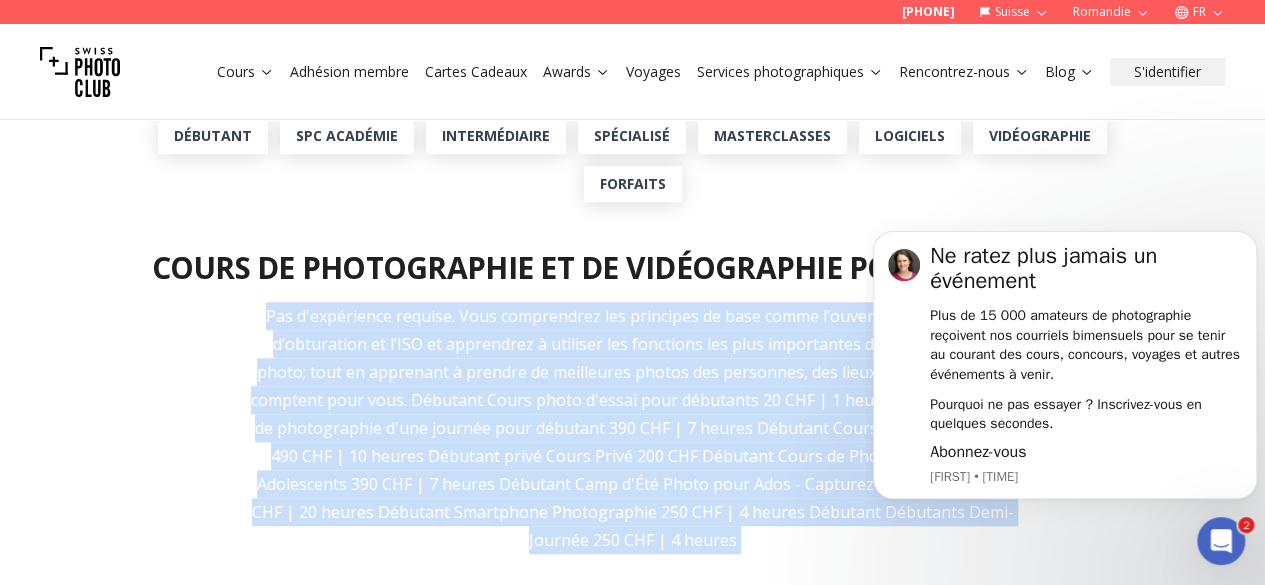 click on "Pas d'expérience requise. Vous comprendrez les principes de base comme l’ouverture, les vitesses d’obturation et l’ISO et apprendrez à utiliser les fonctions les plus importantes de votre appareil photo; tout en apprenant à prendre de meilleures photos des personnes, des lieux et des choses qui comptent pour vous. Débutant Cours photo d'essai pour débutants 20 CHF | 1 heure Débutant Cours de photographie d'une journée pour débutant 390 CHF | 7 heures Débutant Cours Débutant du Soir 490 CHF | 10 heures Débutant privé Cours Privé 200 CHF Débutant Cours de Photographie pour Adolescents 390 CHF | 7 heures Débutant Camp d'Été Photo pour Ados - Capturez Votre Monde 980 CHF | 20 heures Débutant Smartphone Photographie 250 CHF | 4 heures Débutant Débutants Demi-Journée 250 CHF | 4 heures" at bounding box center (633, 428) 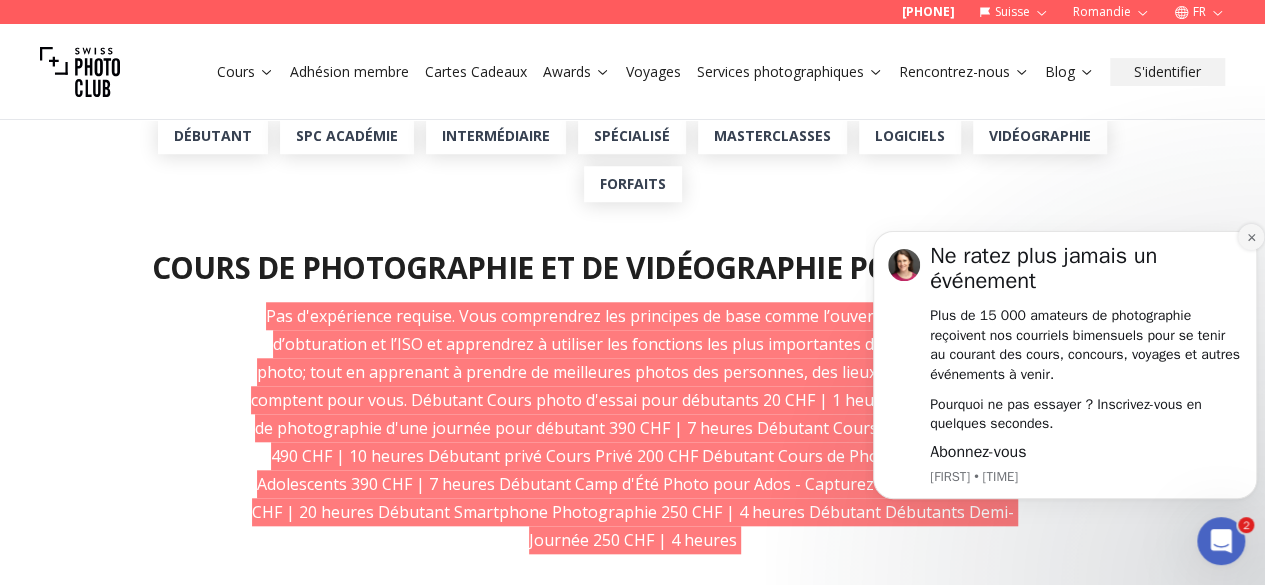 click at bounding box center [1251, 237] 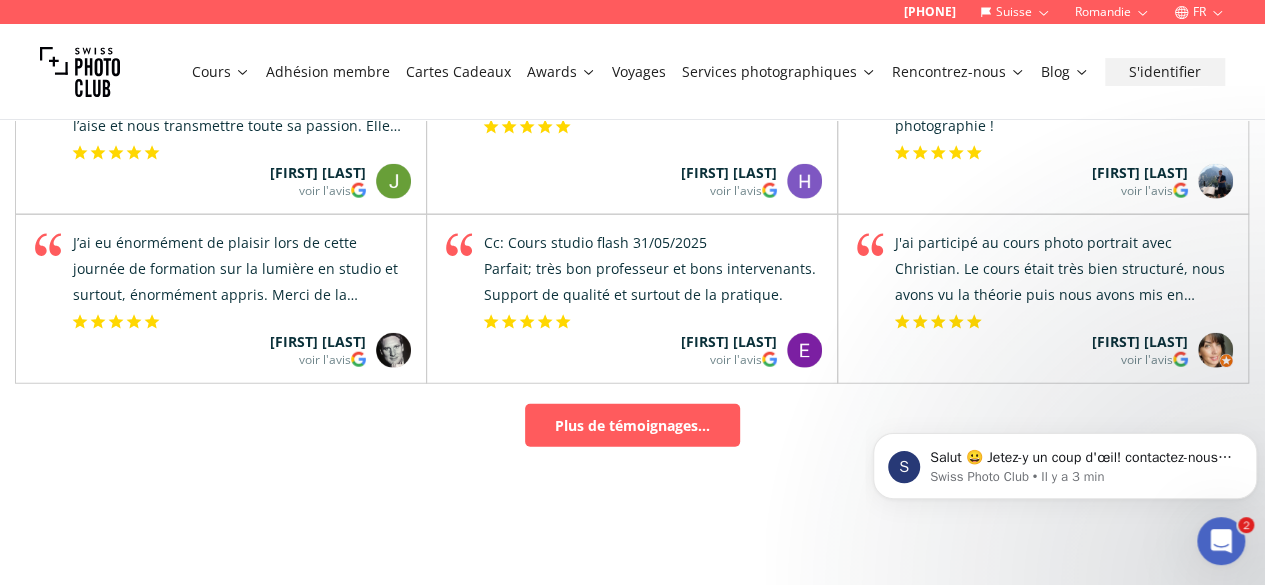 scroll, scrollTop: 10014, scrollLeft: 0, axis: vertical 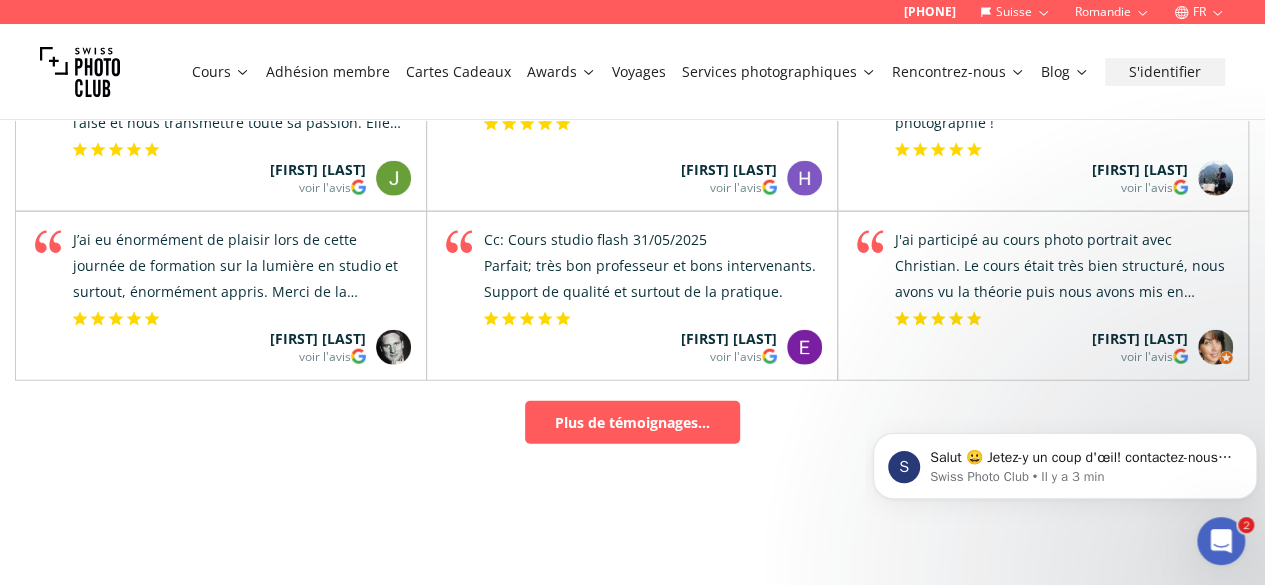 click on "guide d'achat d'appareils photo" at bounding box center (208, -260) 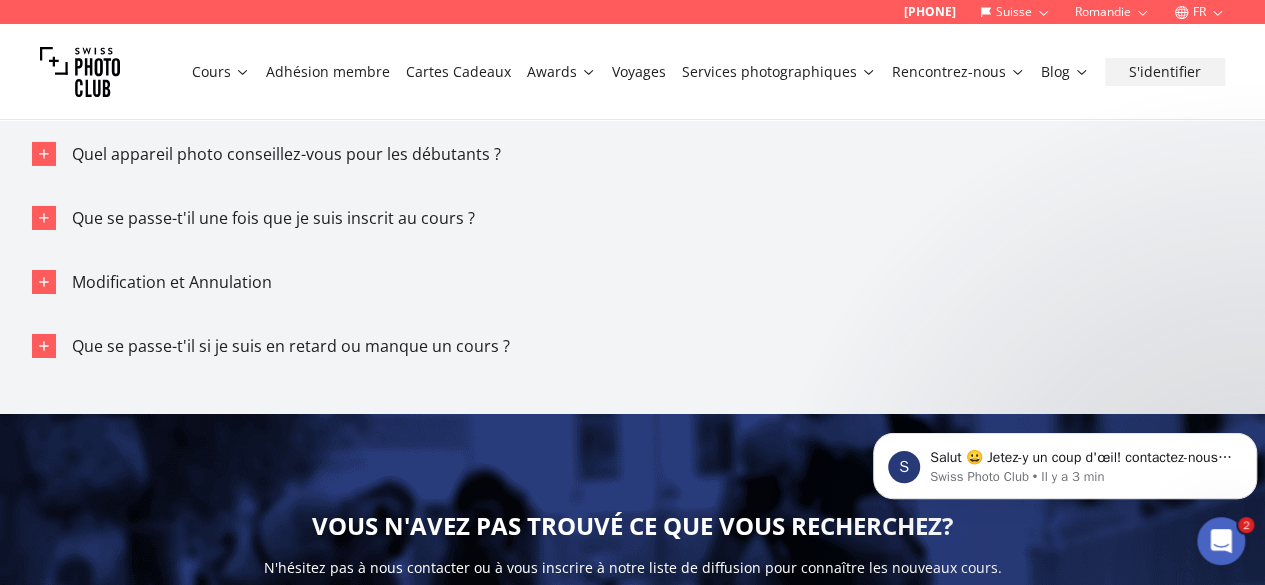 scroll, scrollTop: 10985, scrollLeft: 0, axis: vertical 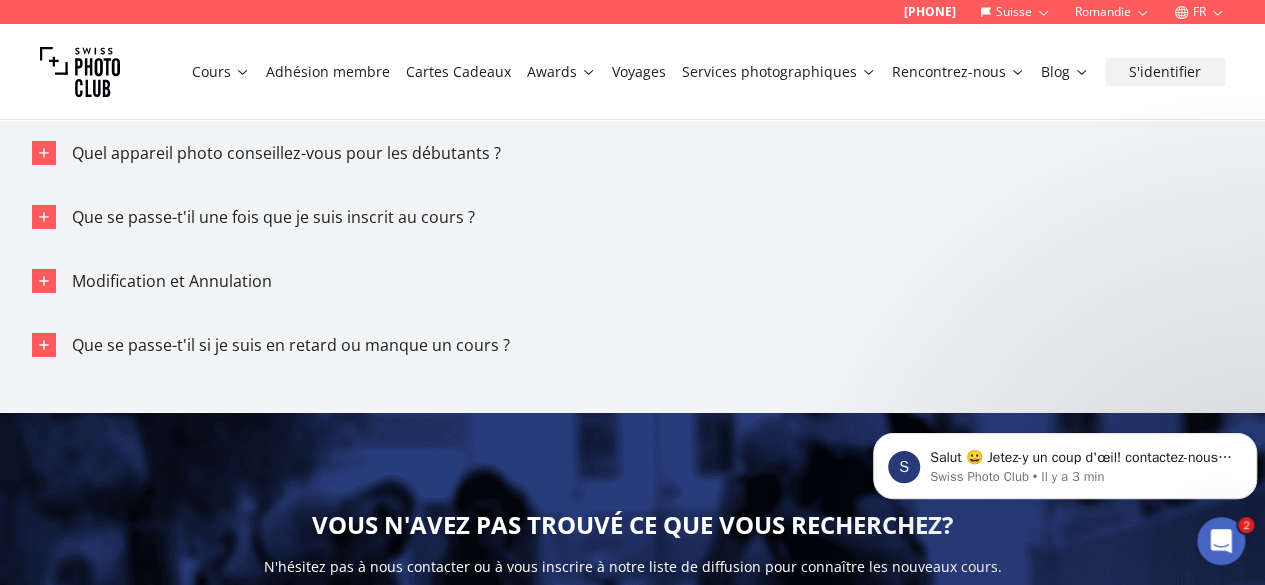 click on "Est-ce que mon appareil photo est compatible avec le cours ?" at bounding box center [632, -231] 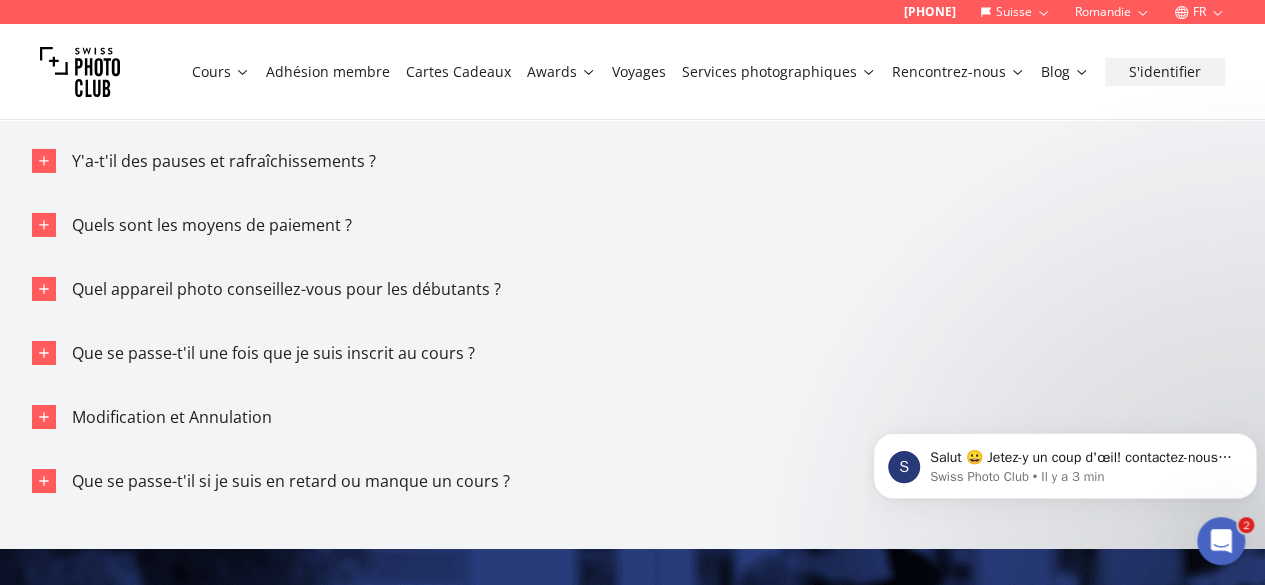 click on "Est-ce que mon appareil photo est compatible avec le cours ?" at bounding box center [303, -231] 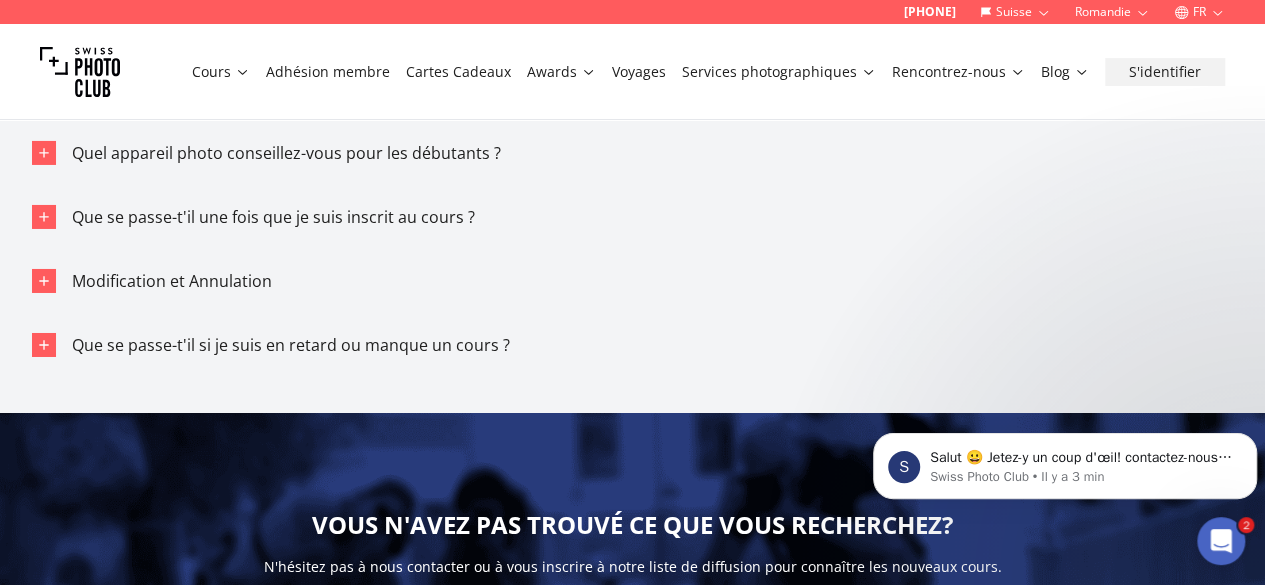 click on "Quelles sont les activités organisées par le Swiss Photo Club ?" at bounding box center [632, -167] 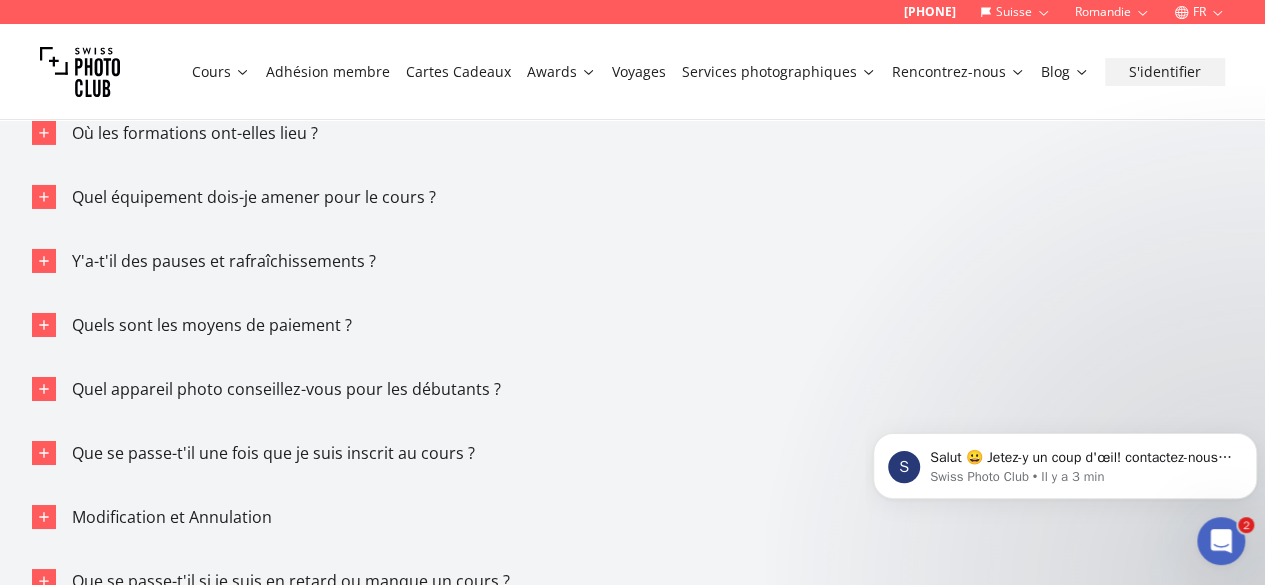 click on "Quelles sont les activités organisées par le Swiss Photo Club ?" at bounding box center [632, -167] 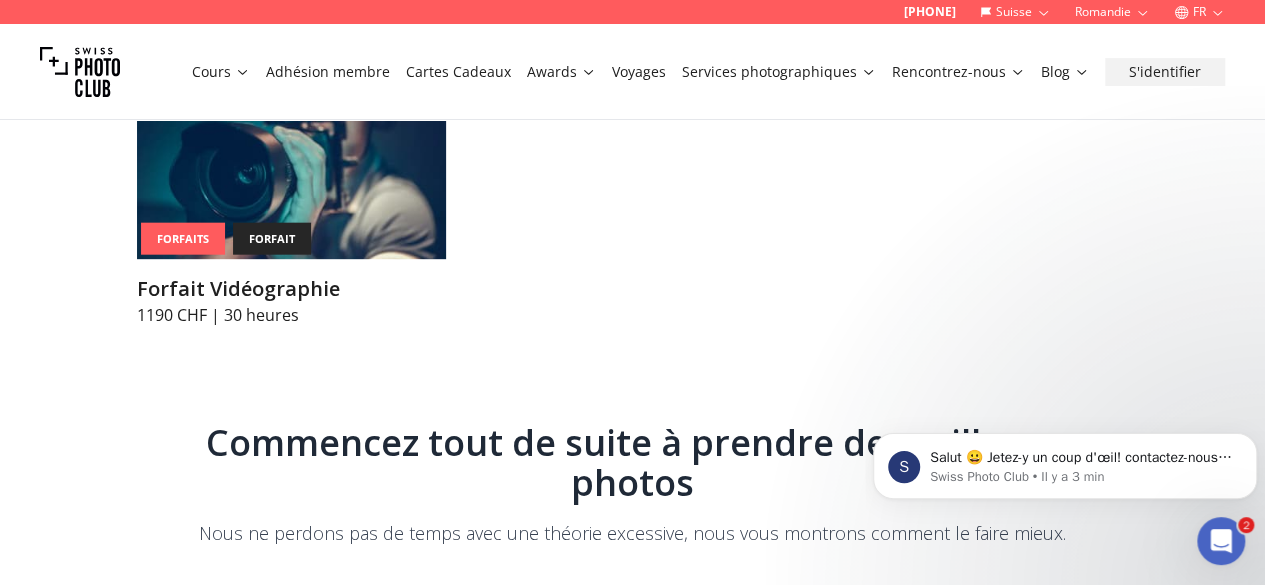 scroll, scrollTop: 8230, scrollLeft: 0, axis: vertical 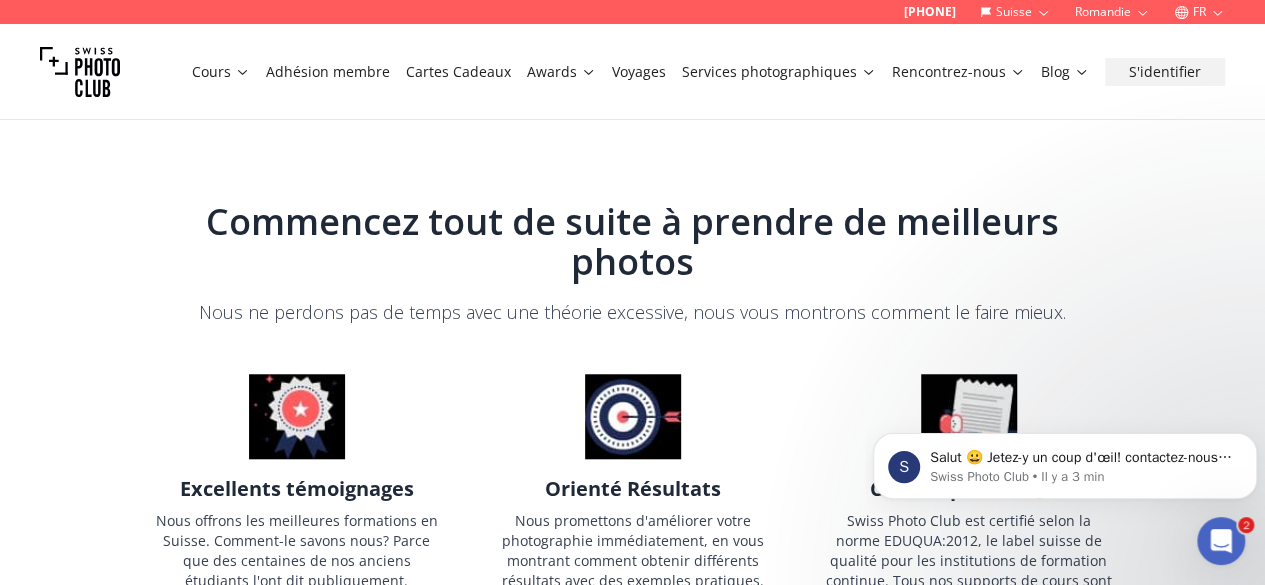 click on "Forfaits forfait Débutants Weekend 1890   CHF   | 35 heures" at bounding box center [291, -317] 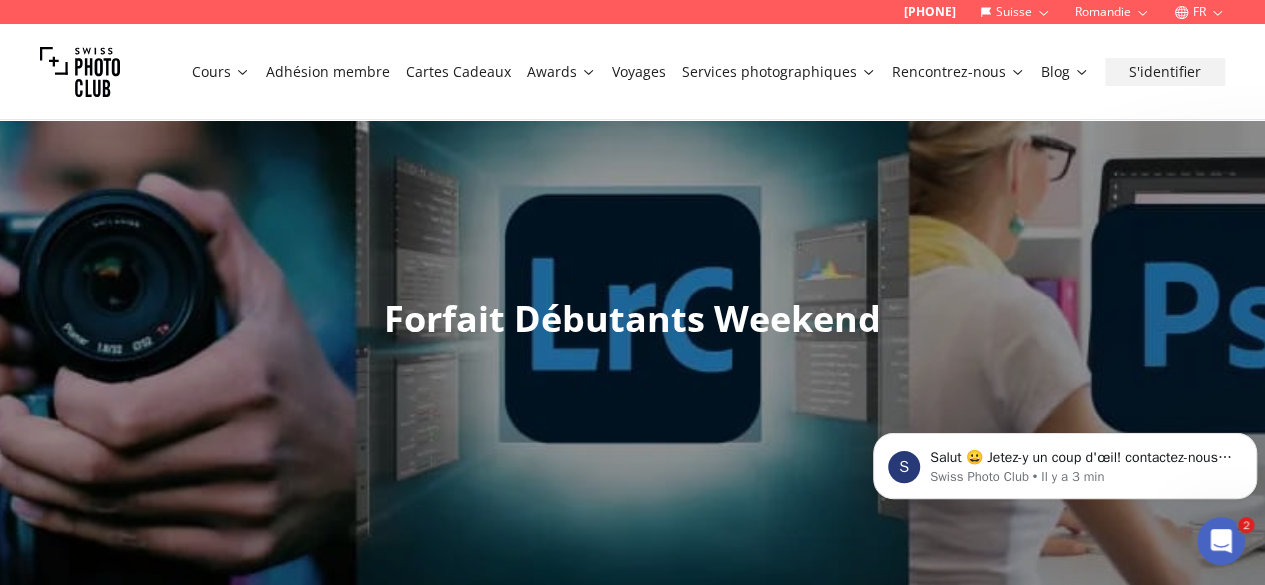 scroll, scrollTop: 51, scrollLeft: 0, axis: vertical 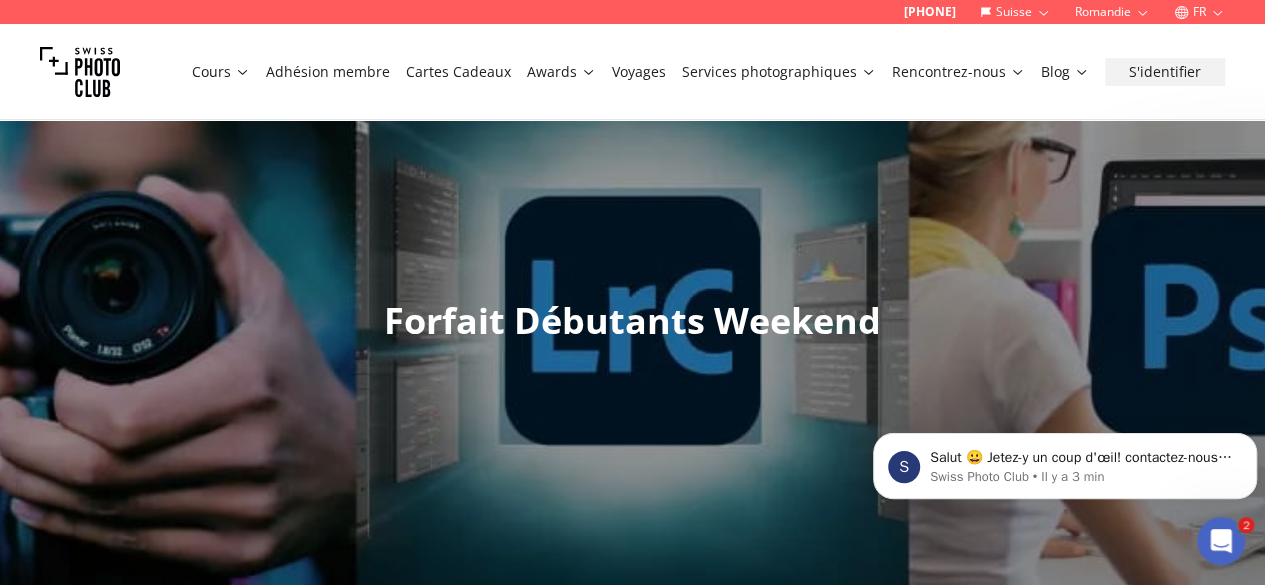 click on "Voyages" at bounding box center (639, 72) 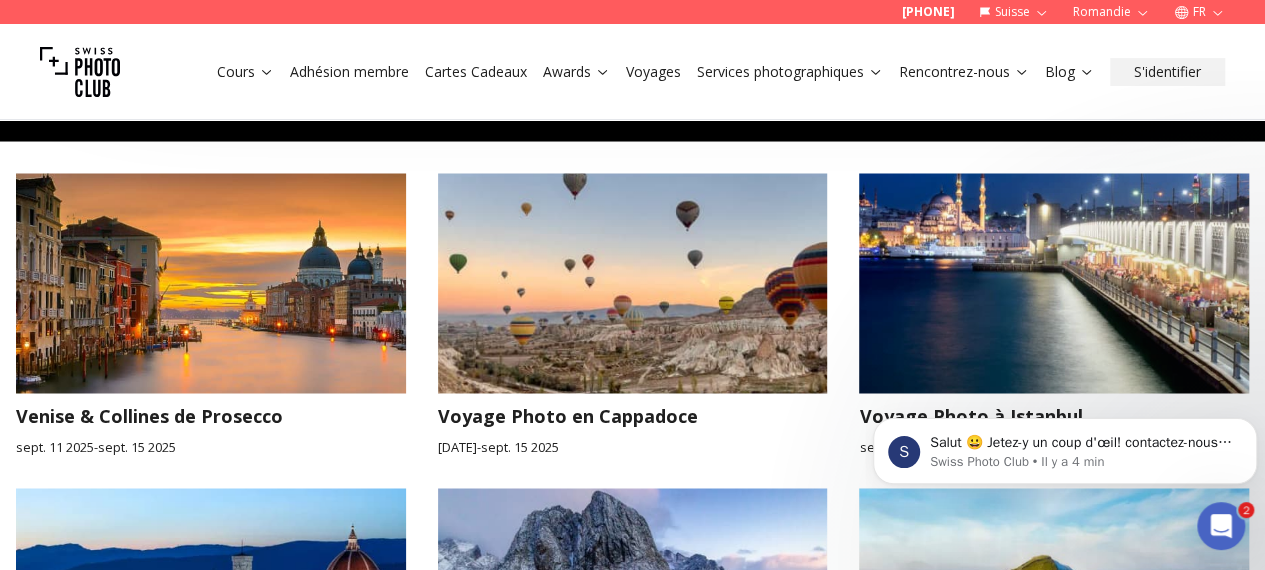 scroll, scrollTop: 1858, scrollLeft: 0, axis: vertical 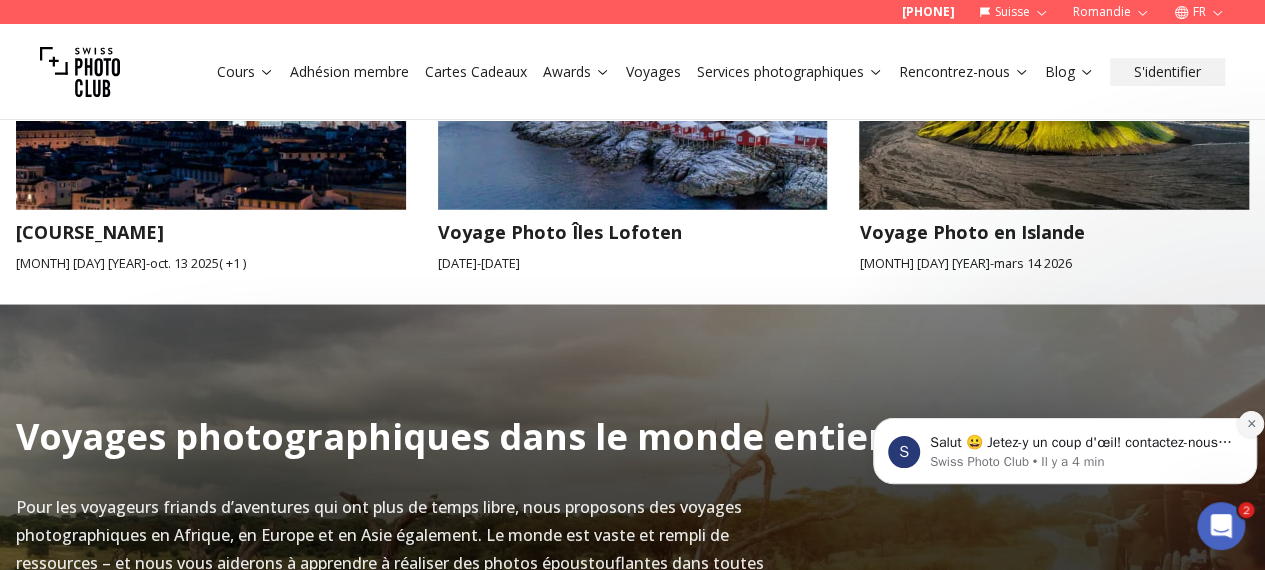 click 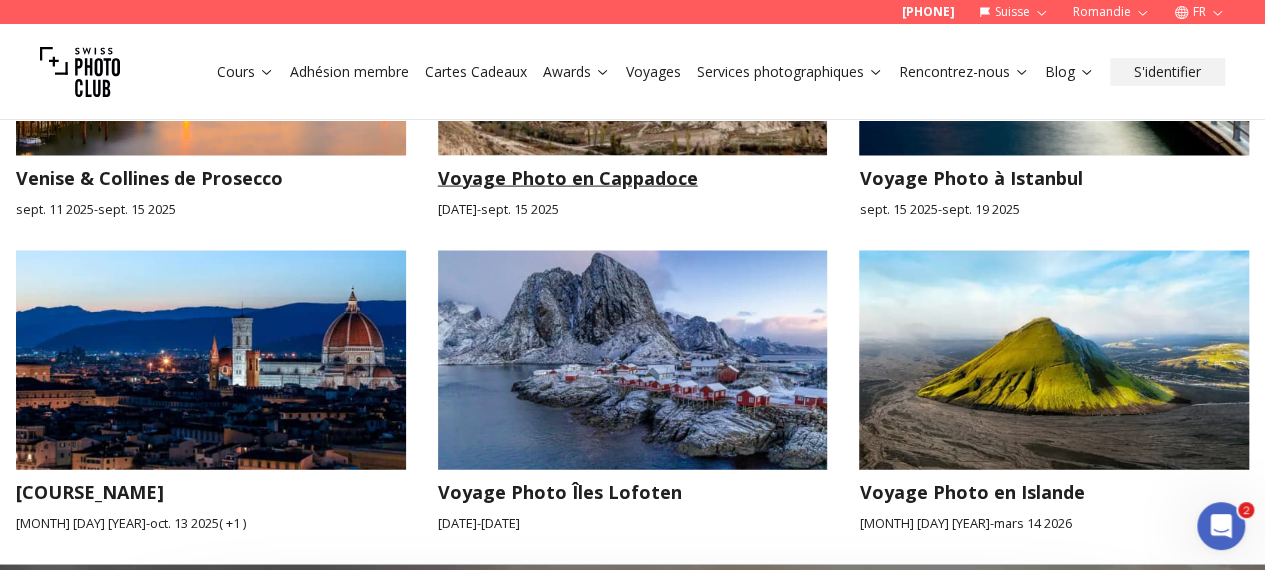 scroll, scrollTop: 2094, scrollLeft: 0, axis: vertical 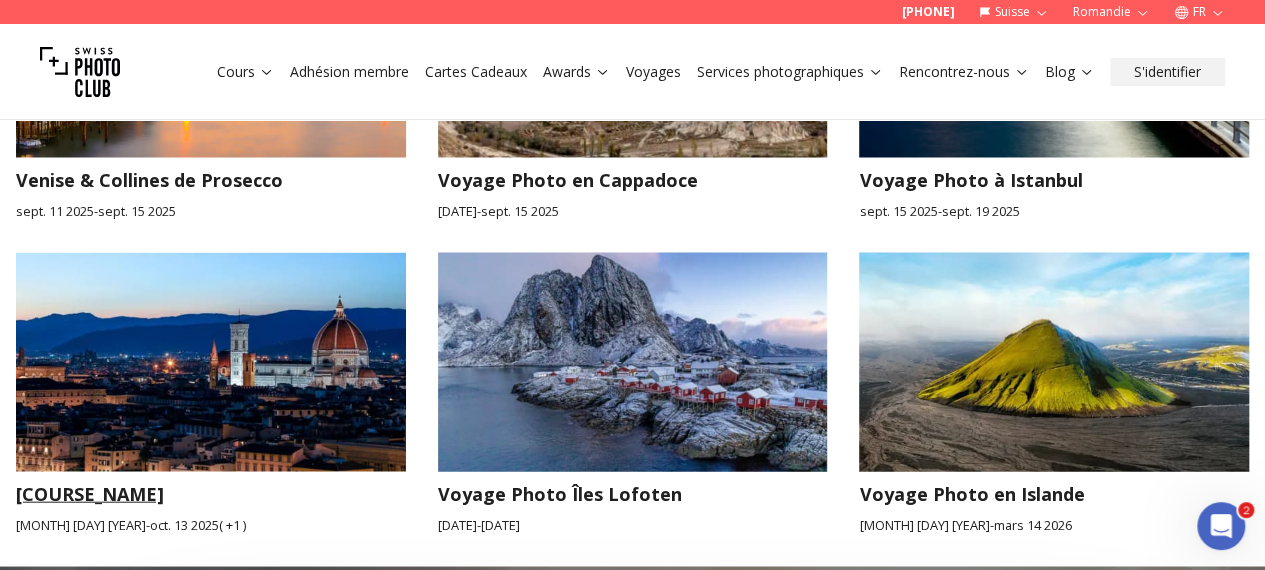 click at bounding box center (211, 362) 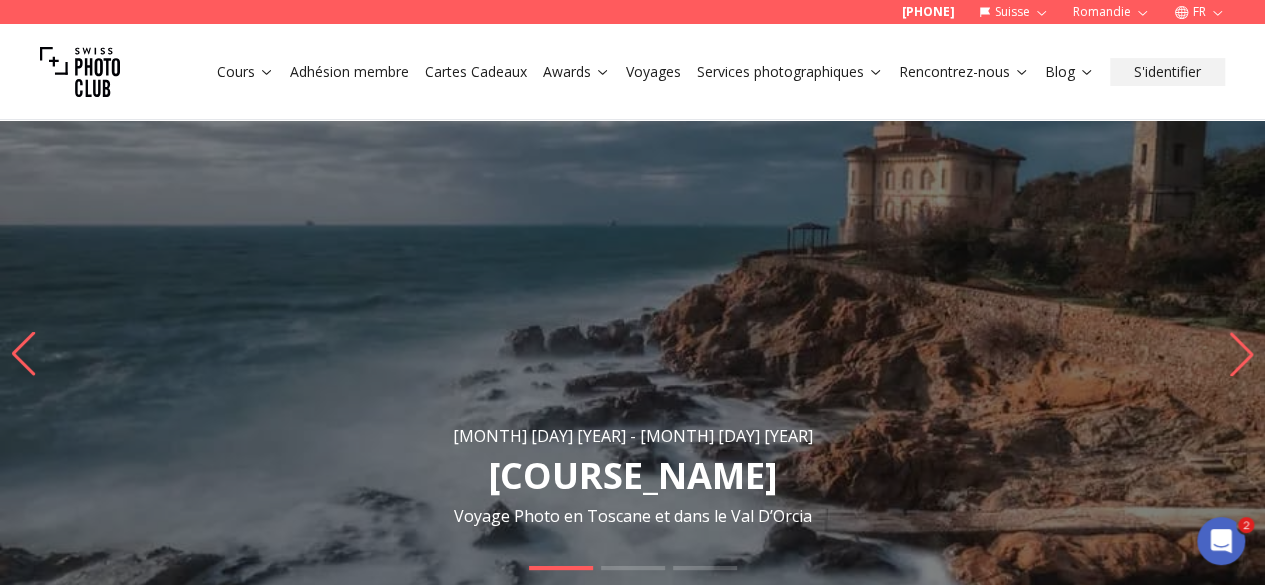 scroll, scrollTop: 6, scrollLeft: 0, axis: vertical 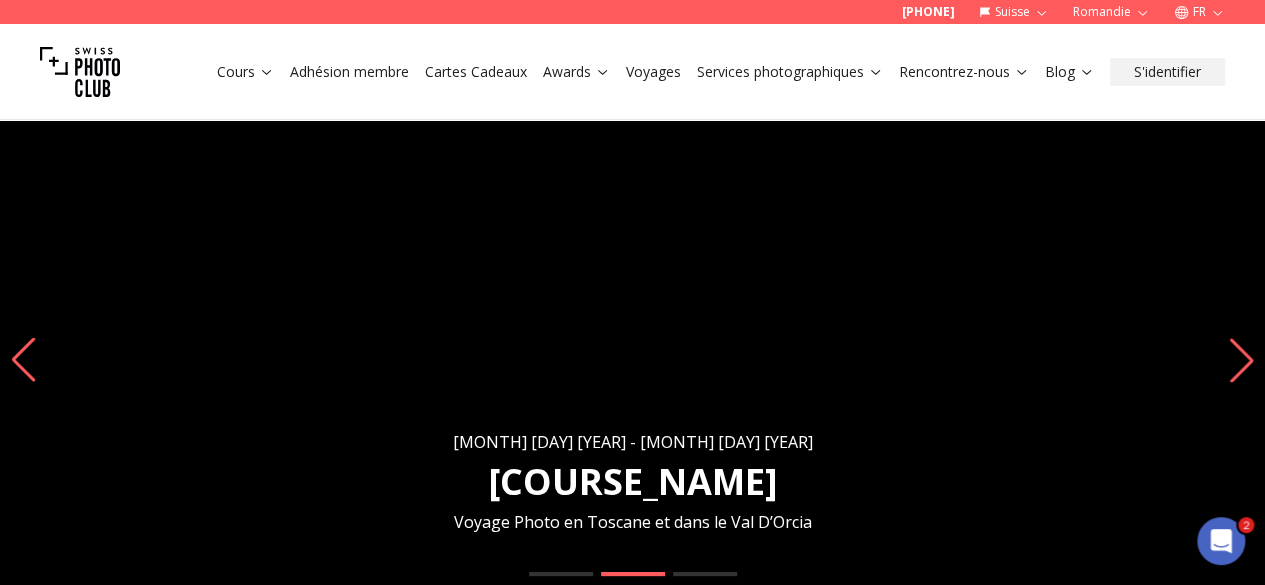 click 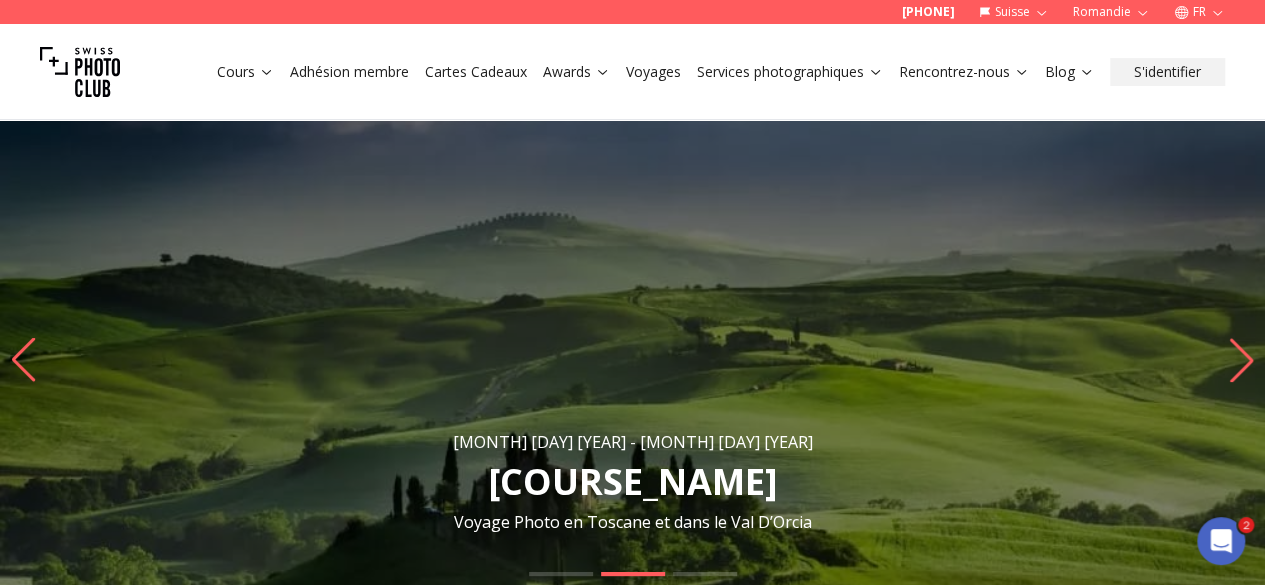 click 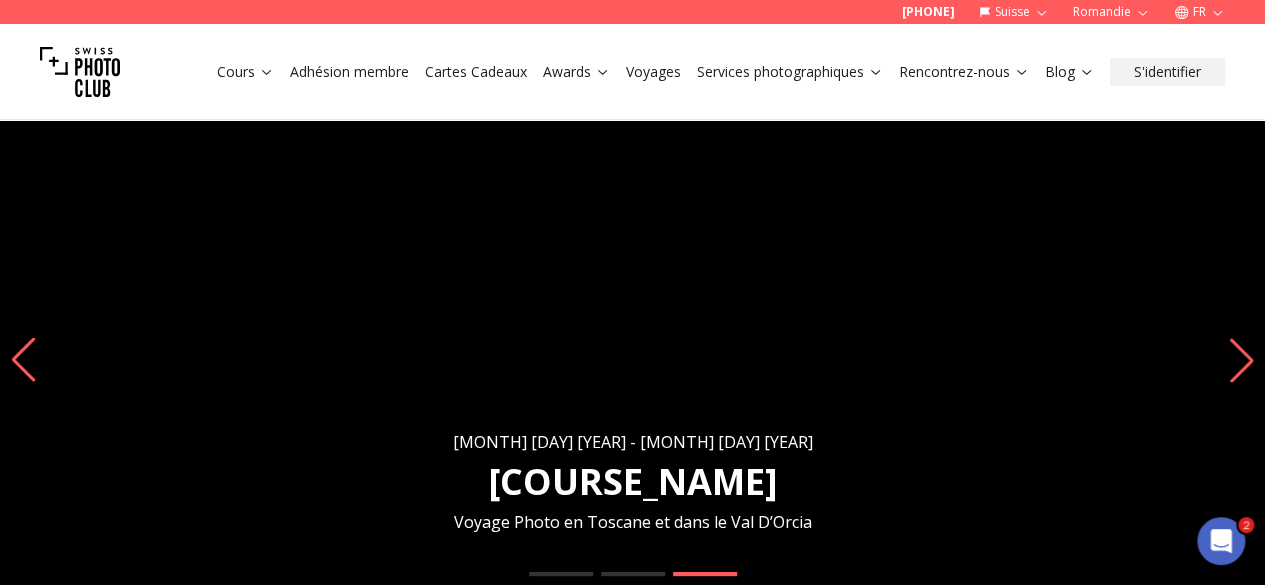 click 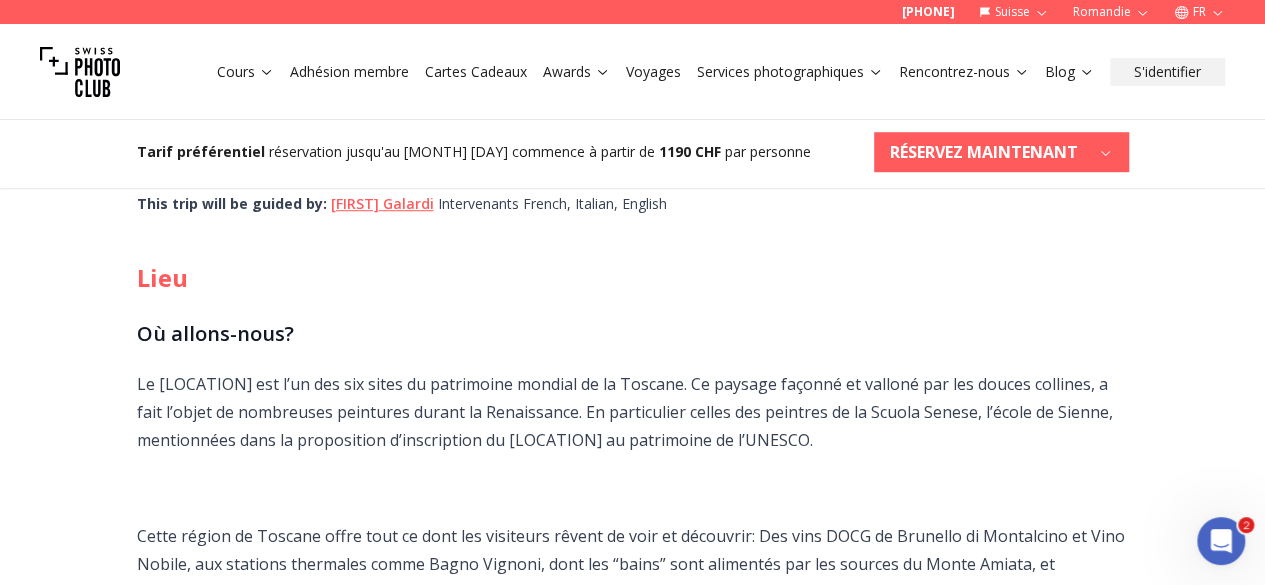 scroll, scrollTop: 653, scrollLeft: 0, axis: vertical 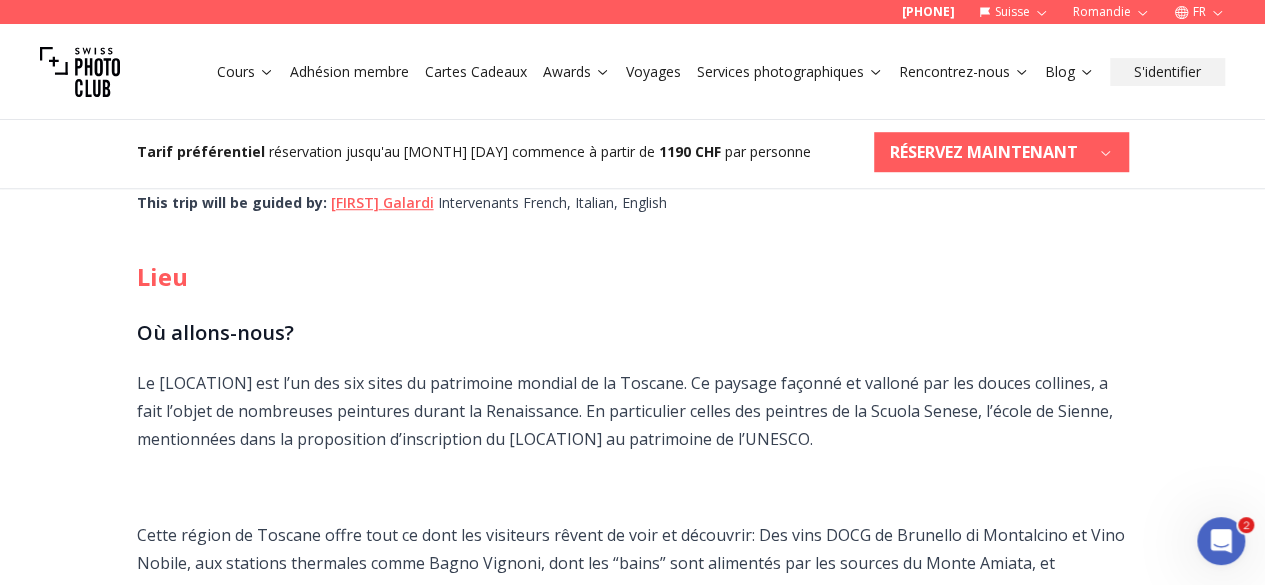 click on "Le [LOCATION] est l’un des six sites du patrimoine mondial de la Toscane. Ce paysage façonné et valloné par les douces collines, a fait l’objet de nombreuses peintures durant la Renaissance. En particulier celles des peintres de la Scuola Senese, l’école de Sienne, mentionnées dans la proposition d’inscription du [LOCATION] au patrimoine de l’UNESCO." at bounding box center [633, 411] 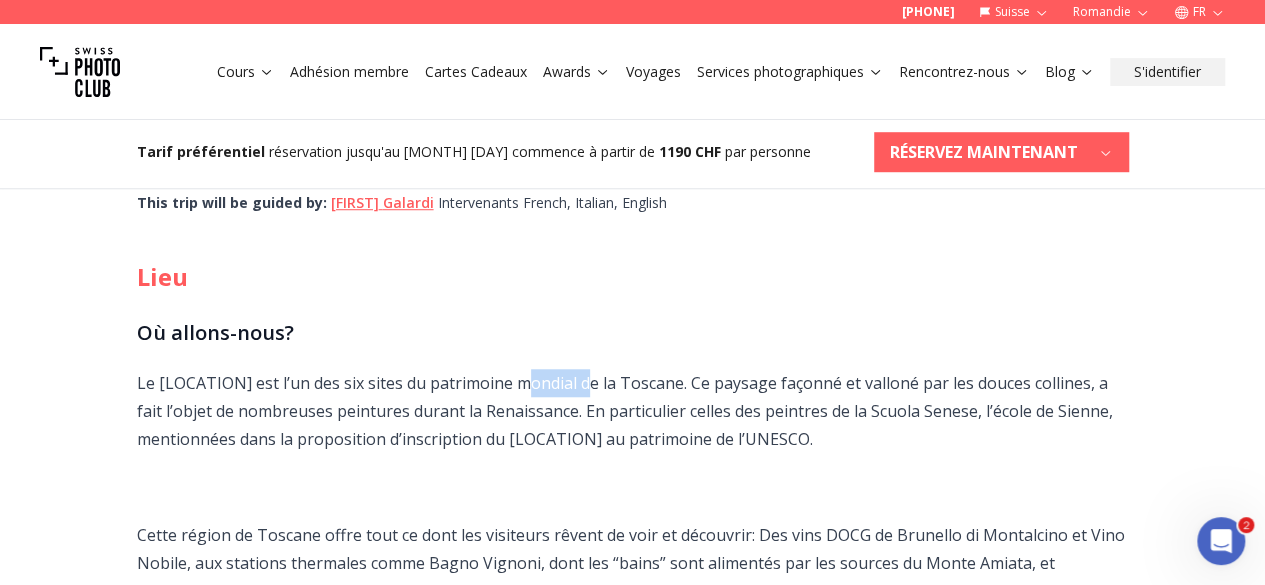 click on "Le [LOCATION] est l’un des six sites du patrimoine mondial de la Toscane. Ce paysage façonné et valloné par les douces collines, a fait l’objet de nombreuses peintures durant la Renaissance. En particulier celles des peintres de la Scuola Senese, l’école de Sienne, mentionnées dans la proposition d’inscription du [LOCATION] au patrimoine de l’UNESCO." at bounding box center [633, 411] 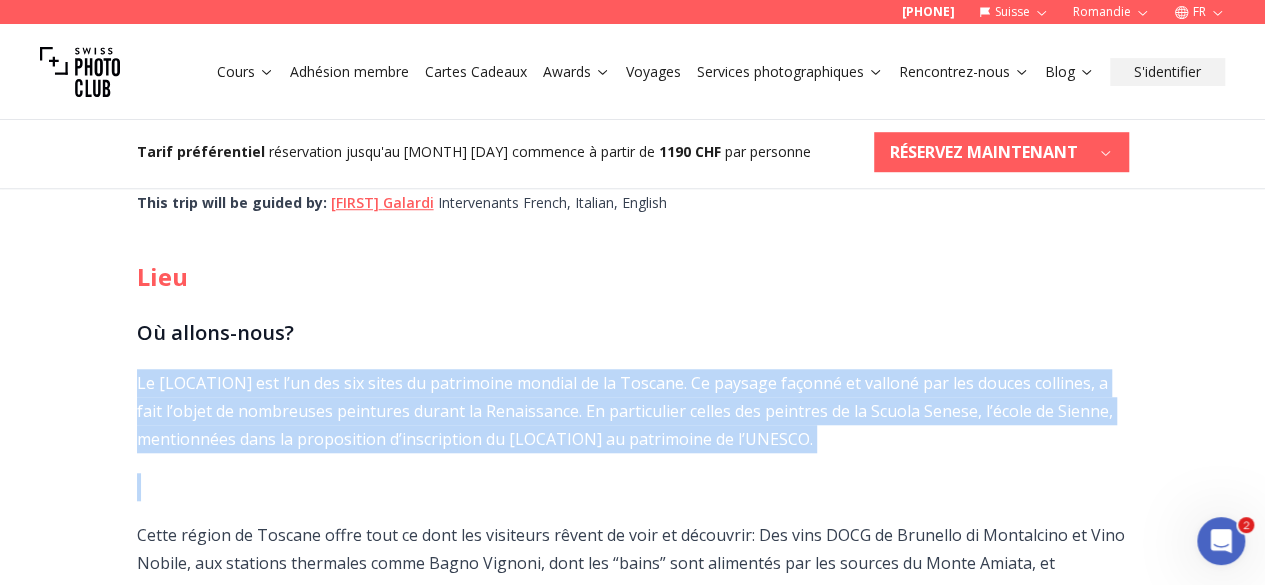 click on "Le [LOCATION] est l’un des six sites du patrimoine mondial de la Toscane. Ce paysage façonné et valloné par les douces collines, a fait l’objet de nombreuses peintures durant la Renaissance. En particulier celles des peintres de la Scuola Senese, l’école de Sienne, mentionnées dans la proposition d’inscription du [LOCATION] au patrimoine de l’UNESCO." at bounding box center (633, 411) 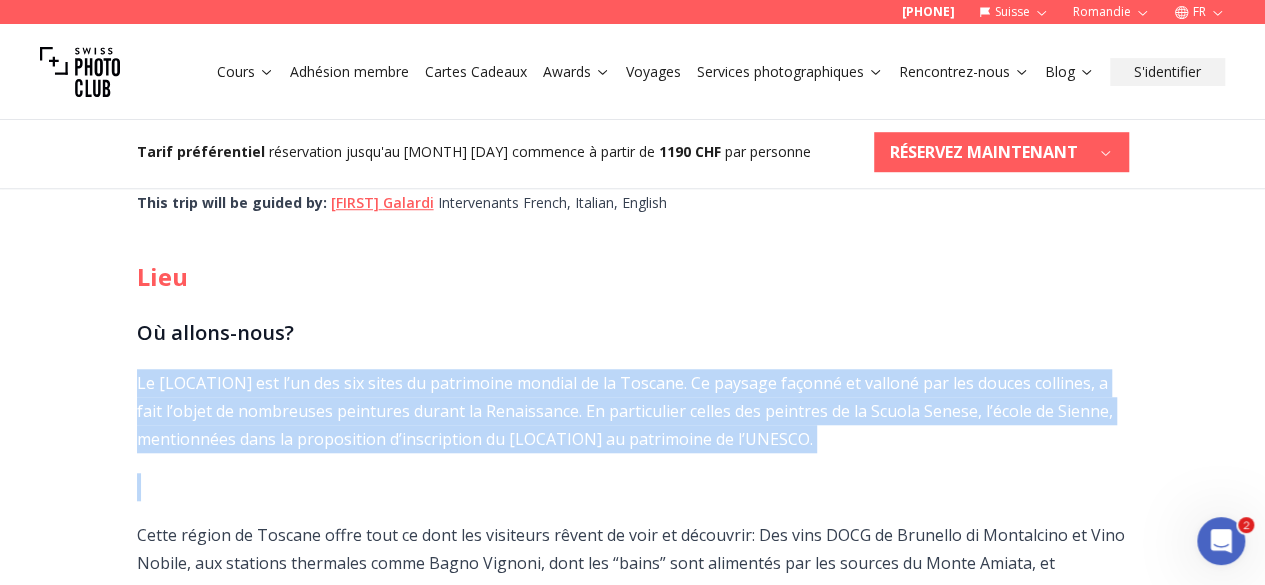 click on "Le [LOCATION] est l’un des six sites du patrimoine mondial de la Toscane. Ce paysage façonné et valloné par les douces collines, a fait l’objet de nombreuses peintures durant la Renaissance. En particulier celles des peintres de la Scuola Senese, l’école de Sienne, mentionnées dans la proposition d’inscription du [LOCATION] au patrimoine de l’UNESCO." at bounding box center [633, 411] 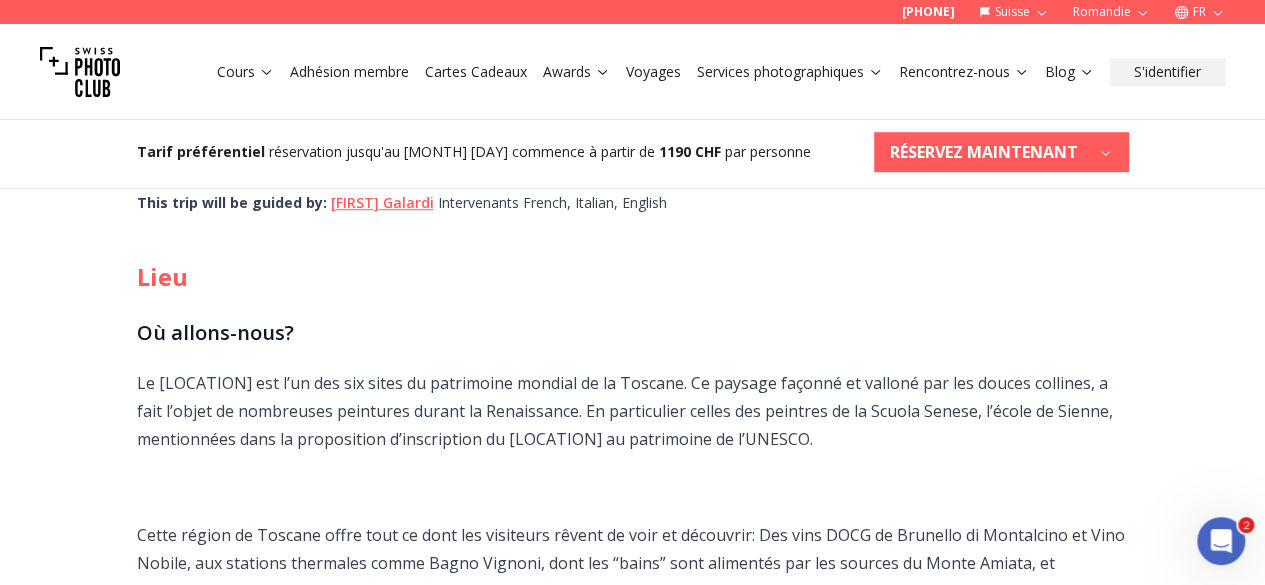 click on "Le [LOCATION] est l’un des six sites du patrimoine mondial de la Toscane. Ce paysage façonné et valloné par les douces collines, a fait l’objet de nombreuses peintures durant la Renaissance. En particulier celles des peintres de la Scuola Senese, l’école de Sienne, mentionnées dans la proposition d’inscription du [LOCATION] au patrimoine de l’UNESCO." at bounding box center (633, 411) 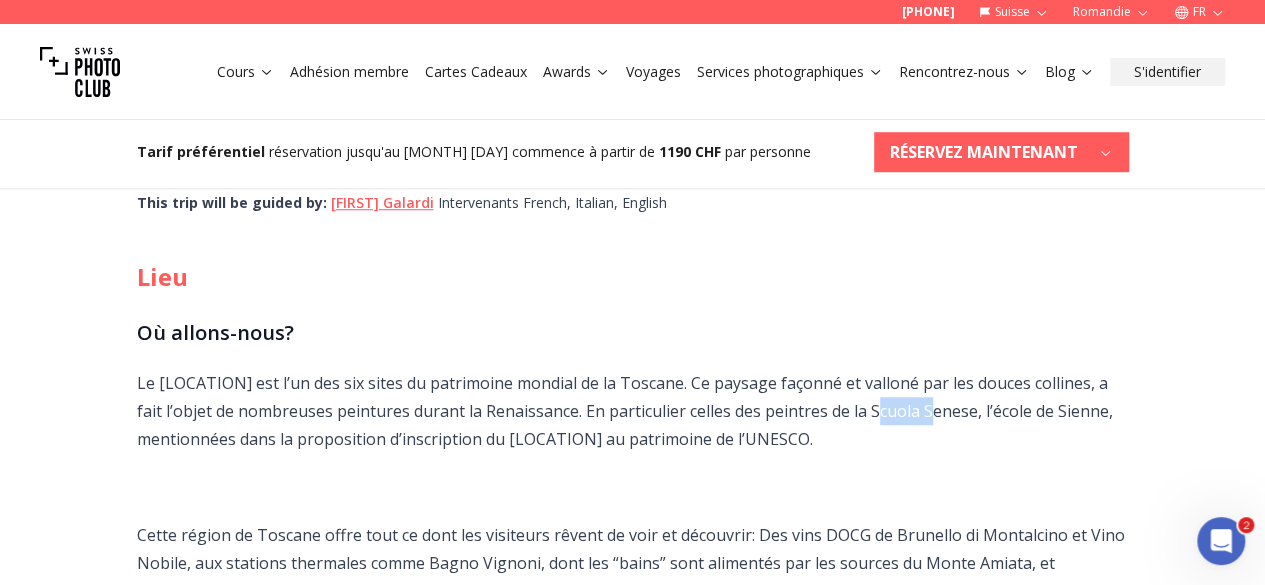 click on "Le [LOCATION] est l’un des six sites du patrimoine mondial de la Toscane. Ce paysage façonné et valloné par les douces collines, a fait l’objet de nombreuses peintures durant la Renaissance. En particulier celles des peintres de la Scuola Senese, l’école de Sienne, mentionnées dans la proposition d’inscription du [LOCATION] au patrimoine de l’UNESCO." at bounding box center [633, 411] 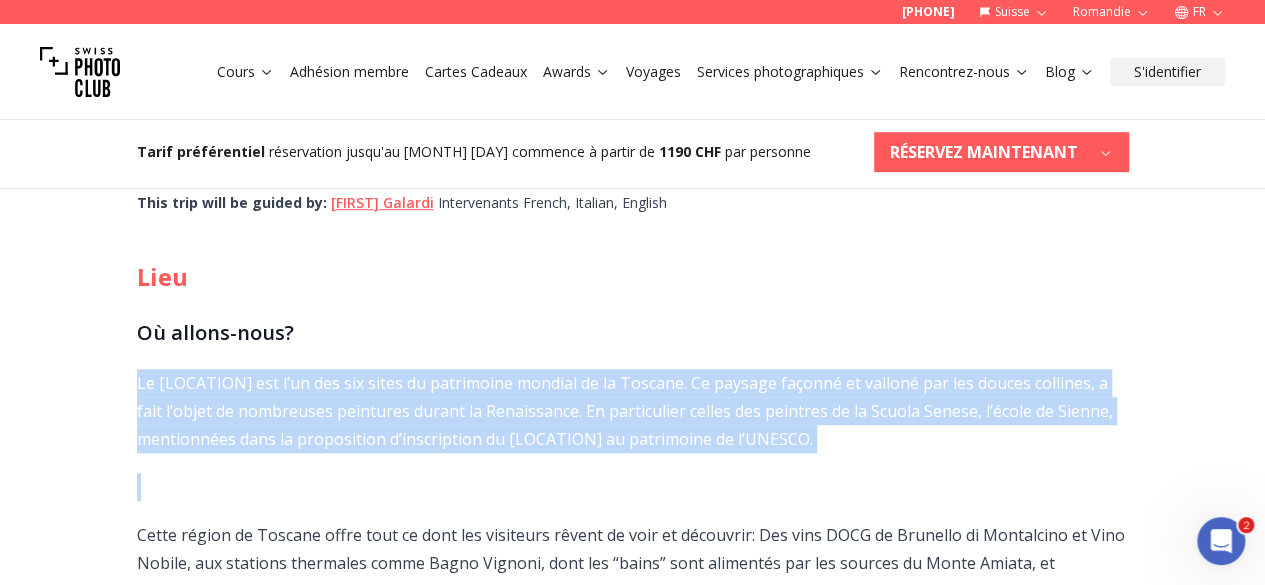 click on "Le [LOCATION] est l’un des six sites du patrimoine mondial de la Toscane. Ce paysage façonné et valloné par les douces collines, a fait l’objet de nombreuses peintures durant la Renaissance. En particulier celles des peintres de la Scuola Senese, l’école de Sienne, mentionnées dans la proposition d’inscription du [LOCATION] au patrimoine de l’UNESCO." at bounding box center [633, 411] 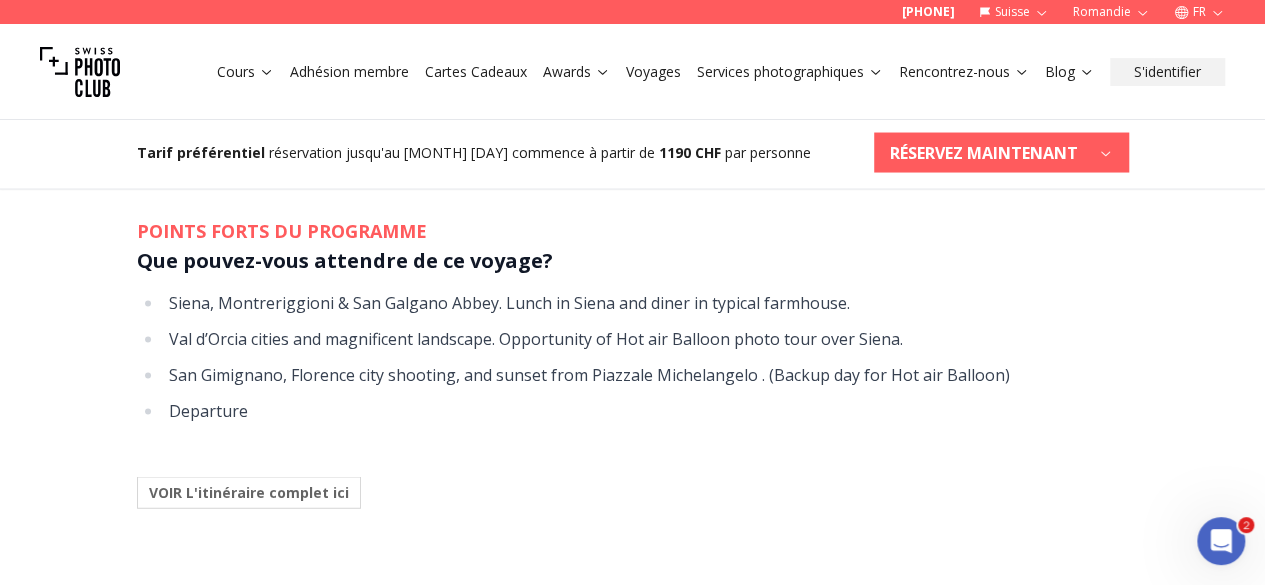 scroll, scrollTop: 1877, scrollLeft: 0, axis: vertical 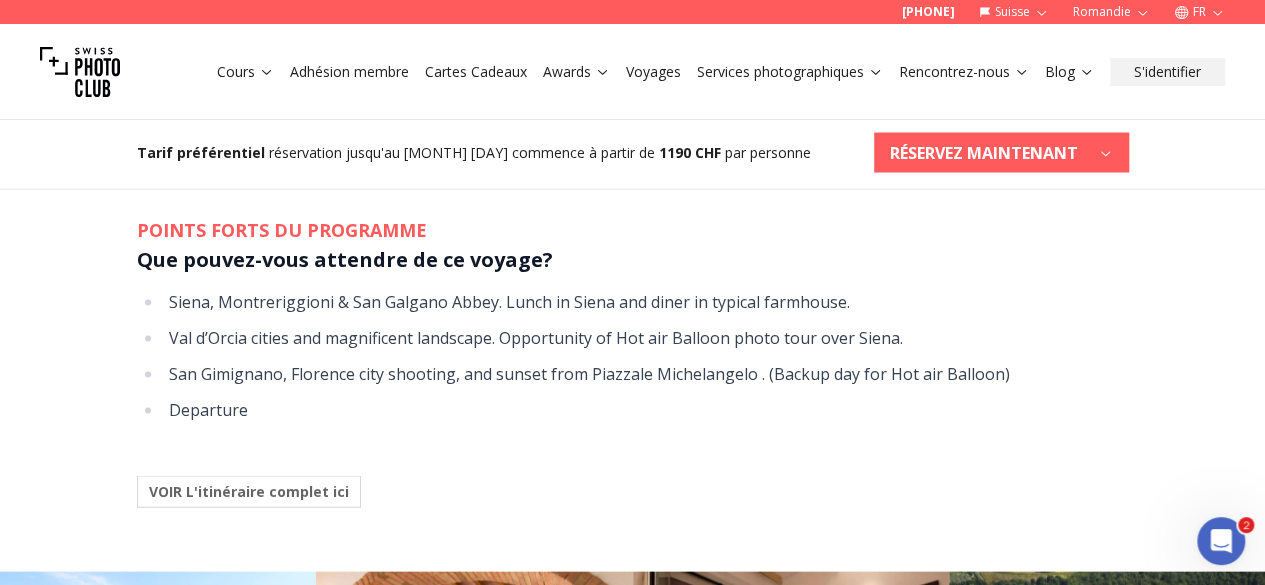 click on "San Gimignano, Florence city shooting, and sunset from Piazzale Michelangelo . (Backup day for Hot air Balloon)" at bounding box center [646, 373] 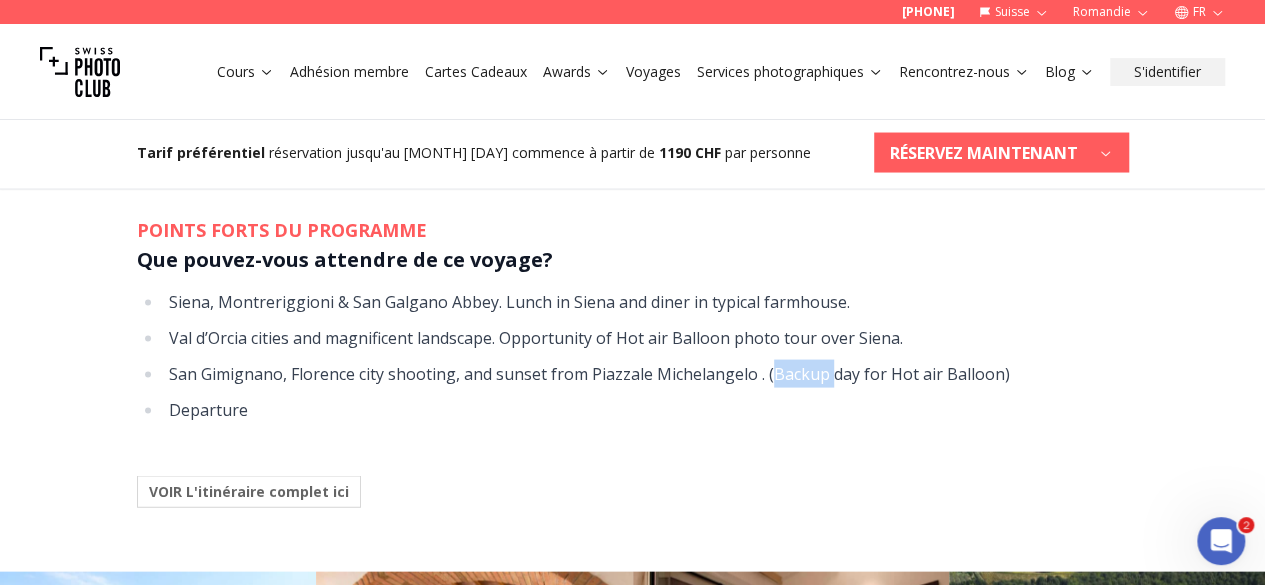 click on "San Gimignano, Florence city shooting, and sunset from Piazzale Michelangelo . (Backup day for Hot air Balloon)" at bounding box center [646, 373] 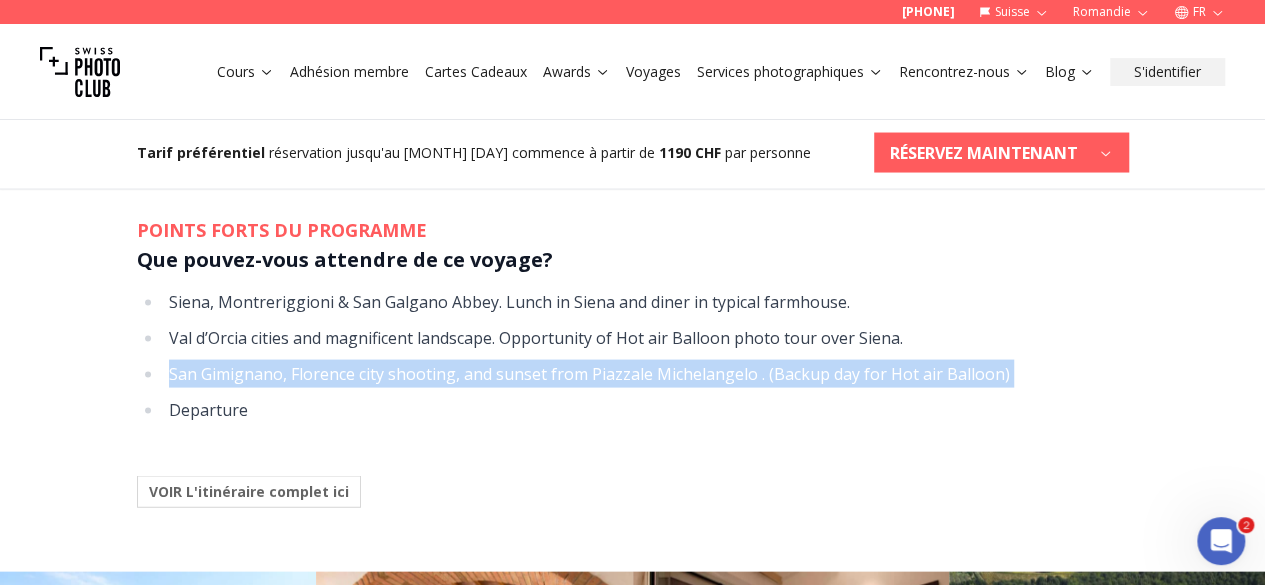 click on "San Gimignano, Florence city shooting, and sunset from Piazzale Michelangelo . (Backup day for Hot air Balloon)" at bounding box center (646, 373) 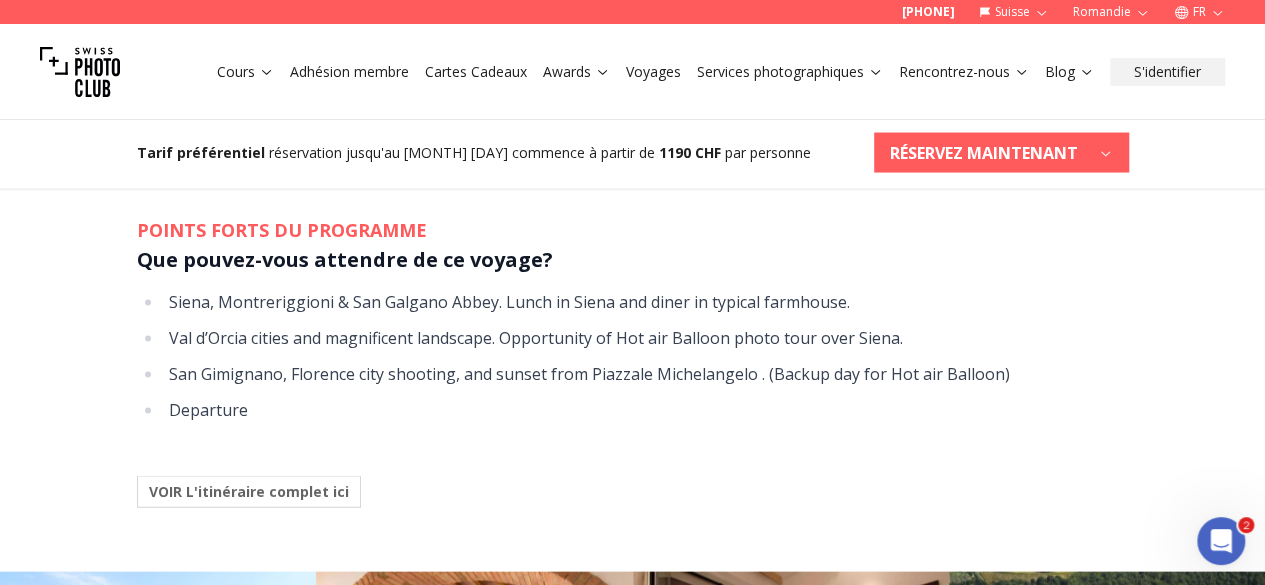click on "Val d’Orcia cities and magnificent landscape. Opportunity of Hot air Balloon photo tour over Siena." at bounding box center [646, 337] 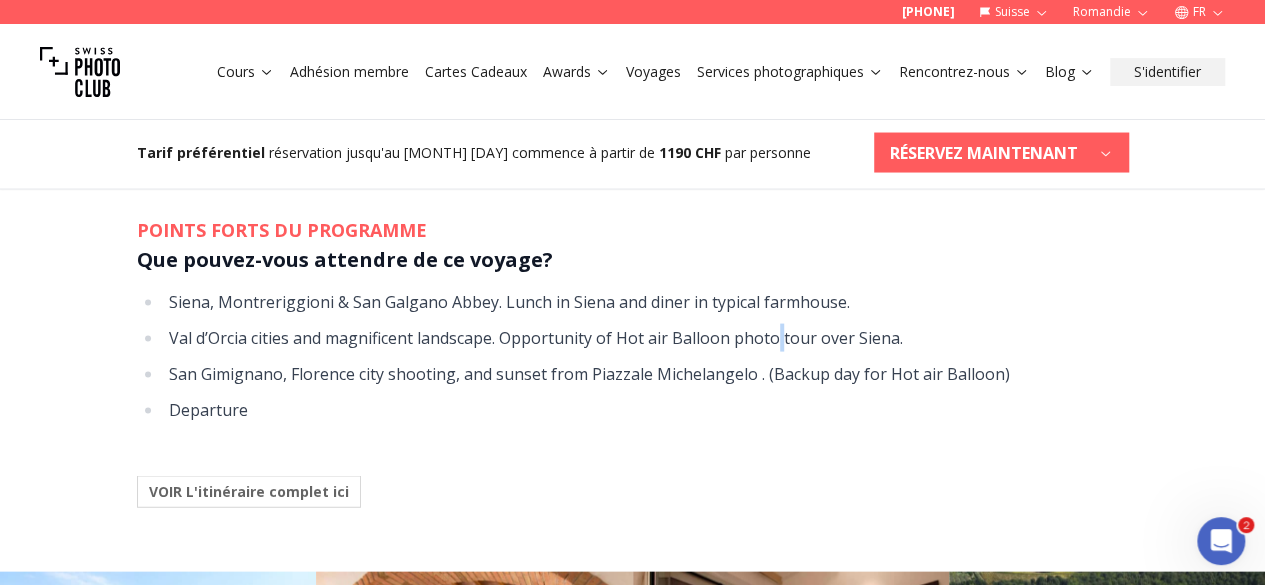 click on "Val d’Orcia cities and magnificent landscape. Opportunity of Hot air Balloon photo tour over Siena." at bounding box center (646, 337) 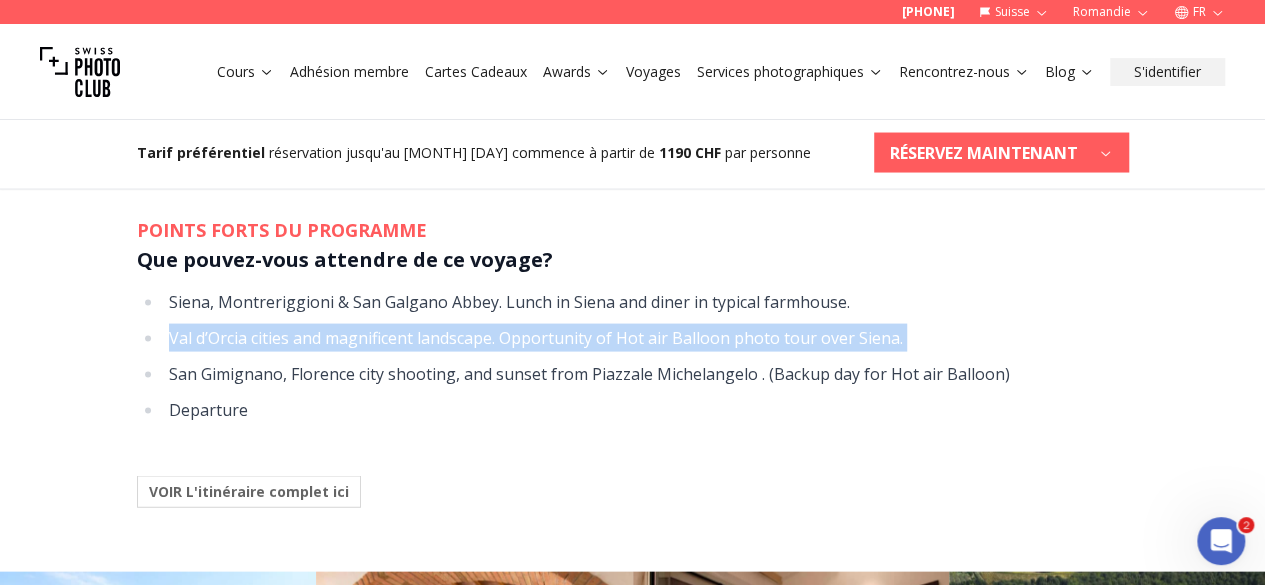 click on "Val d’Orcia cities and magnificent landscape. Opportunity of Hot air Balloon photo tour over Siena." at bounding box center (646, 337) 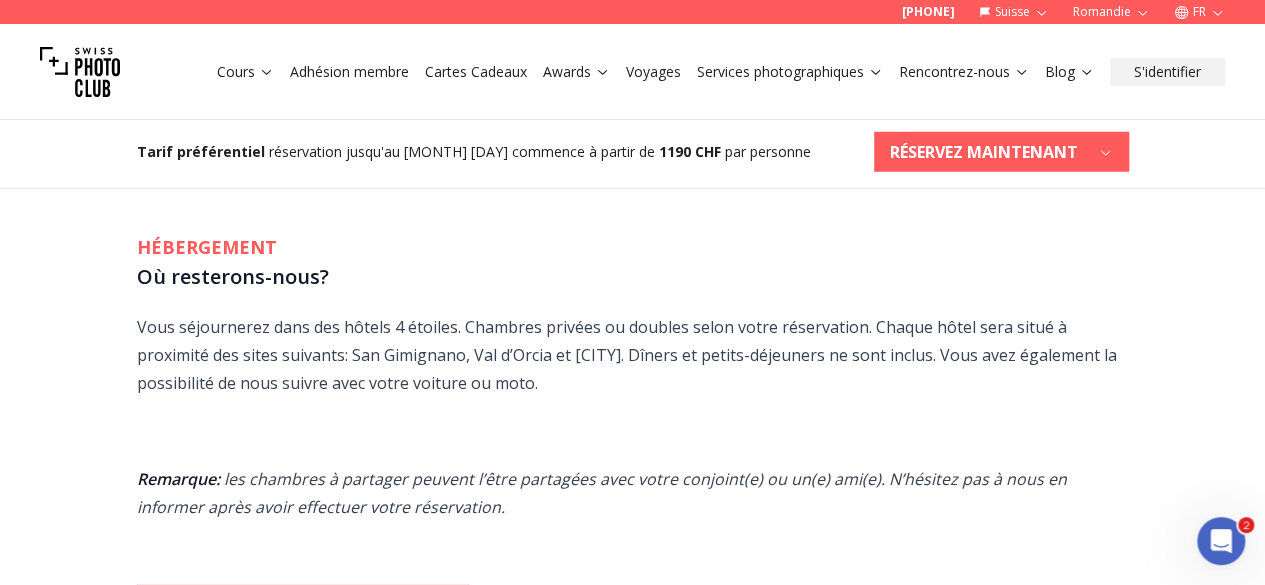 scroll, scrollTop: 2700, scrollLeft: 0, axis: vertical 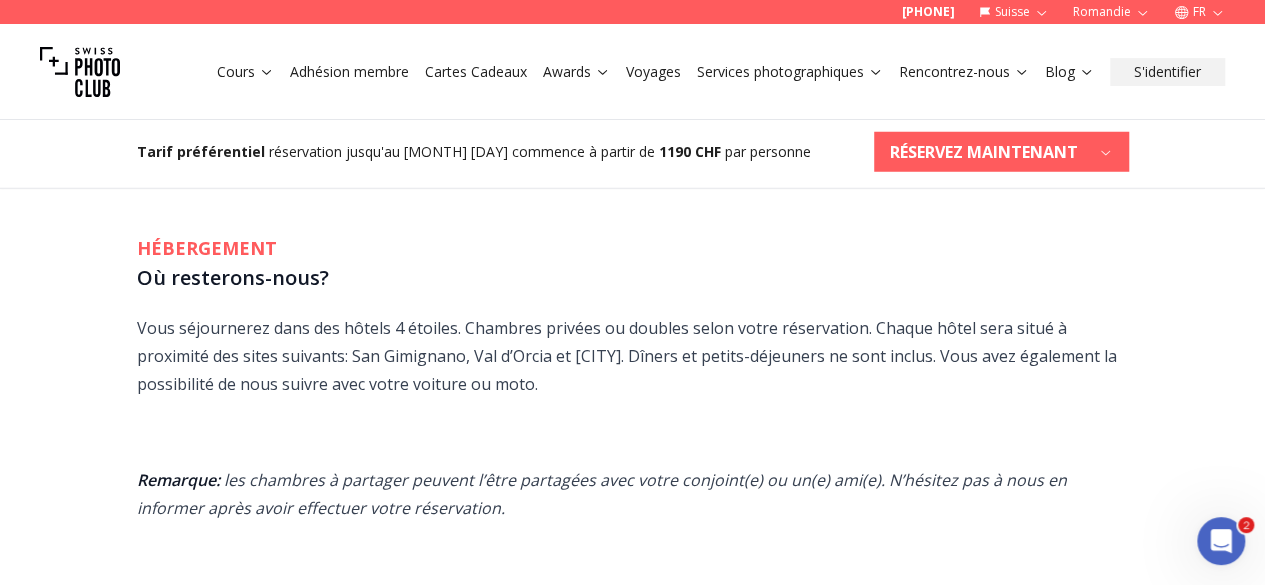 click on "Vous séjournerez dans des hôtels 4 étoiles. Chambres privées ou doubles selon votre réservation. Chaque hôtel sera situé à proximité des sites suivants: San Gimignano, Val d’Orcia et [CITY]. Dîners et petits-déjeuners ne sont inclus. Vous avez également la possibilité de nous suivre avec votre voiture ou moto." at bounding box center (633, 356) 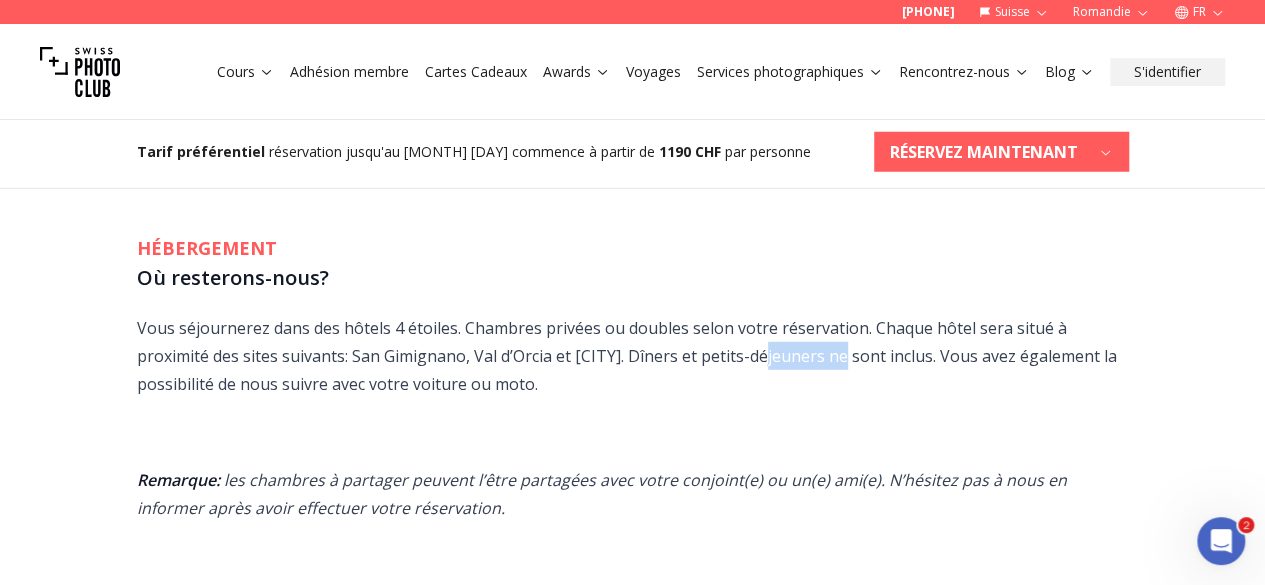 click on "Vous séjournerez dans des hôtels 4 étoiles. Chambres privées ou doubles selon votre réservation. Chaque hôtel sera situé à proximité des sites suivants: San Gimignano, Val d’Orcia et [CITY]. Dîners et petits-déjeuners ne sont inclus. Vous avez également la possibilité de nous suivre avec votre voiture ou moto." at bounding box center [633, 356] 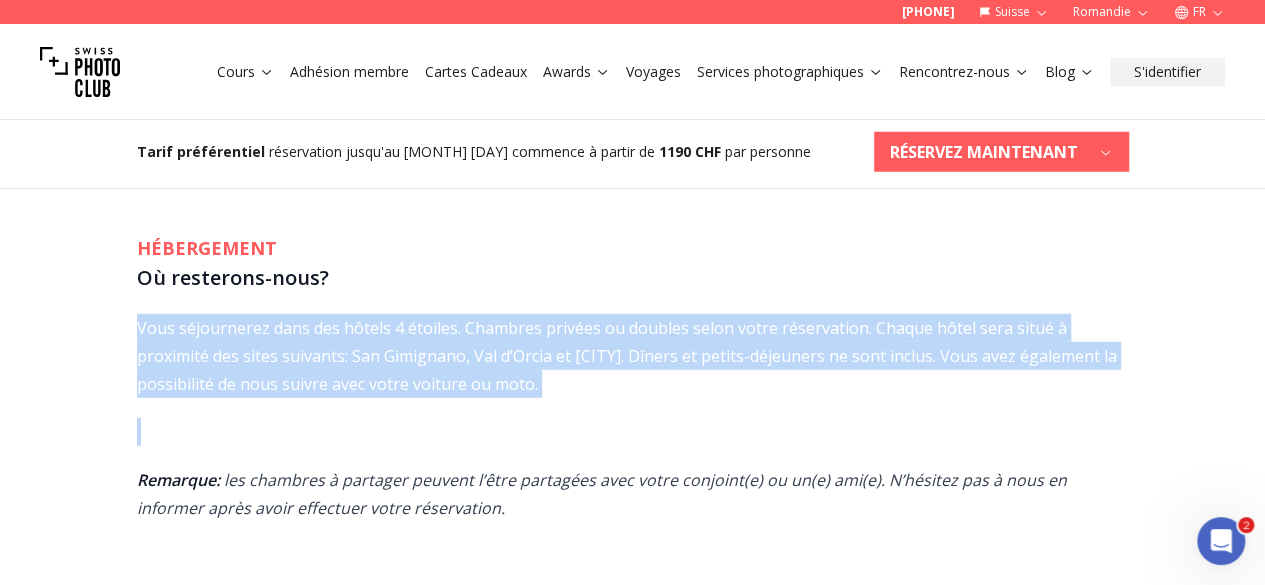 click on "Vous séjournerez dans des hôtels 4 étoiles. Chambres privées ou doubles selon votre réservation. Chaque hôtel sera situé à proximité des sites suivants: San Gimignano, Val d’Orcia et [CITY]. Dîners et petits-déjeuners ne sont inclus. Vous avez également la possibilité de nous suivre avec votre voiture ou moto." at bounding box center [633, 356] 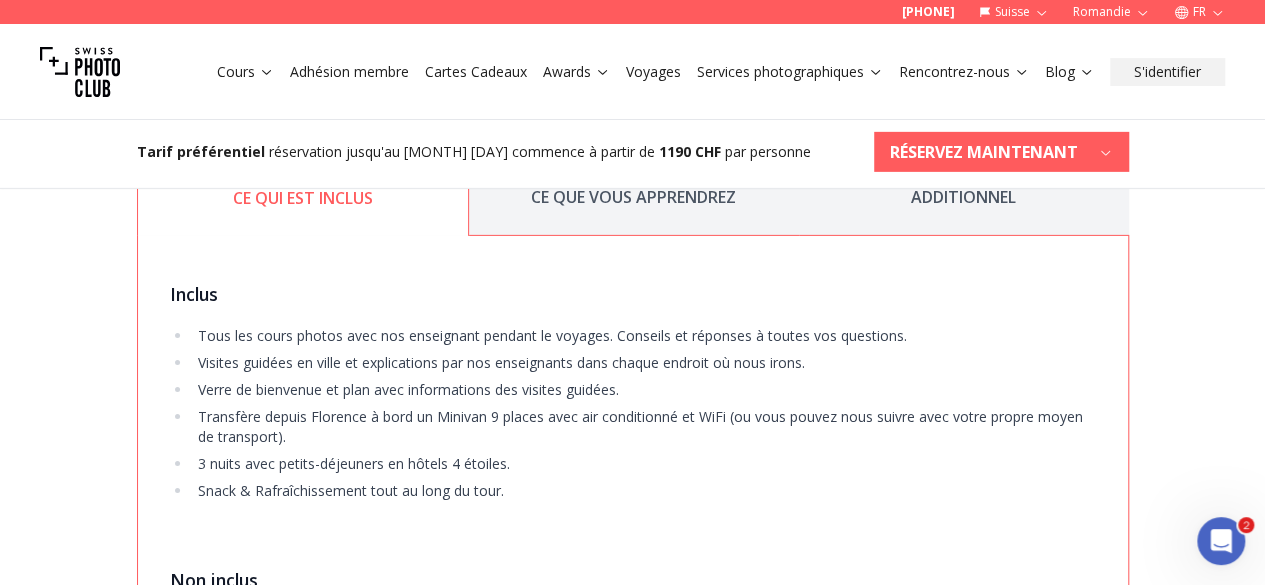 scroll, scrollTop: 3125, scrollLeft: 0, axis: vertical 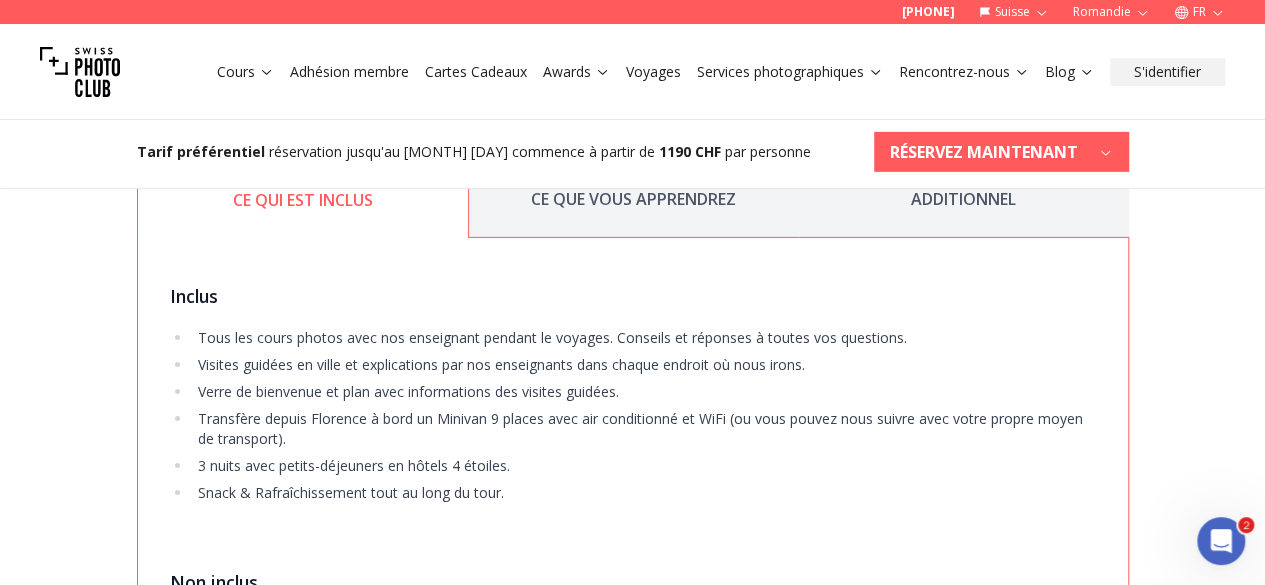 click on "Tous les cours photos avec nos enseignant pendant le voyages. Conseils et réponses à toutes vos questions." at bounding box center [643, 338] 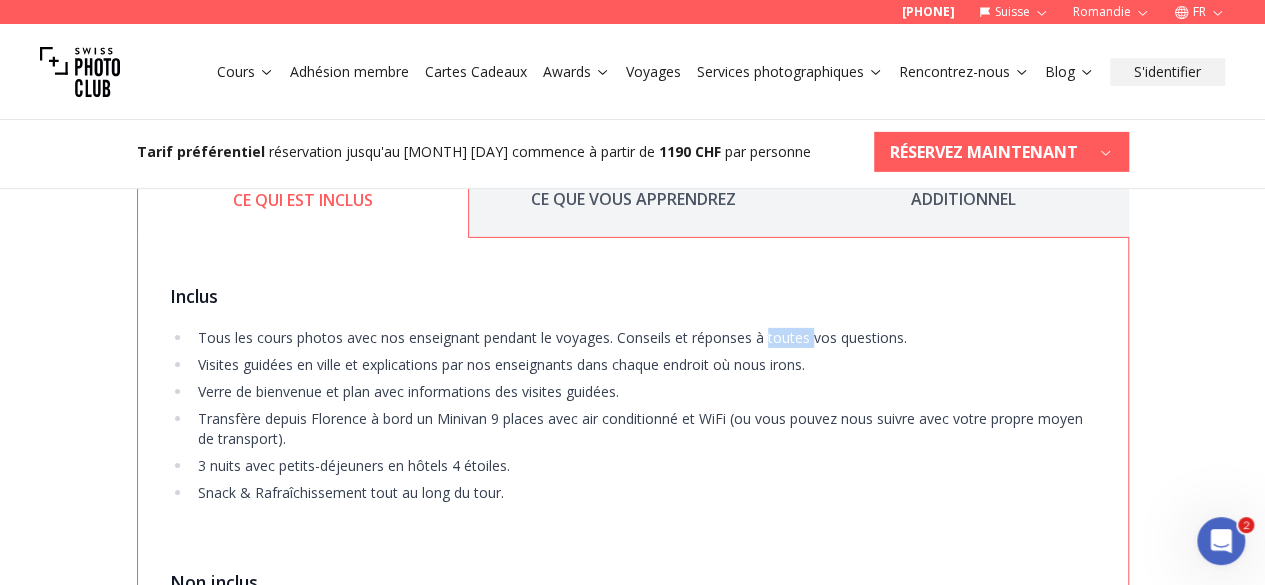 click on "Tous les cours photos avec nos enseignant pendant le voyages. Conseils et réponses à toutes vos questions." at bounding box center (643, 338) 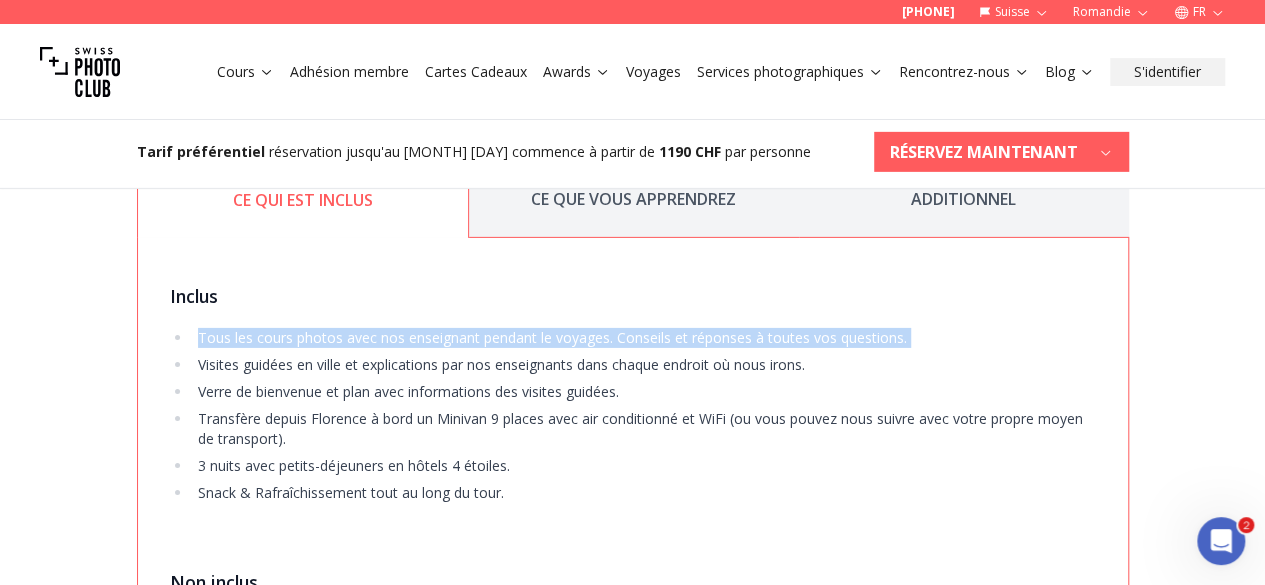 click on "Tous les cours photos avec nos enseignant pendant le voyages. Conseils et réponses à toutes vos questions." at bounding box center (643, 338) 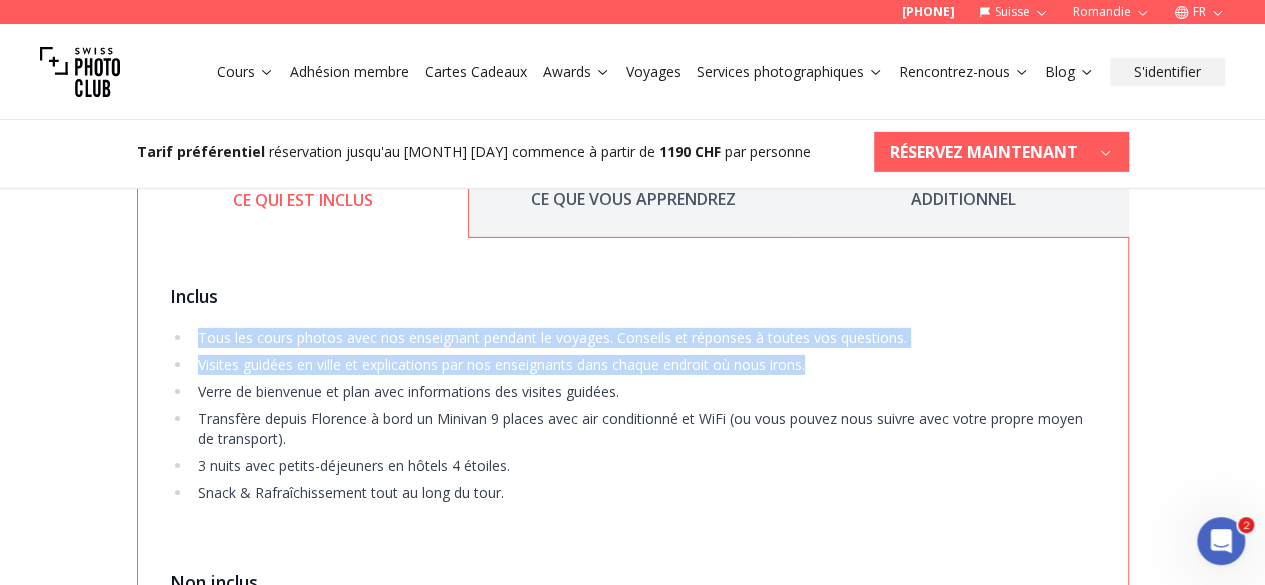 drag, startPoint x: 842, startPoint y: 365, endPoint x: 780, endPoint y: 293, distance: 95.015785 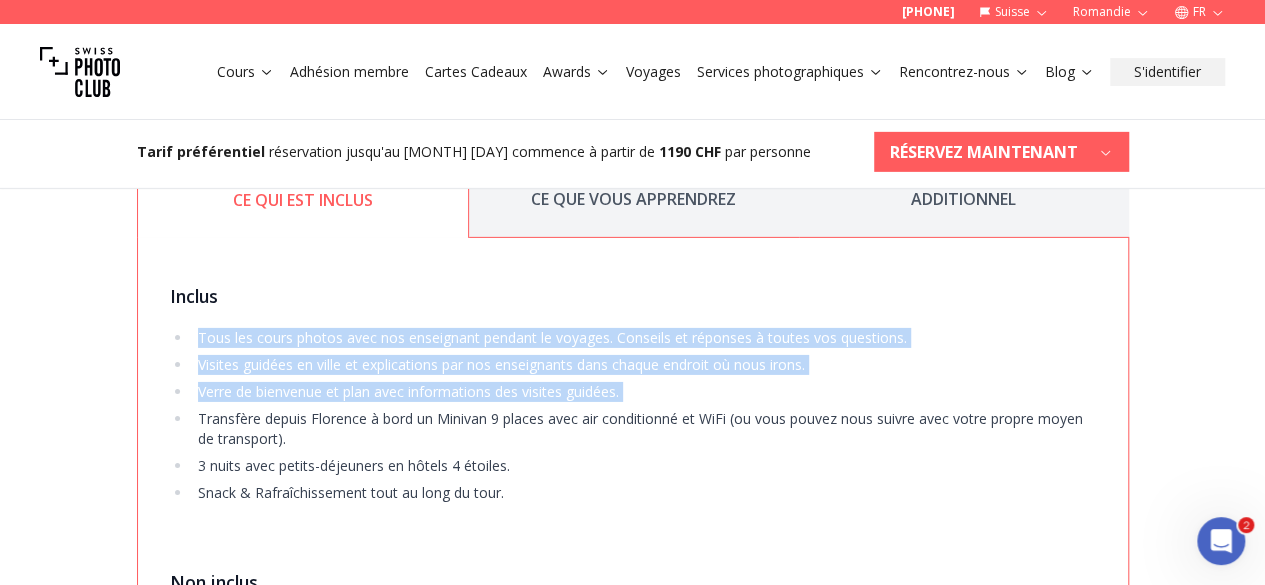 drag, startPoint x: 780, startPoint y: 293, endPoint x: 790, endPoint y: 394, distance: 101.49384 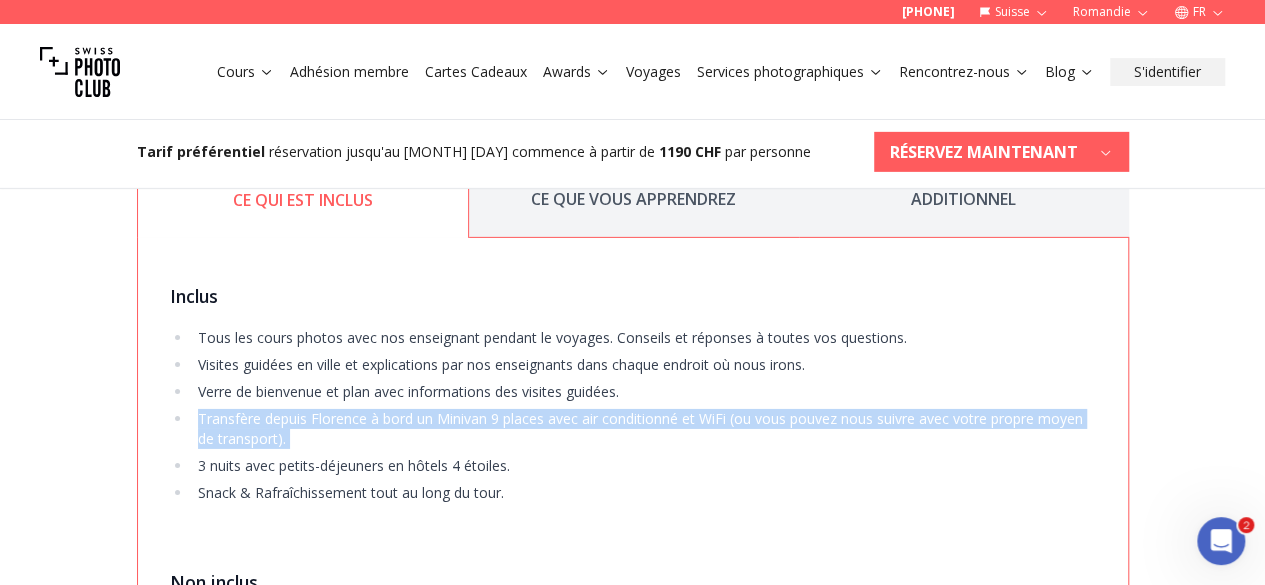 drag, startPoint x: 790, startPoint y: 394, endPoint x: 793, endPoint y: 439, distance: 45.099888 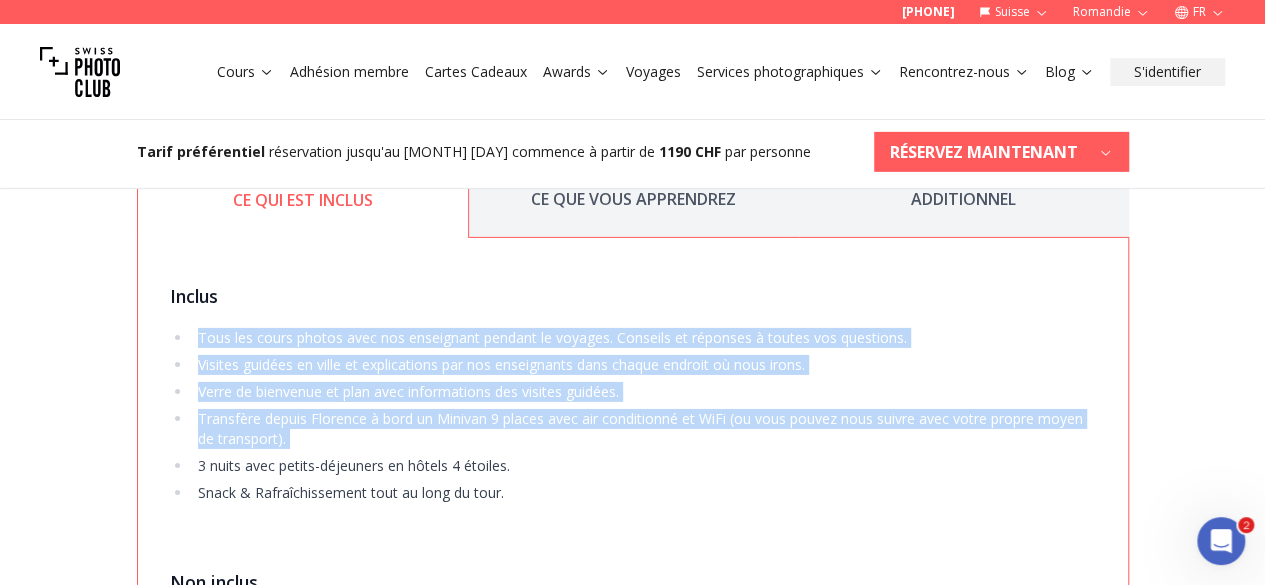drag, startPoint x: 793, startPoint y: 439, endPoint x: 774, endPoint y: 303, distance: 137.32079 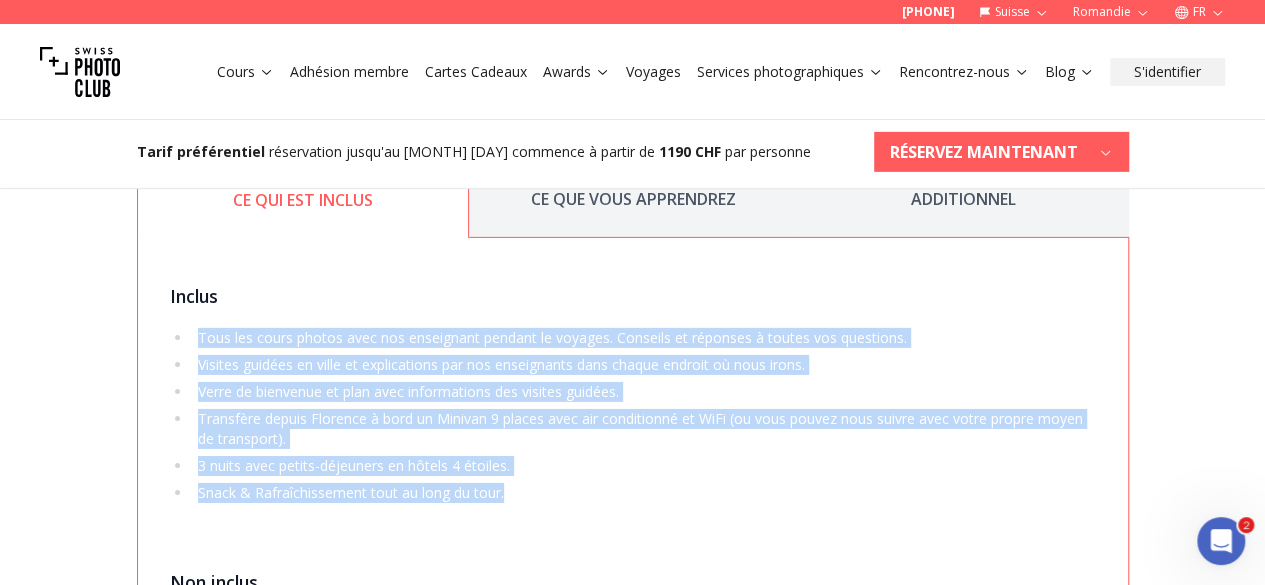 drag, startPoint x: 774, startPoint y: 303, endPoint x: 749, endPoint y: 496, distance: 194.61244 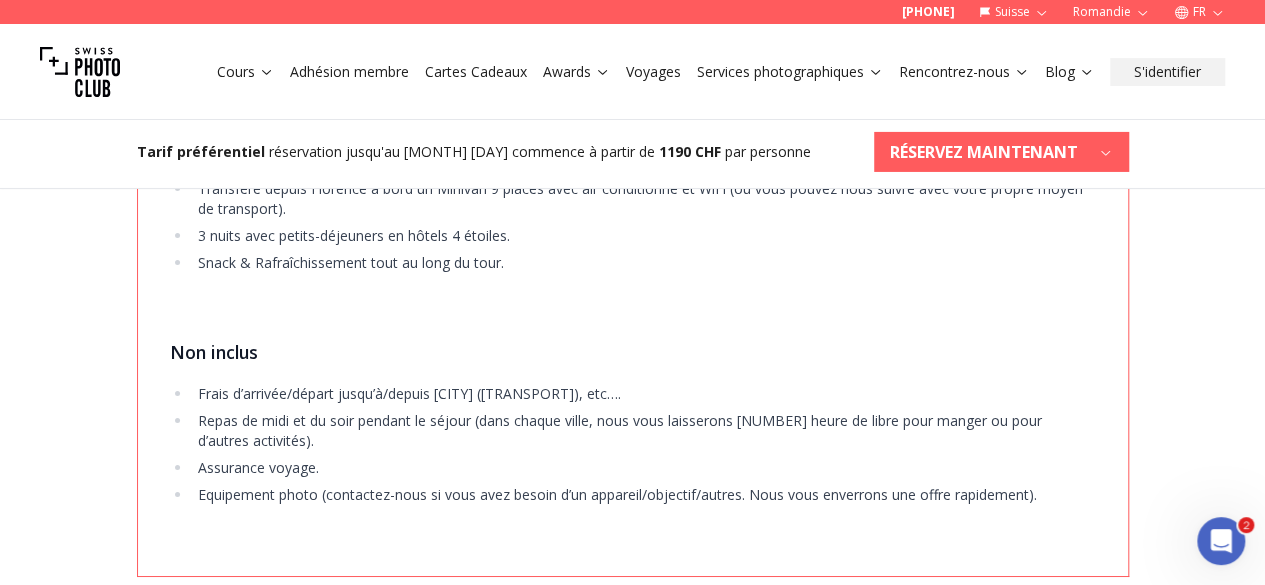 scroll, scrollTop: 3363, scrollLeft: 0, axis: vertical 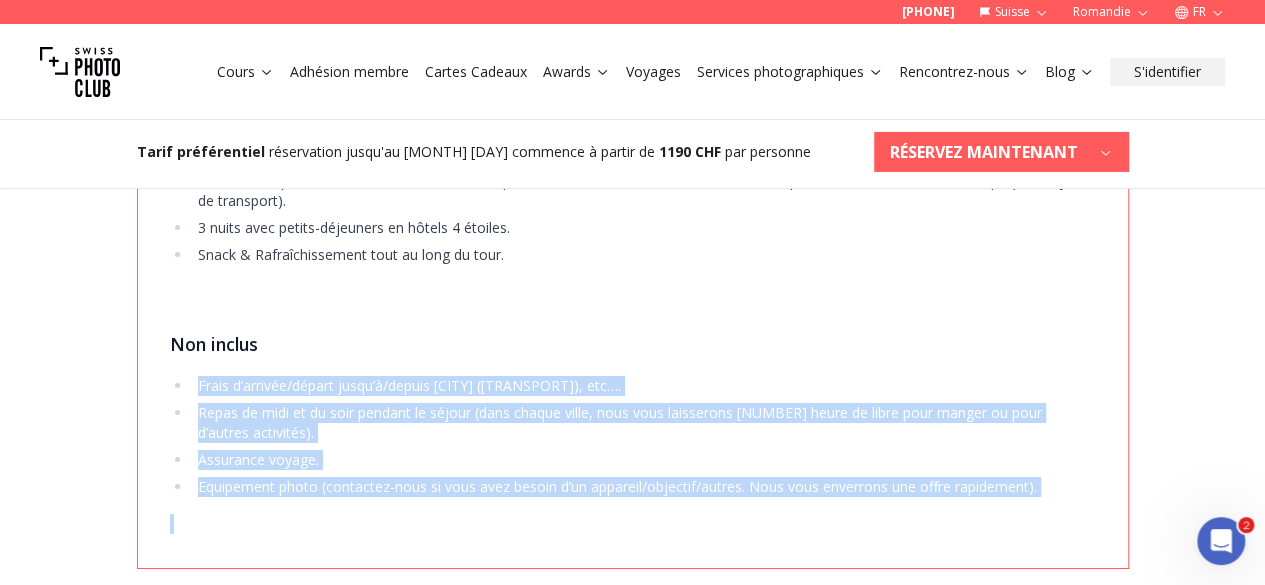 drag, startPoint x: 749, startPoint y: 496, endPoint x: 685, endPoint y: 353, distance: 156.66844 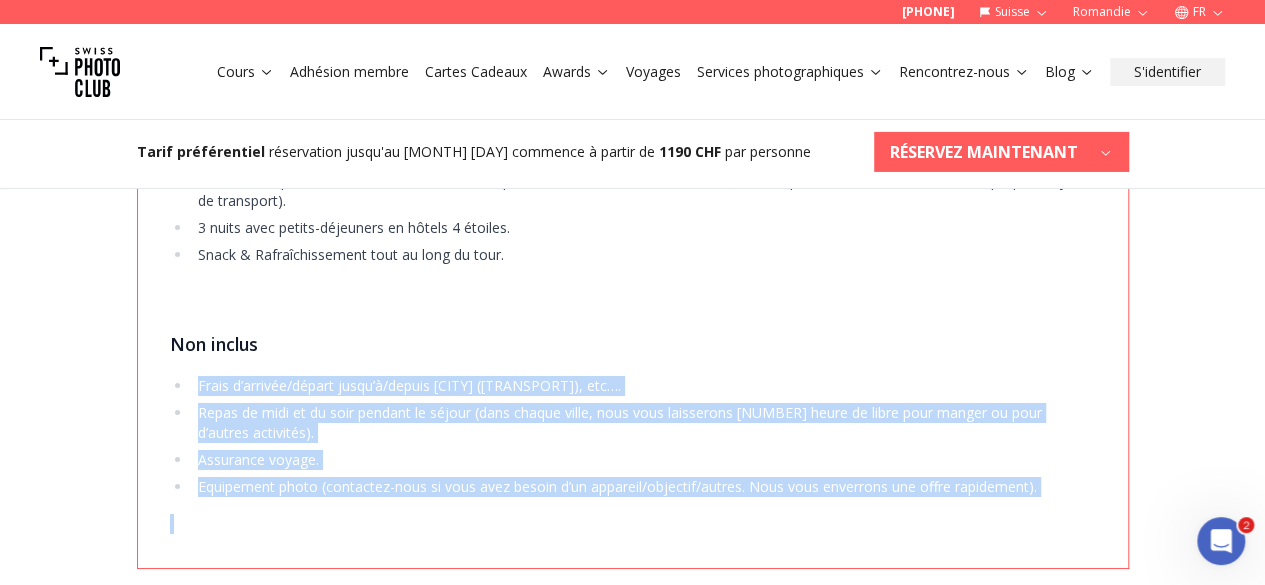 drag, startPoint x: 685, startPoint y: 353, endPoint x: 768, endPoint y: 515, distance: 182.02472 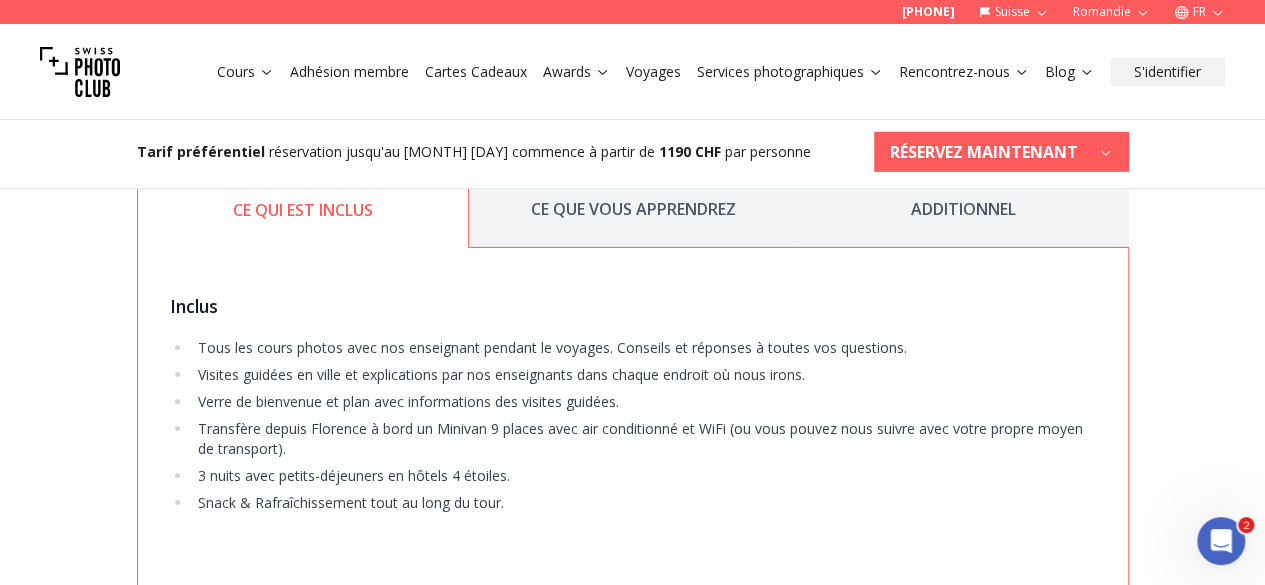 scroll, scrollTop: 3075, scrollLeft: 0, axis: vertical 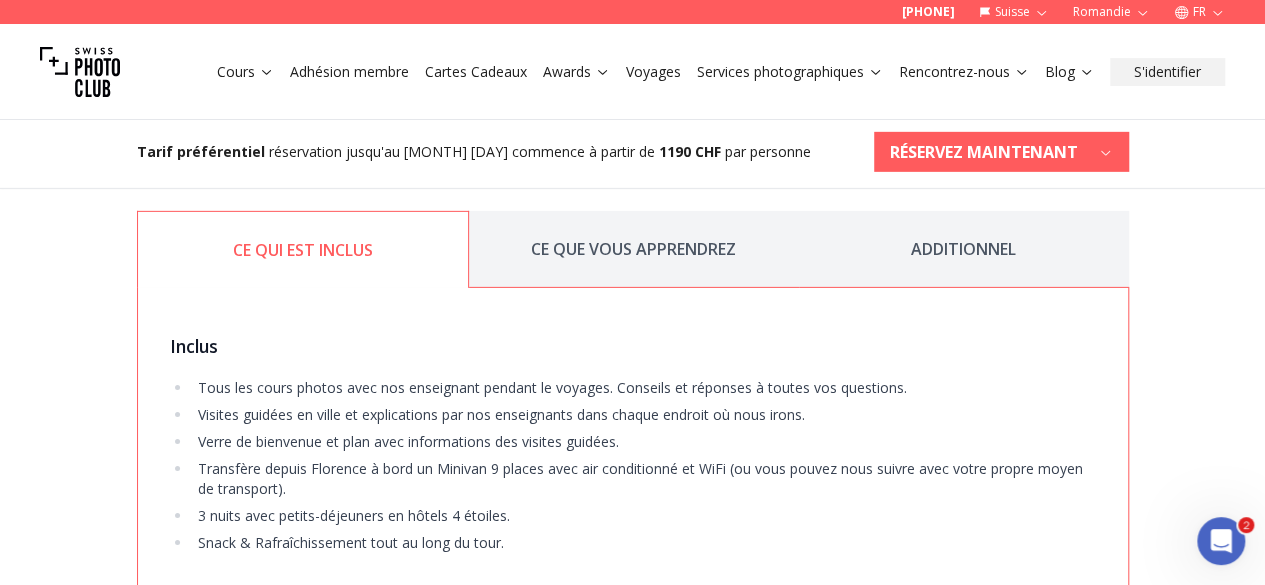 click on "CE QUE VOUS APPRENDREZ" at bounding box center (634, 249) 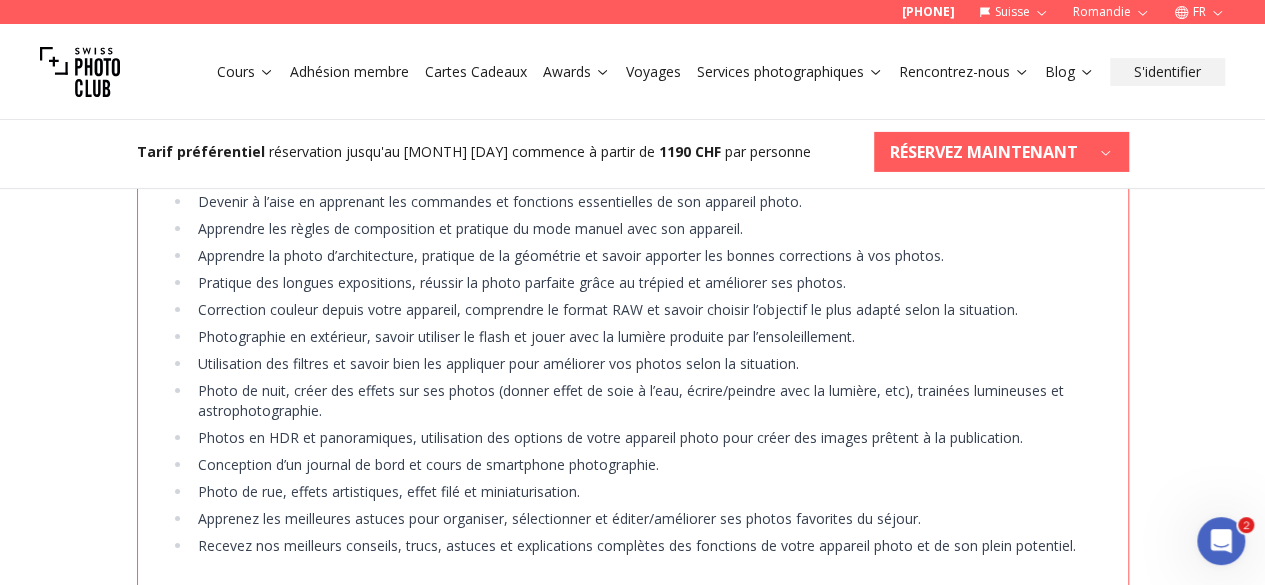 scroll, scrollTop: 3301, scrollLeft: 0, axis: vertical 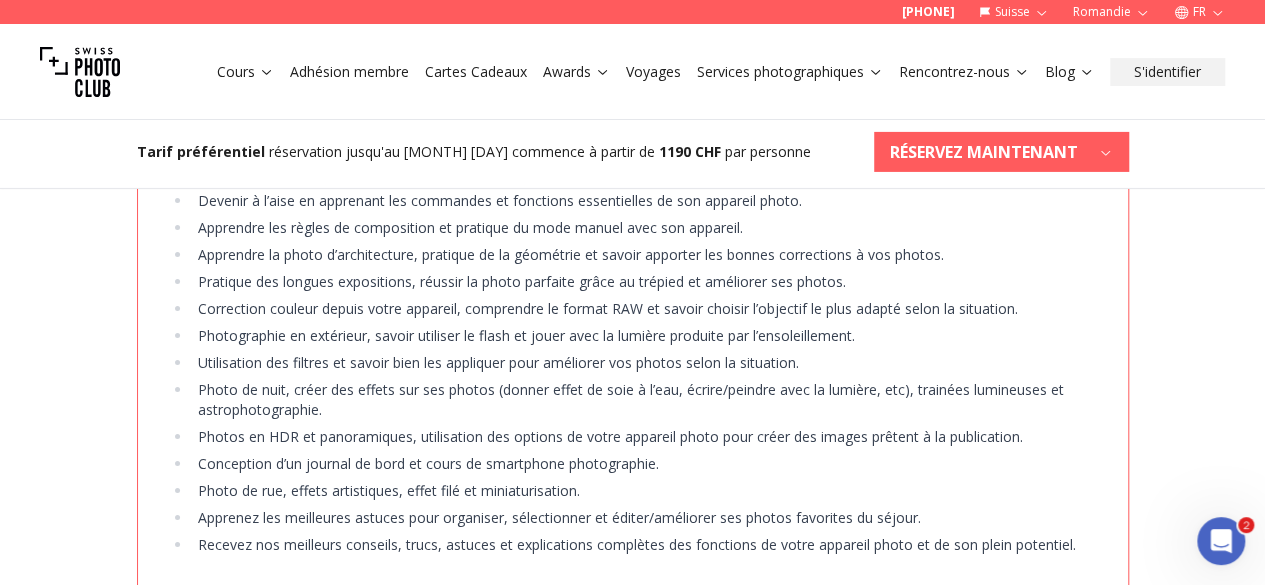 click on "Photos en HDR et panoramiques, utilisation des options de votre appareil photo pour créer des images prêtent à la publication." at bounding box center (643, 437) 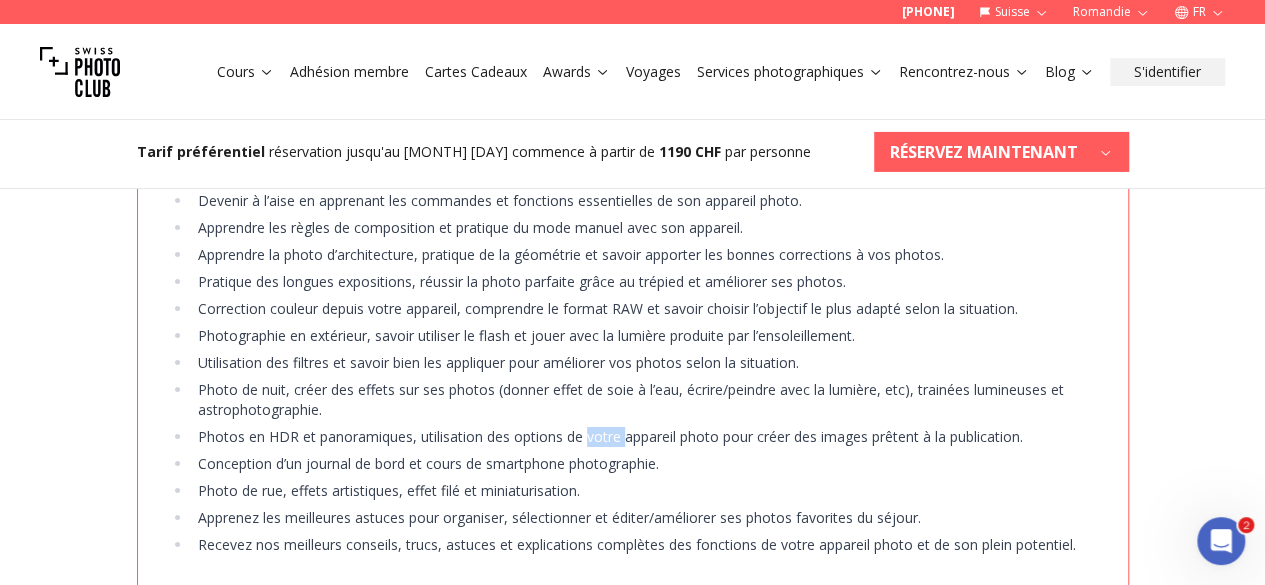 click on "Photos en HDR et panoramiques, utilisation des options de votre appareil photo pour créer des images prêtent à la publication." at bounding box center (643, 437) 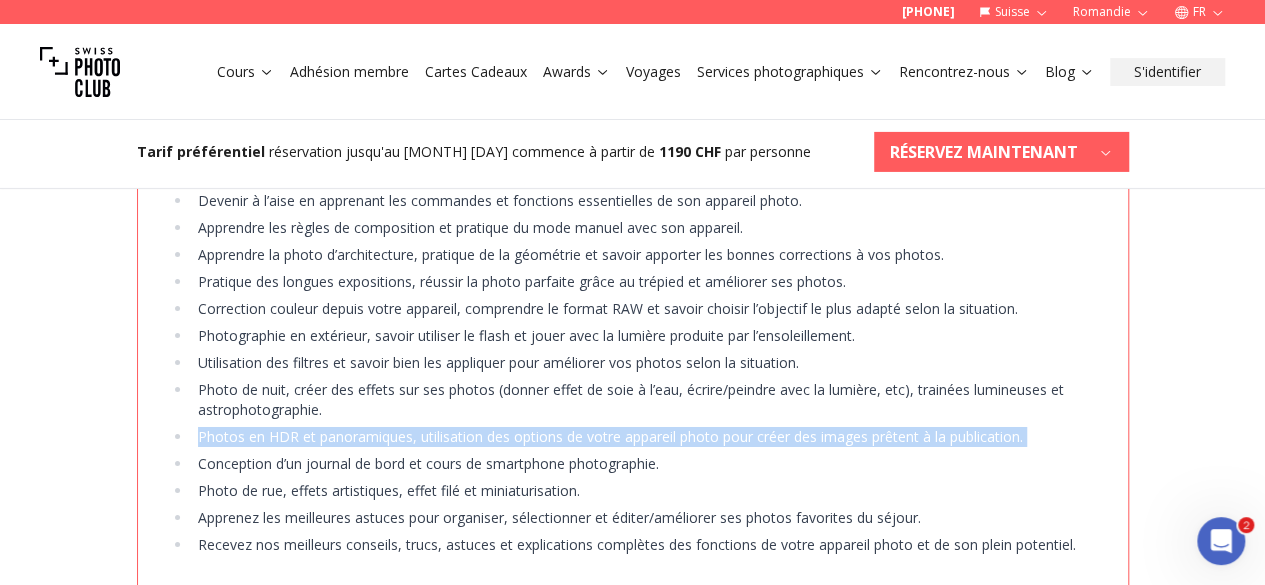 click on "Photos en HDR et panoramiques, utilisation des options de votre appareil photo pour créer des images prêtent à la publication." at bounding box center (643, 437) 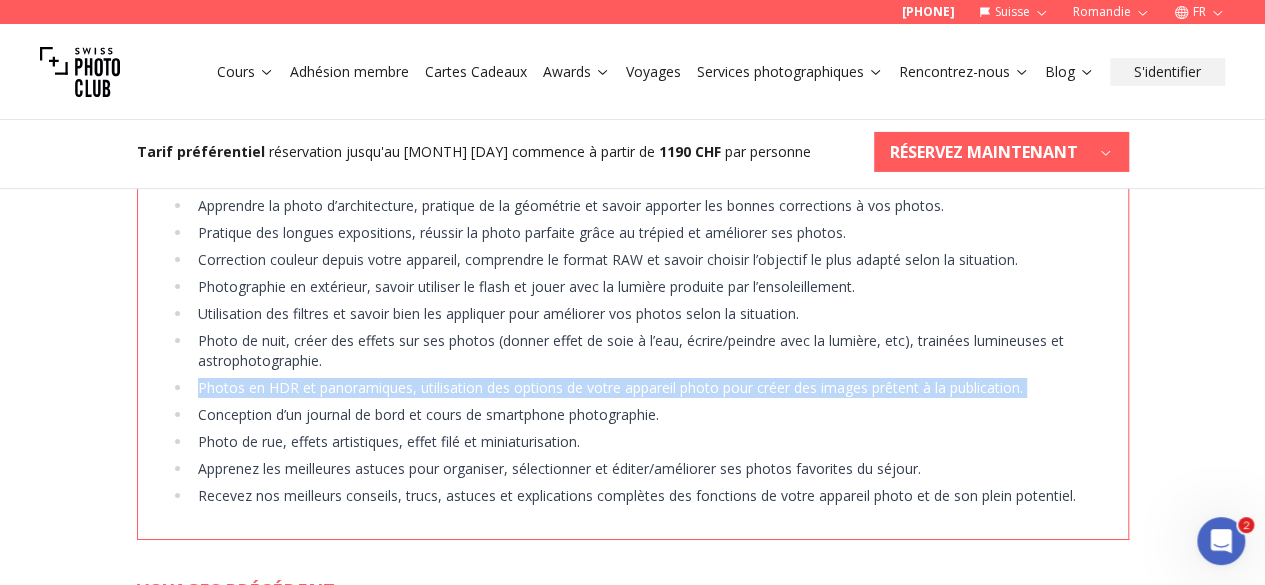 scroll, scrollTop: 3351, scrollLeft: 0, axis: vertical 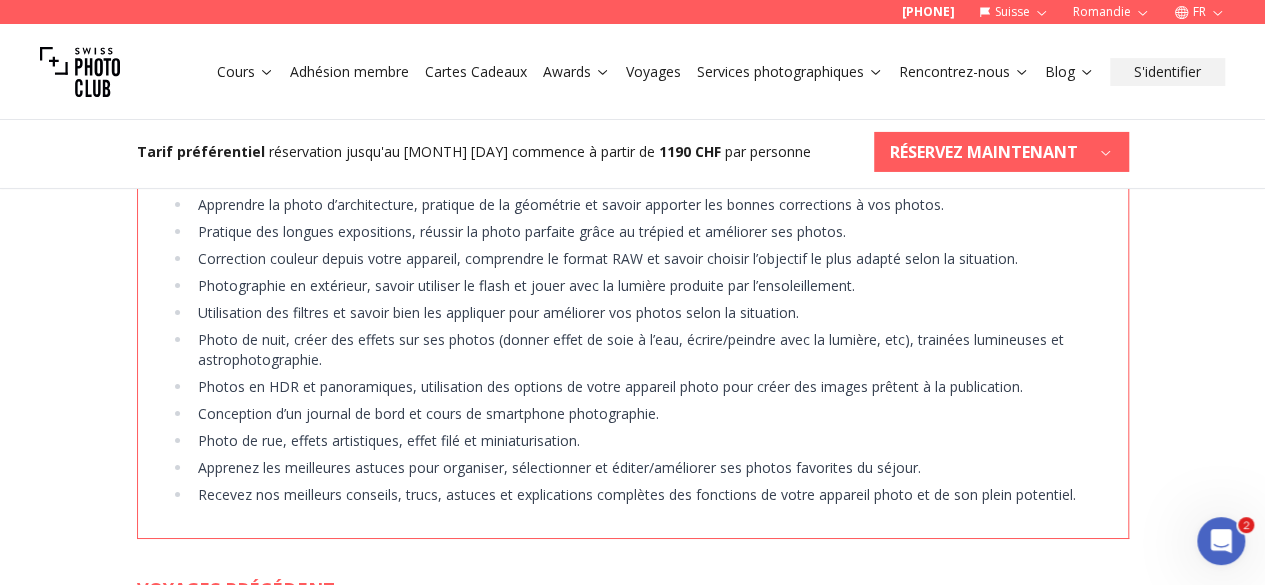 click on "Conception d’un journal de bord et cours de smartphone photographie." at bounding box center [643, 414] 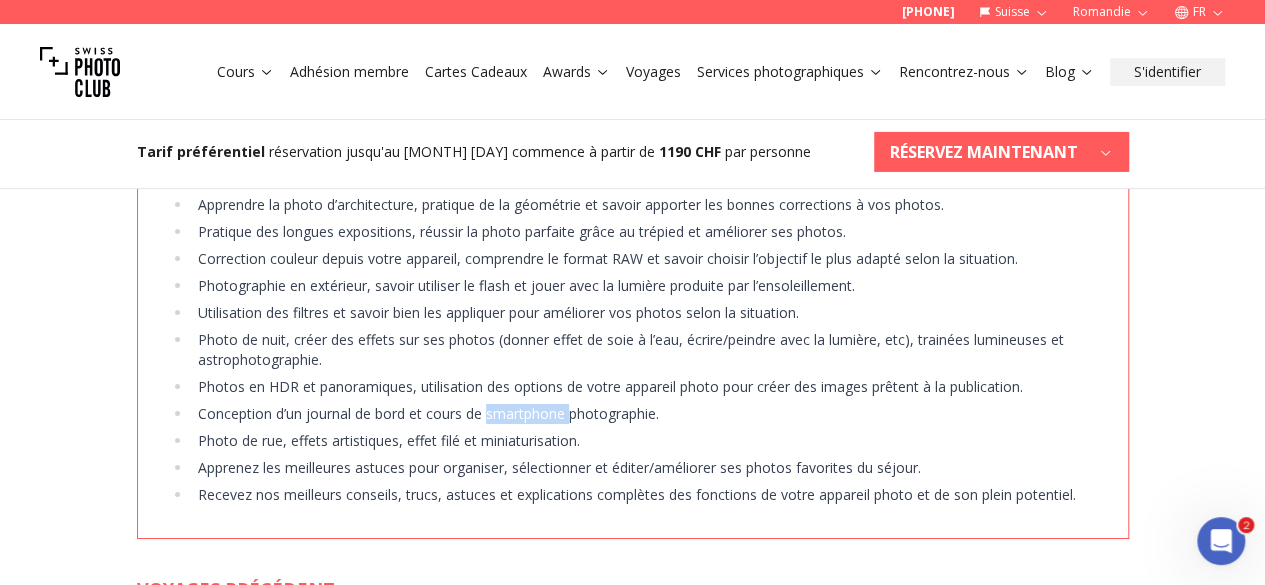 click on "Conception d’un journal de bord et cours de smartphone photographie." at bounding box center (643, 414) 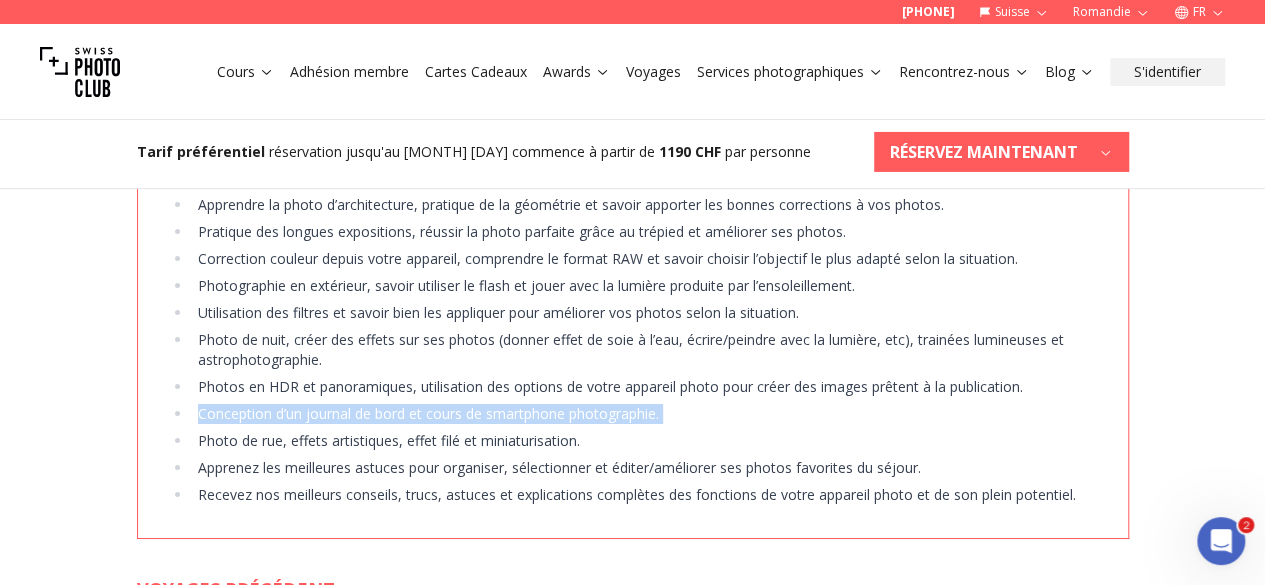 click on "Conception d’un journal de bord et cours de smartphone photographie." at bounding box center [643, 414] 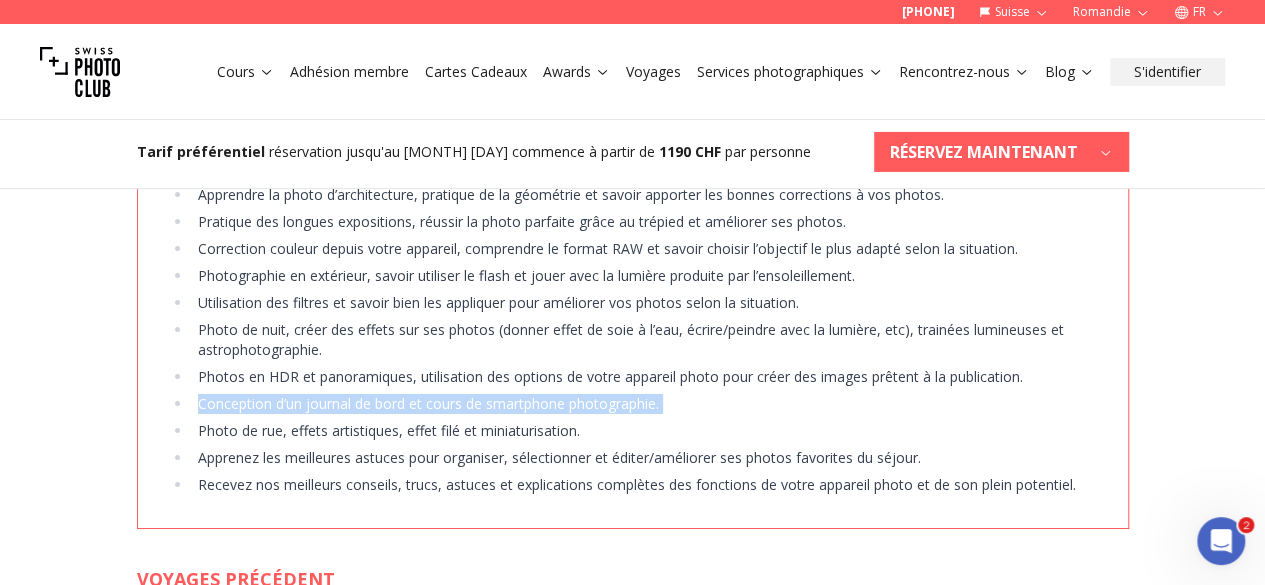 scroll, scrollTop: 3382, scrollLeft: 0, axis: vertical 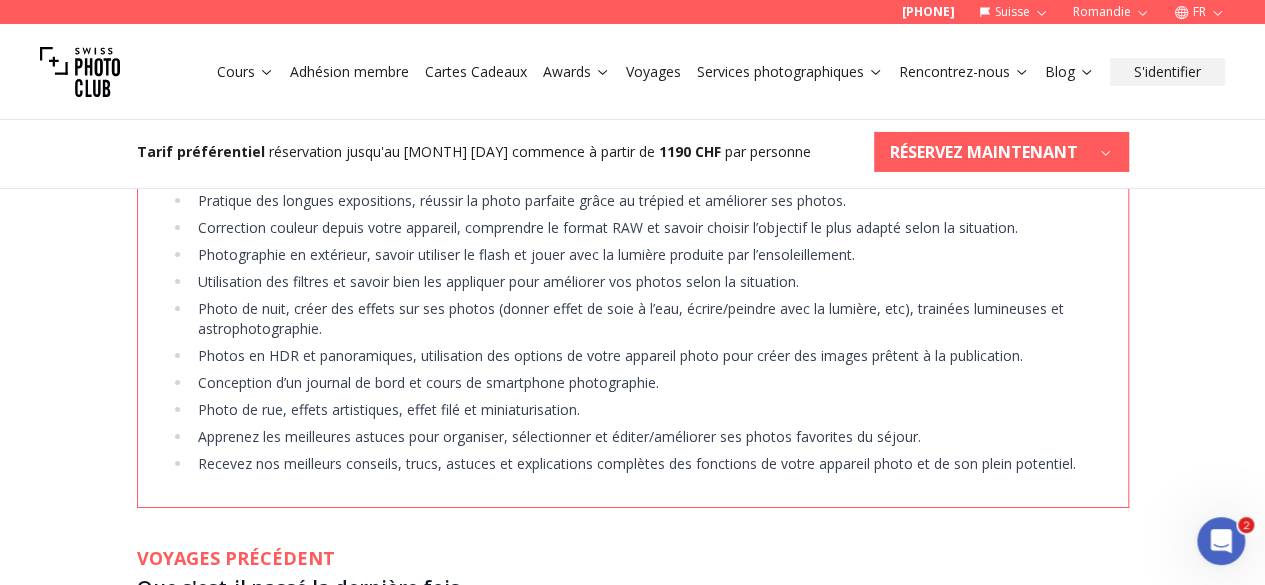 click on "Photo de rue, effets artistiques, effet filé et miniaturisation." at bounding box center (643, 410) 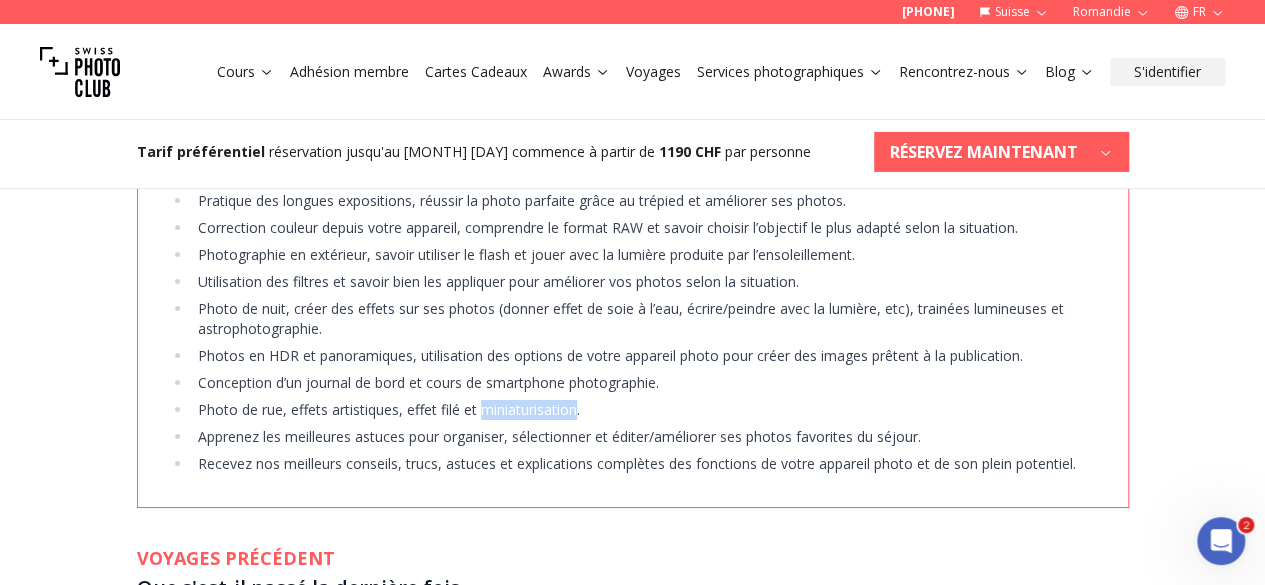 click on "Photo de rue, effets artistiques, effet filé et miniaturisation." at bounding box center (643, 410) 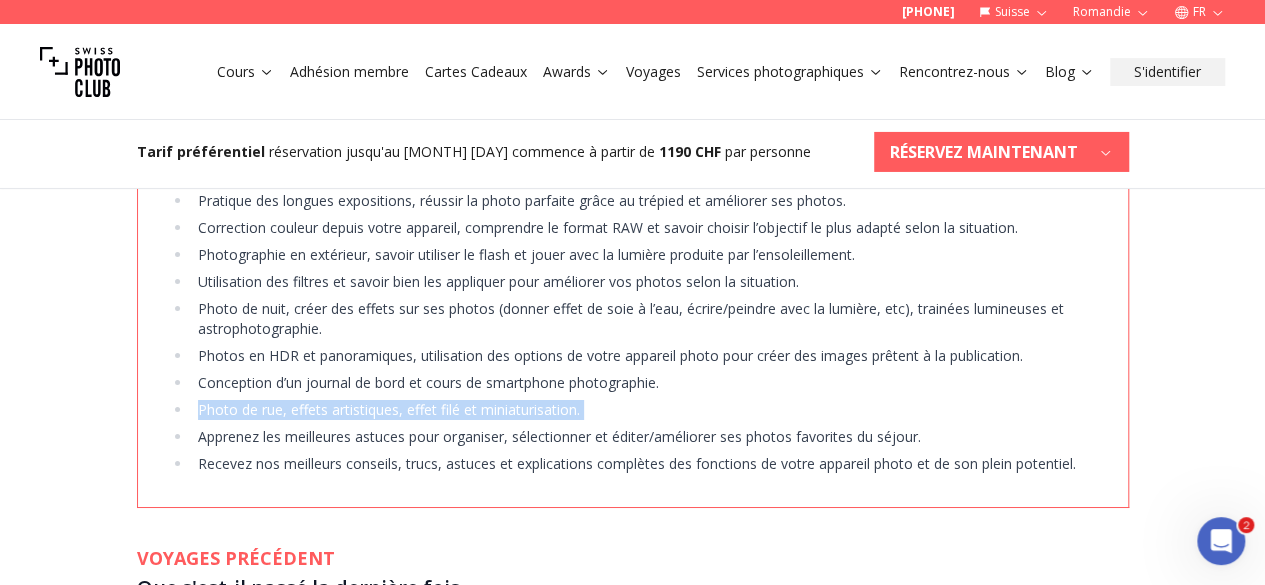 click on "Photo de rue, effets artistiques, effet filé et miniaturisation." at bounding box center (643, 410) 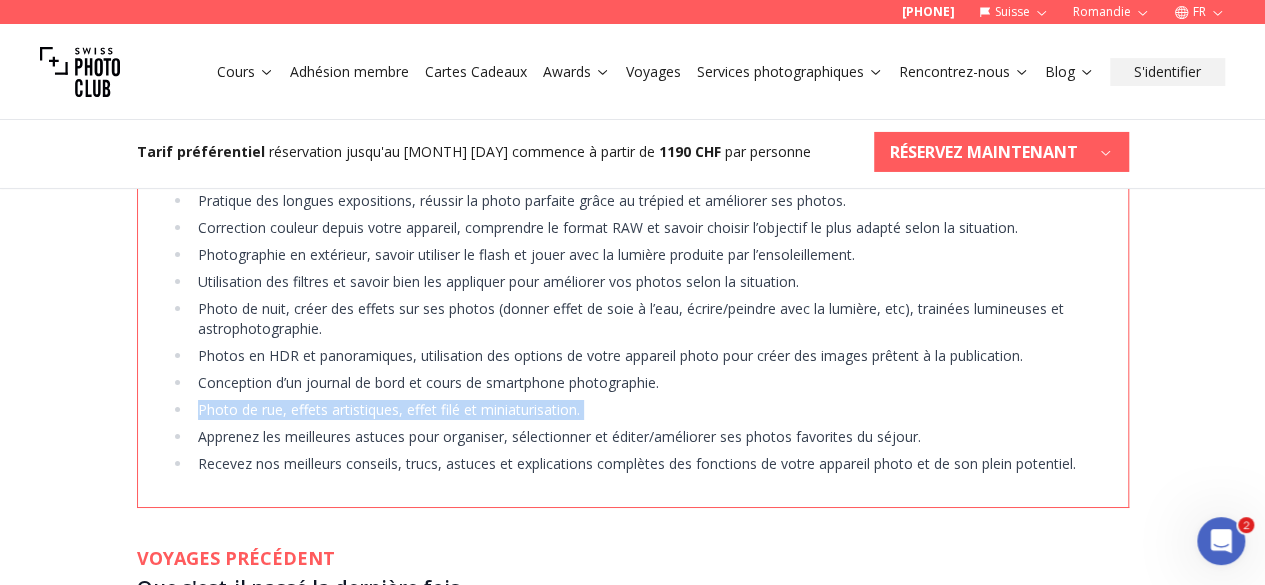scroll, scrollTop: 3402, scrollLeft: 0, axis: vertical 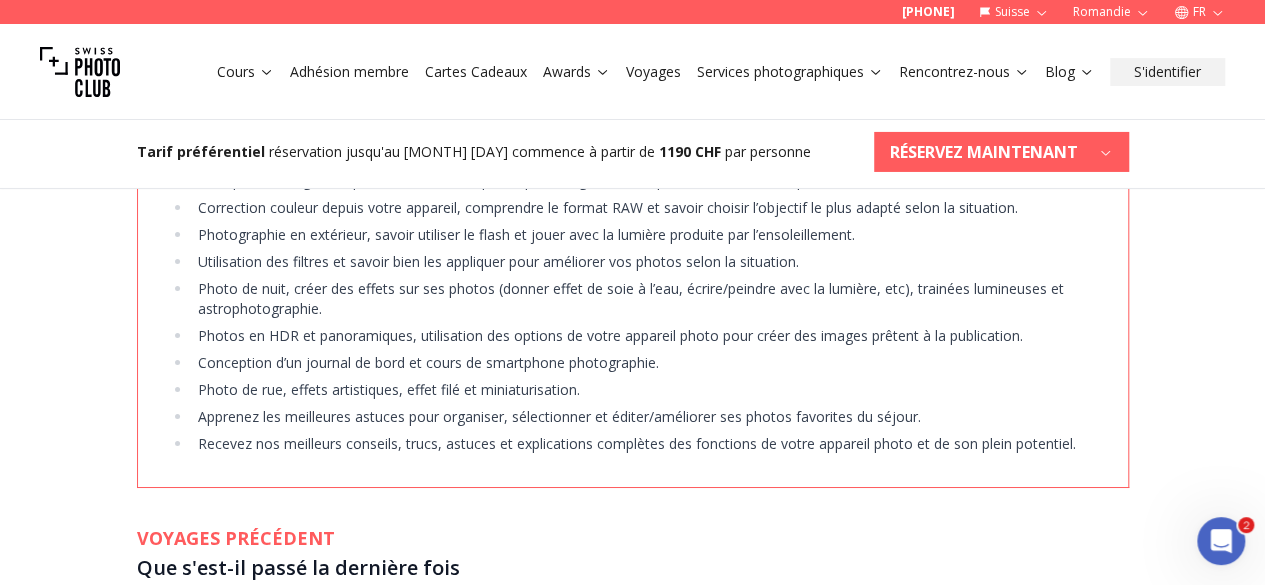 click on "Apprenez les meilleures astuces pour organiser, sélectionner et éditer/améliorer ses photos favorites du séjour." at bounding box center [643, 417] 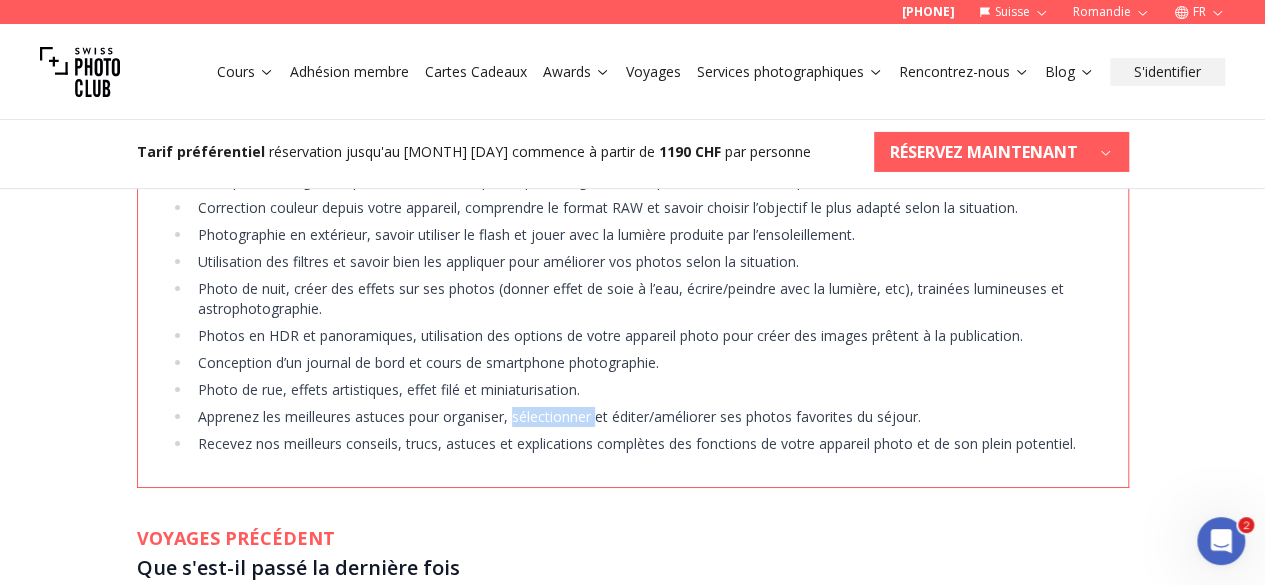 click on "Apprenez les meilleures astuces pour organiser, sélectionner et éditer/améliorer ses photos favorites du séjour." at bounding box center [643, 417] 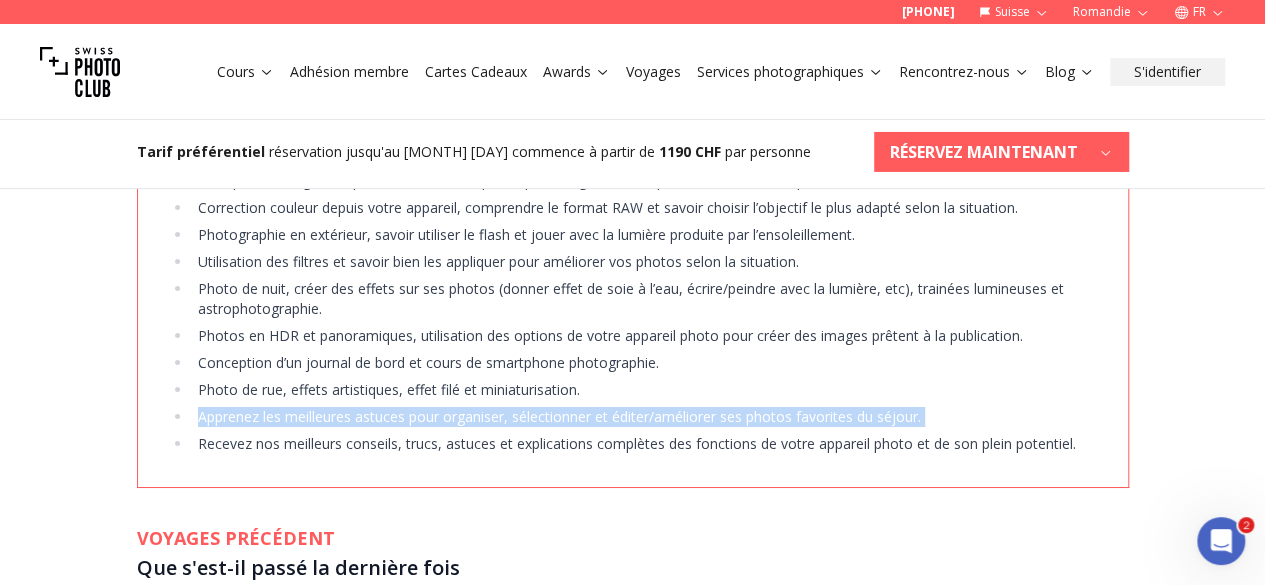 click on "Apprenez les meilleures astuces pour organiser, sélectionner et éditer/améliorer ses photos favorites du séjour." at bounding box center (643, 417) 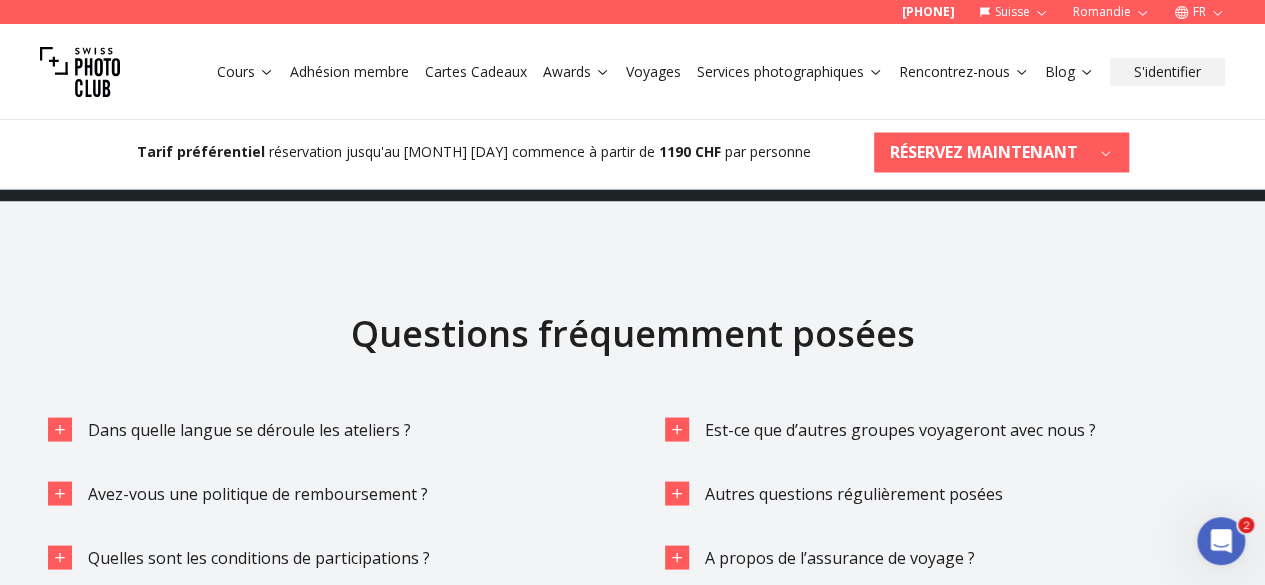 scroll, scrollTop: 5513, scrollLeft: 0, axis: vertical 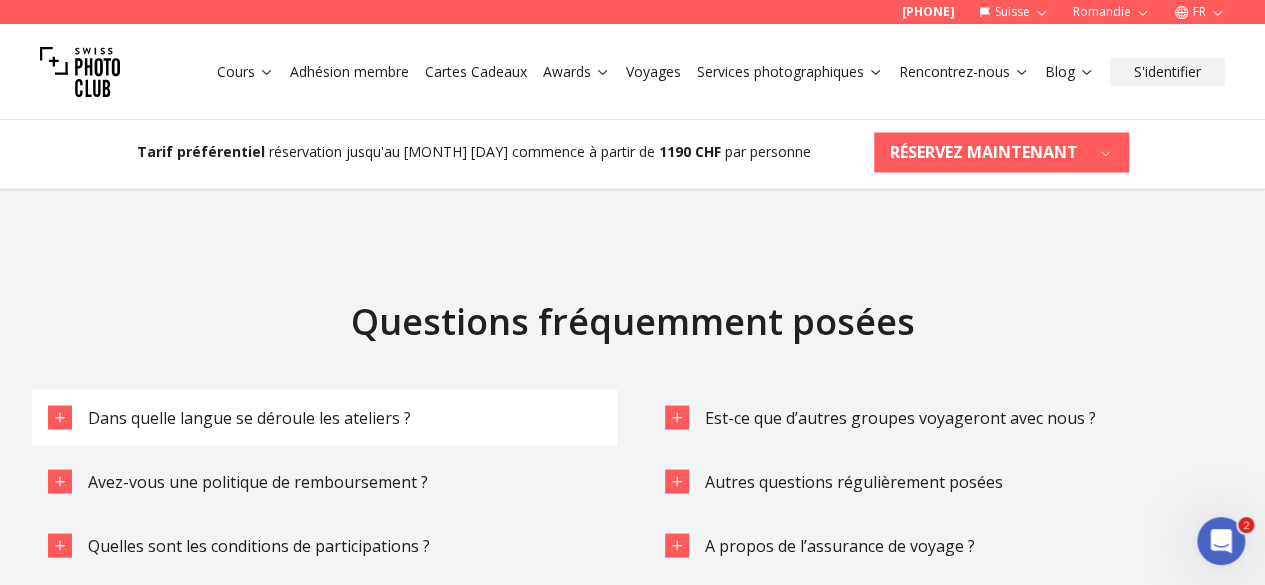 click on "Dans quelle langue se déroule les ateliers ?" at bounding box center (324, 417) 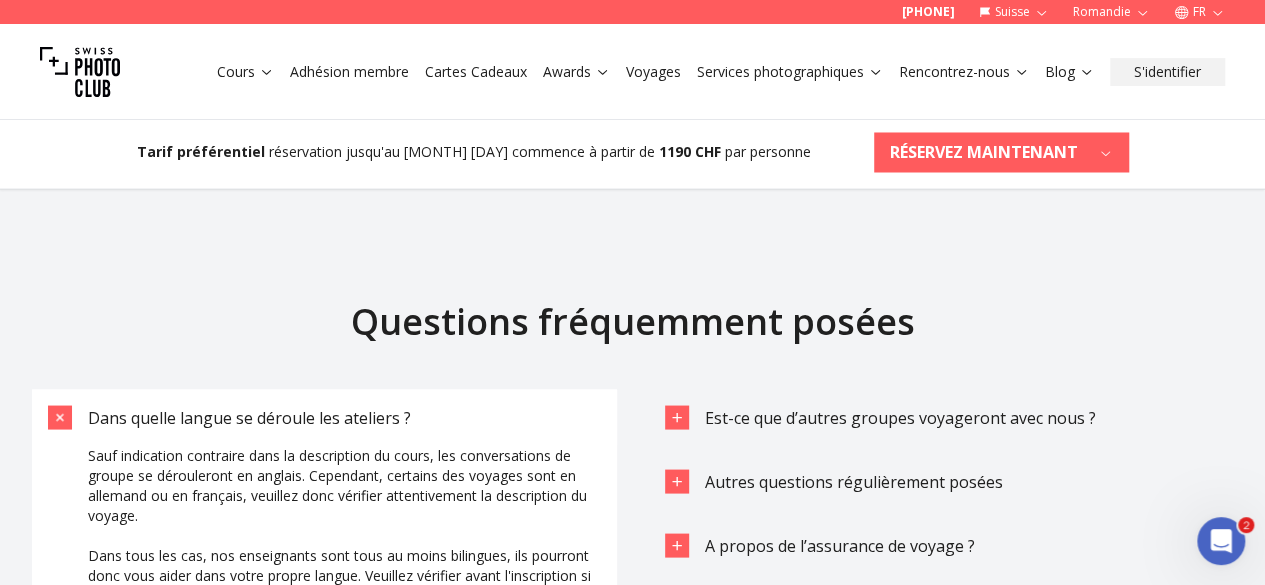 click on "Dans quelle langue se déroule les ateliers ?" at bounding box center [324, 417] 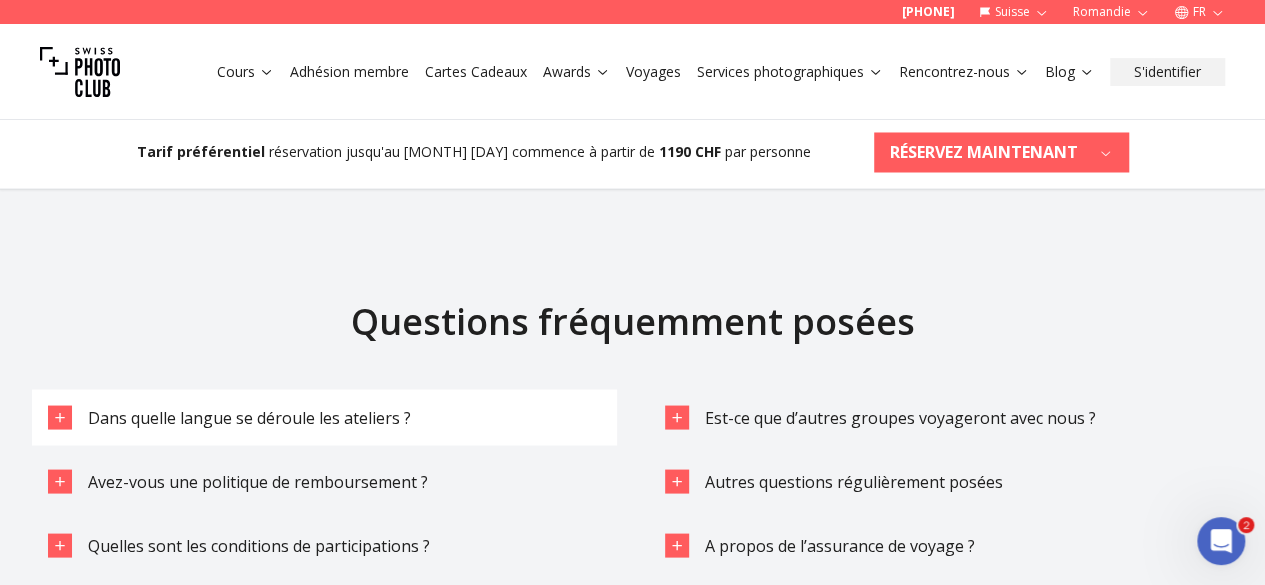 scroll, scrollTop: 5576, scrollLeft: 0, axis: vertical 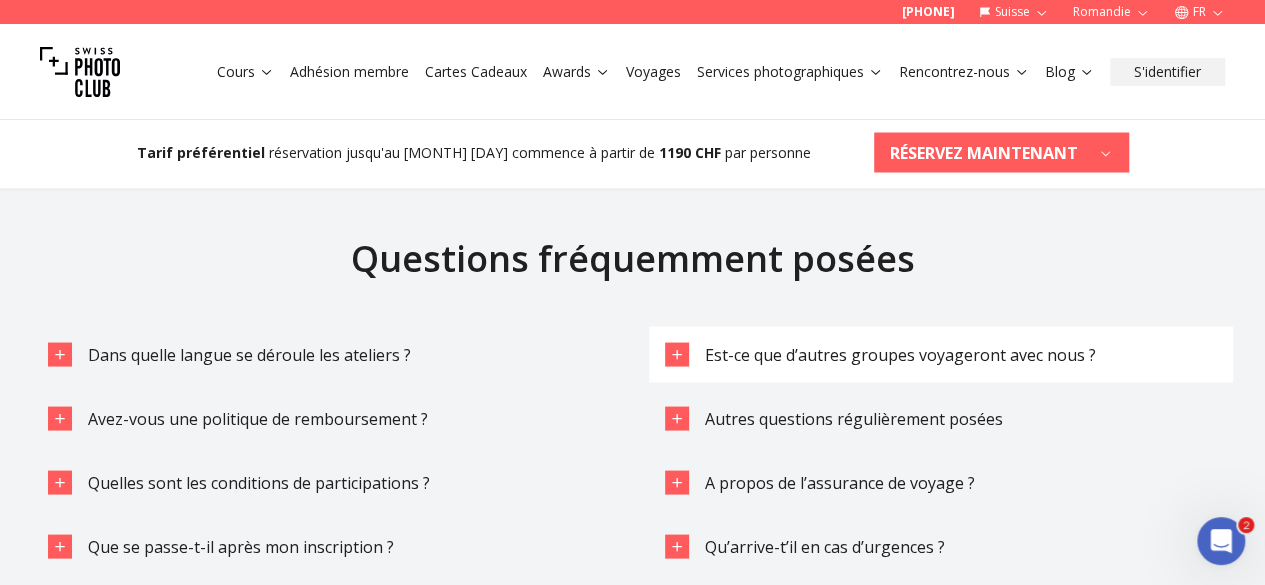 click on "Est-ce que d’autres groupes voyageront avec nous ?" at bounding box center (941, 354) 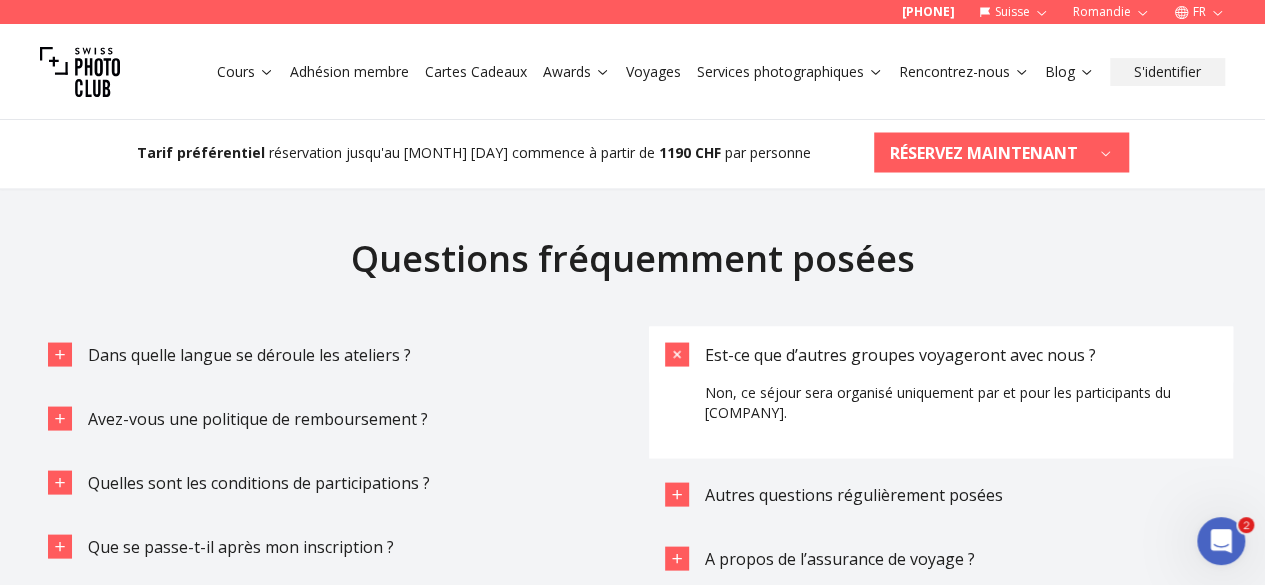click on "Est-ce que d’autres groupes voyageront avec nous ?" at bounding box center [941, 354] 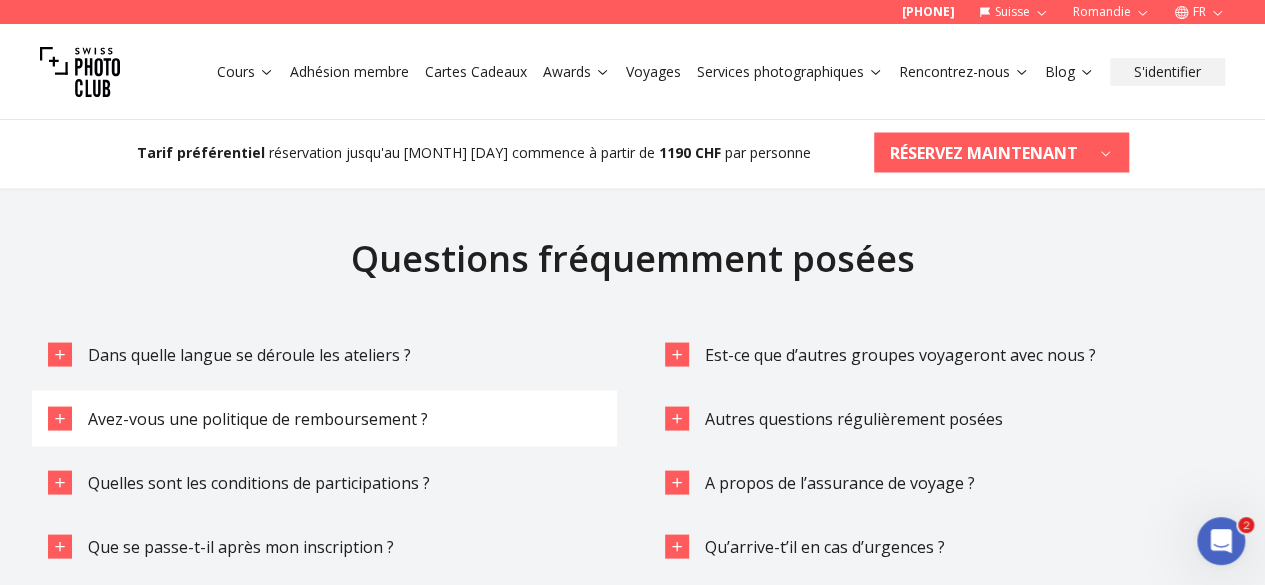 click on "Avez-vous une politique de remboursement ?" at bounding box center [324, 418] 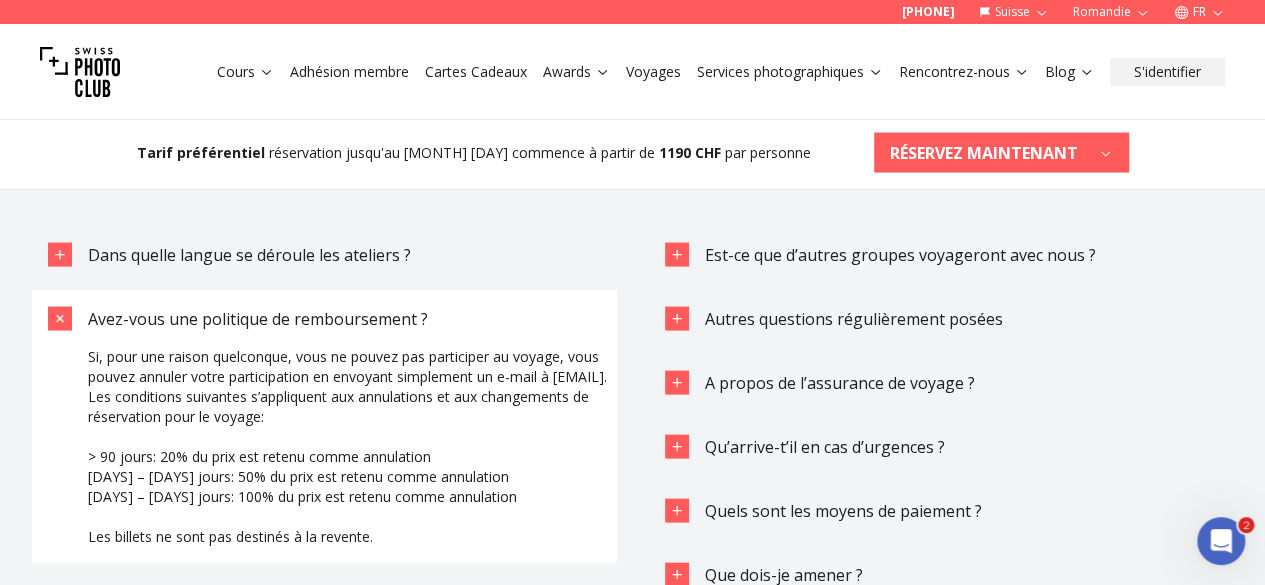 scroll, scrollTop: 5678, scrollLeft: 0, axis: vertical 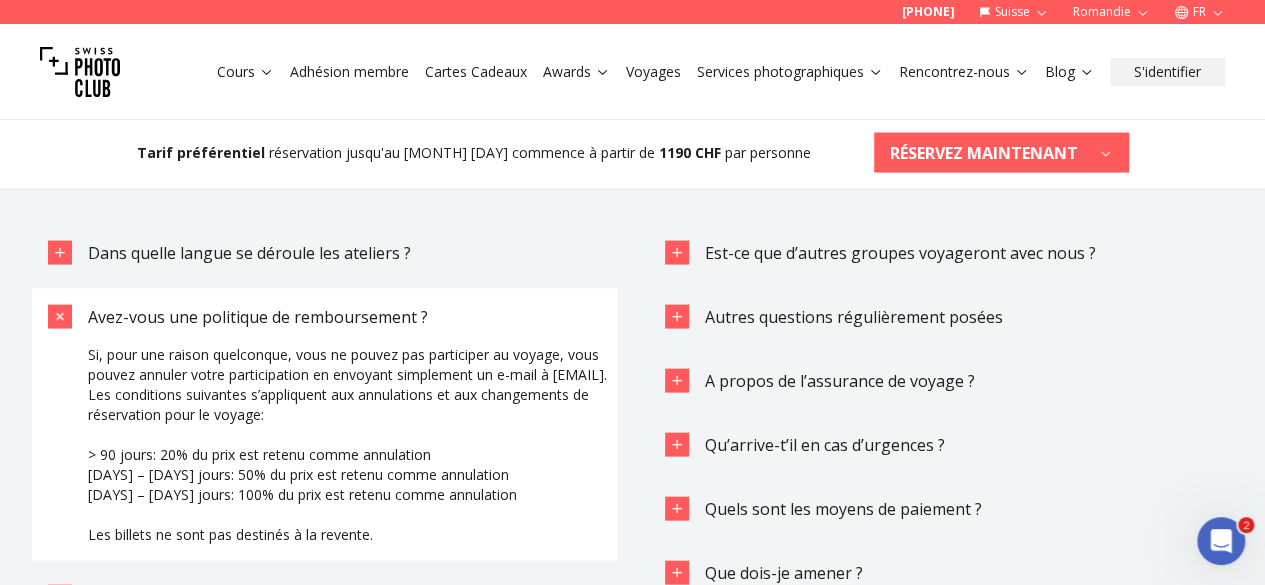 click on "Avez-vous une politique de remboursement ?" at bounding box center (324, 316) 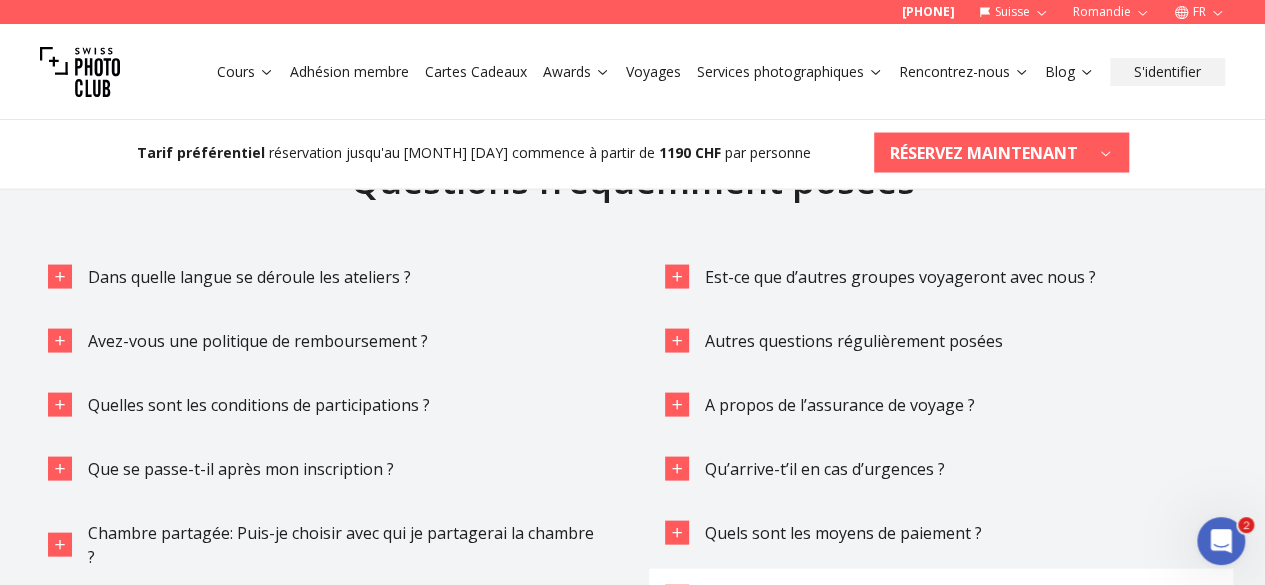 scroll, scrollTop: 5703, scrollLeft: 0, axis: vertical 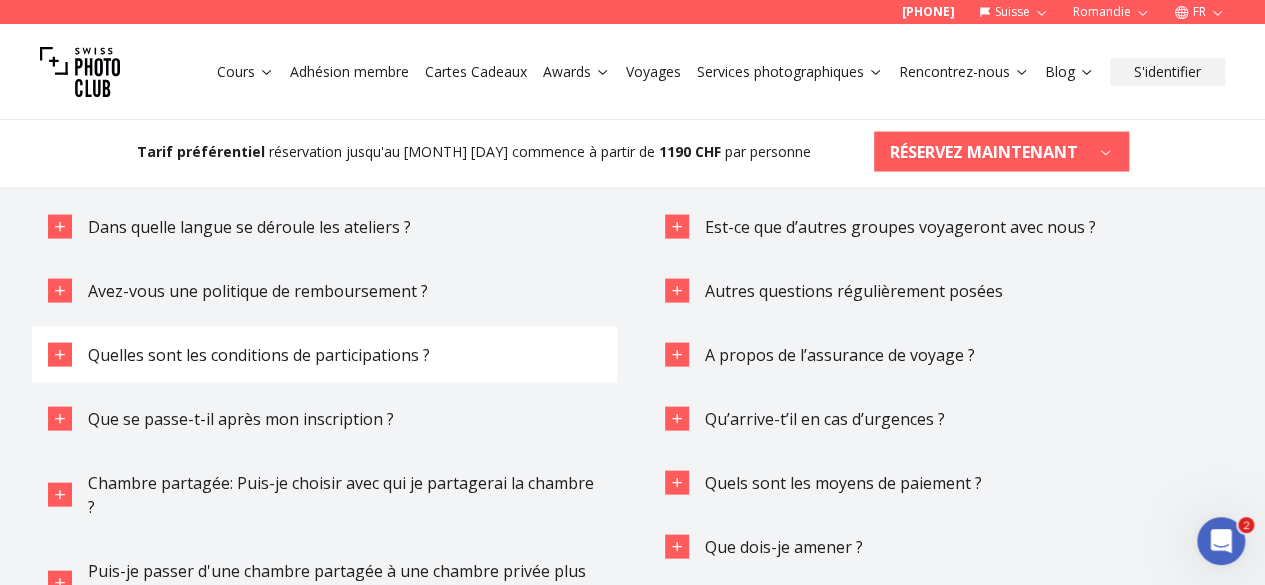 click on "Quelles sont les conditions de participations ?" at bounding box center [324, 355] 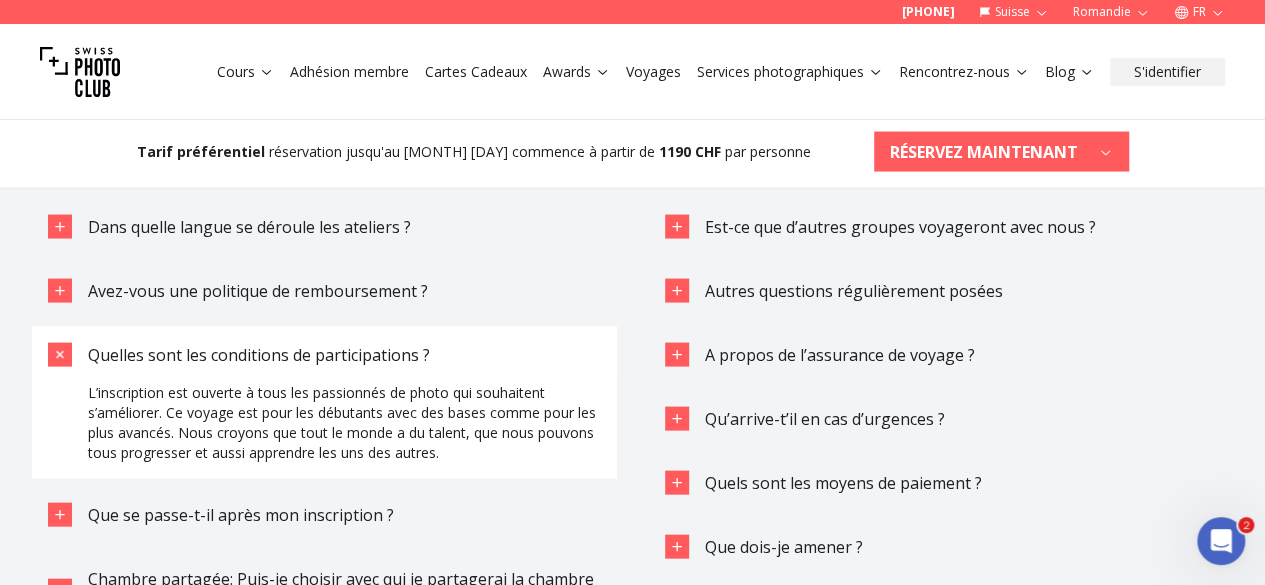 click on "Quelles sont les conditions de participations ?" at bounding box center [259, 355] 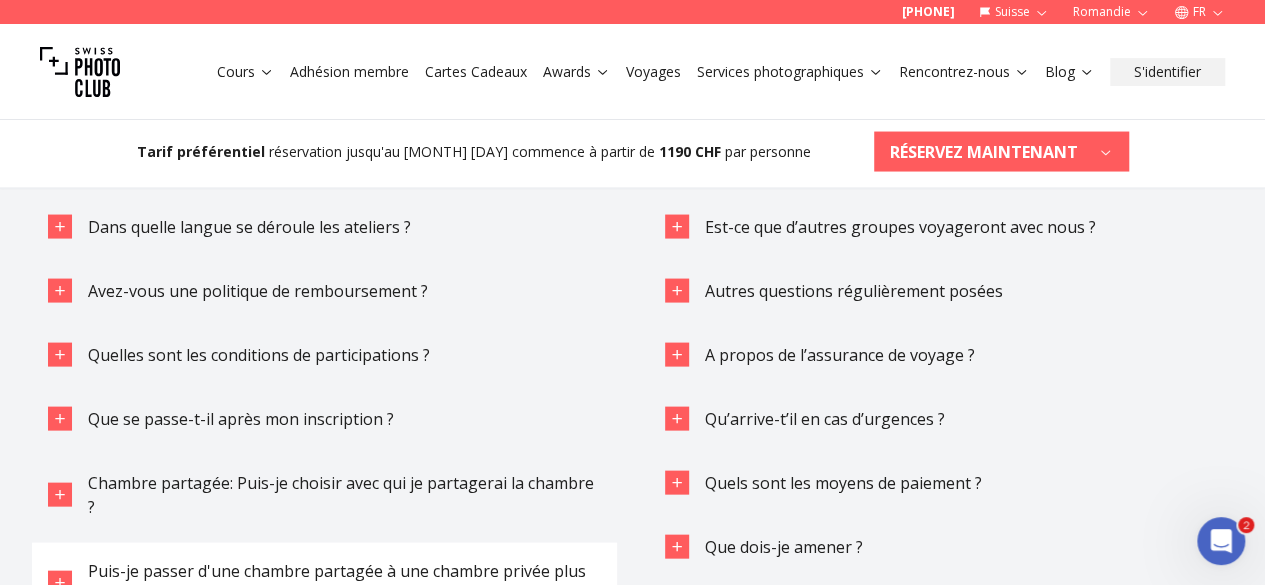 scroll, scrollTop: 5717, scrollLeft: 0, axis: vertical 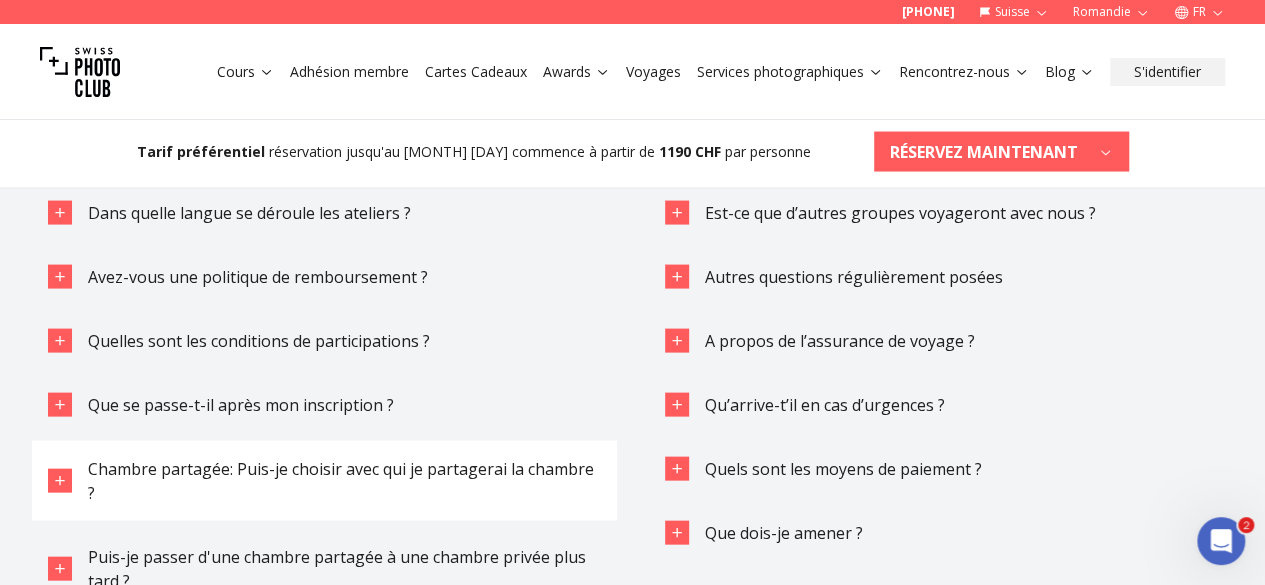 click on "Chambre partagée: Puis-je choisir avec qui je partagerai la chambre ?" at bounding box center [344, 481] 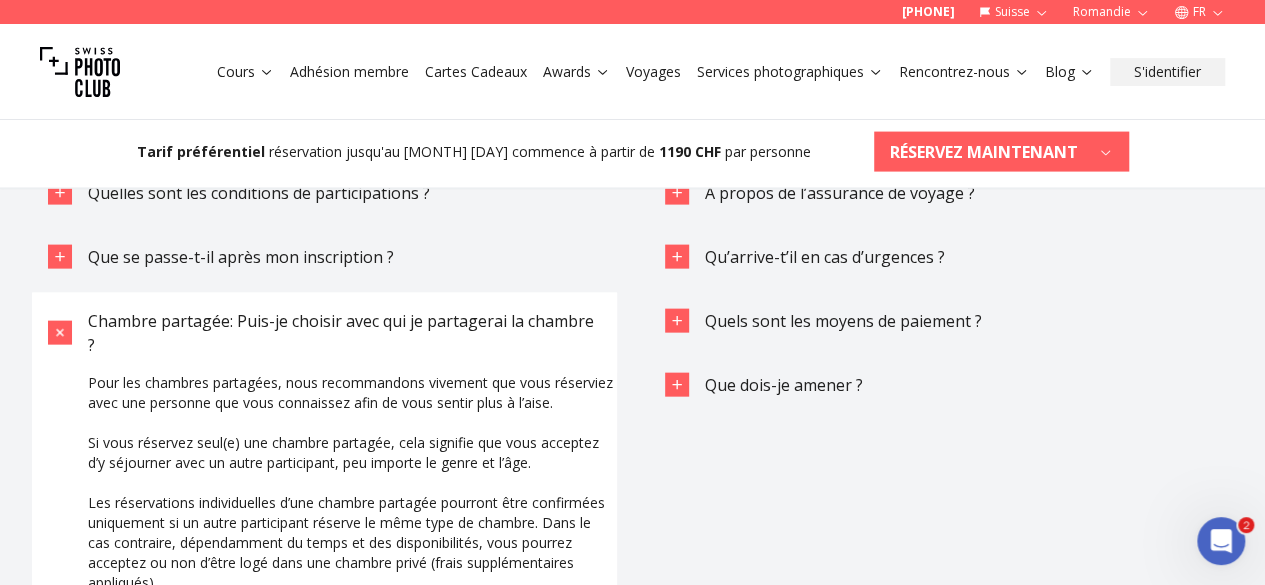 scroll, scrollTop: 5844, scrollLeft: 0, axis: vertical 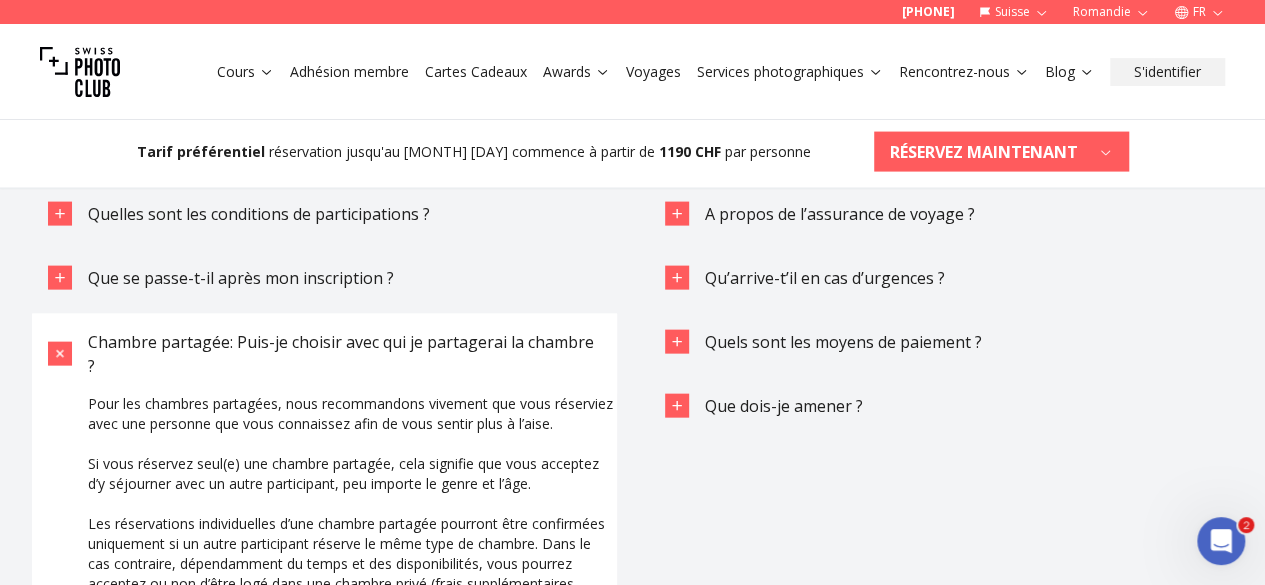 click on "Si vous réservez seul(e) une chambre partagée, cela signifie que vous acceptez d’y séjourner avec un autre participant, peu importe le genre et l’âge." at bounding box center (352, 474) 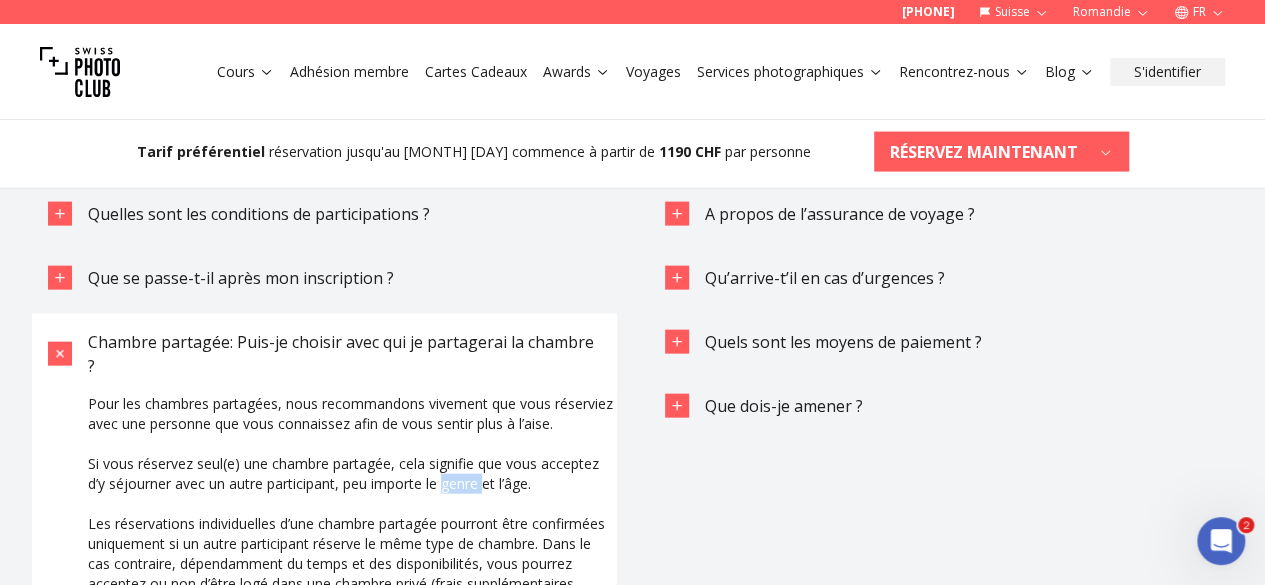 click on "Si vous réservez seul(e) une chambre partagée, cela signifie que vous acceptez d’y séjourner avec un autre participant, peu importe le genre et l’âge." at bounding box center [352, 474] 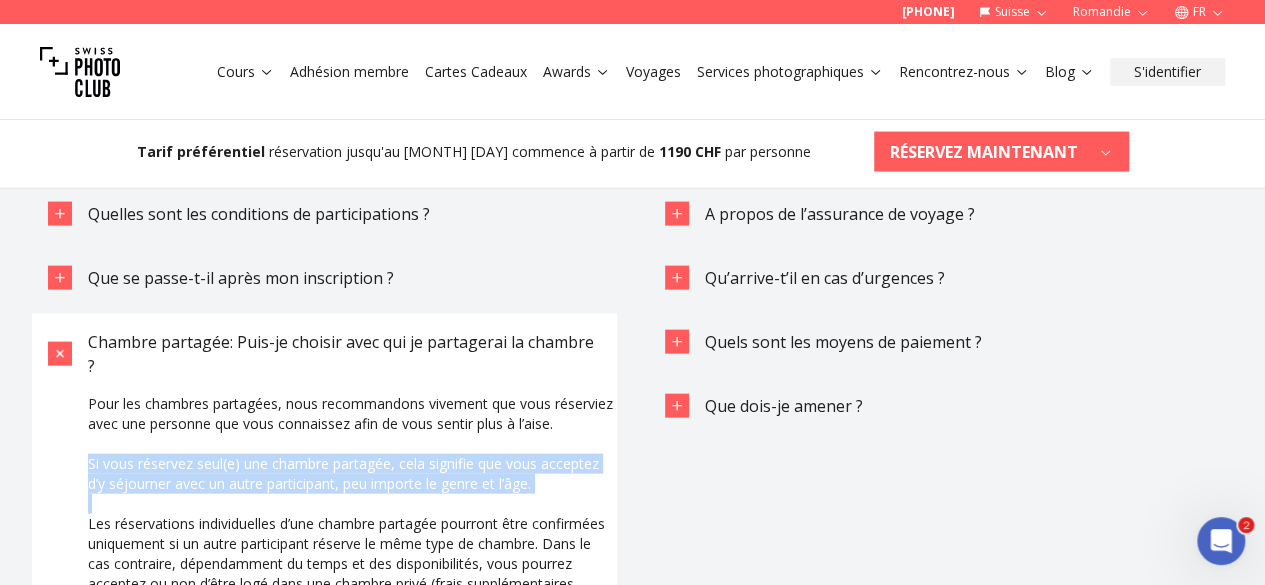 click on "Si vous réservez seul(e) une chambre partagée, cela signifie que vous acceptez d’y séjourner avec un autre participant, peu importe le genre et l’âge." at bounding box center [352, 474] 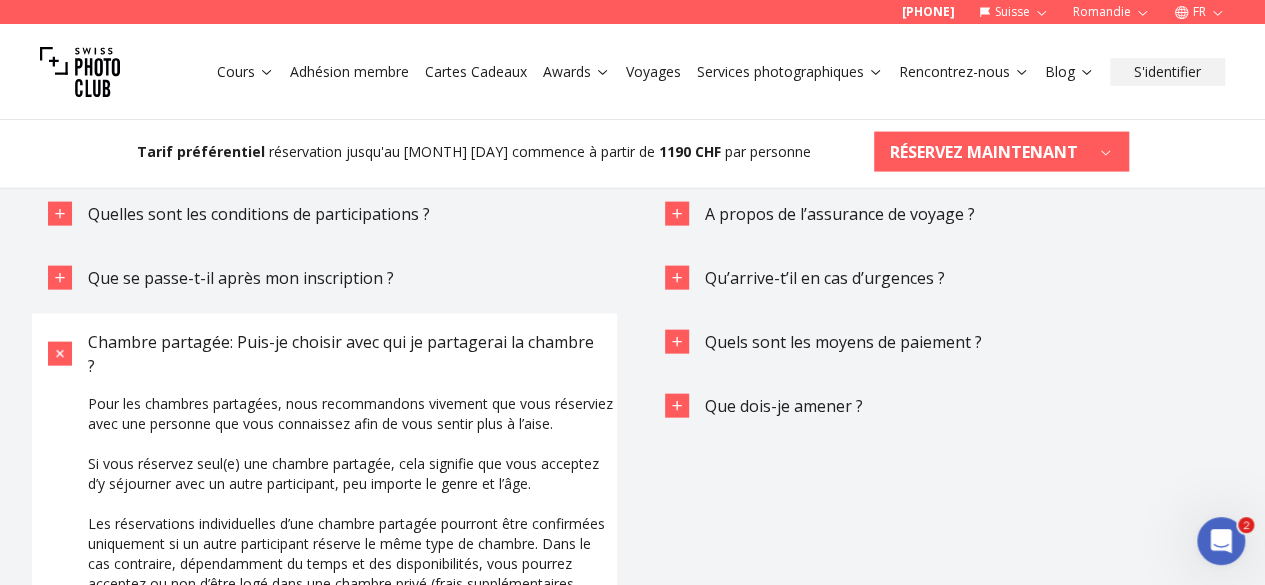 click on "Les réservations individuelles d’une chambre partagée pourront être confirmées uniquement si un autre participant réserve le même type de chambre. Dans le cas contraire, dépendamment du temps et des disponibilités, vous pourrez acceptez ou non d’être logé dans une chambre privé (frais supplémentaires appliqués)." at bounding box center (352, 564) 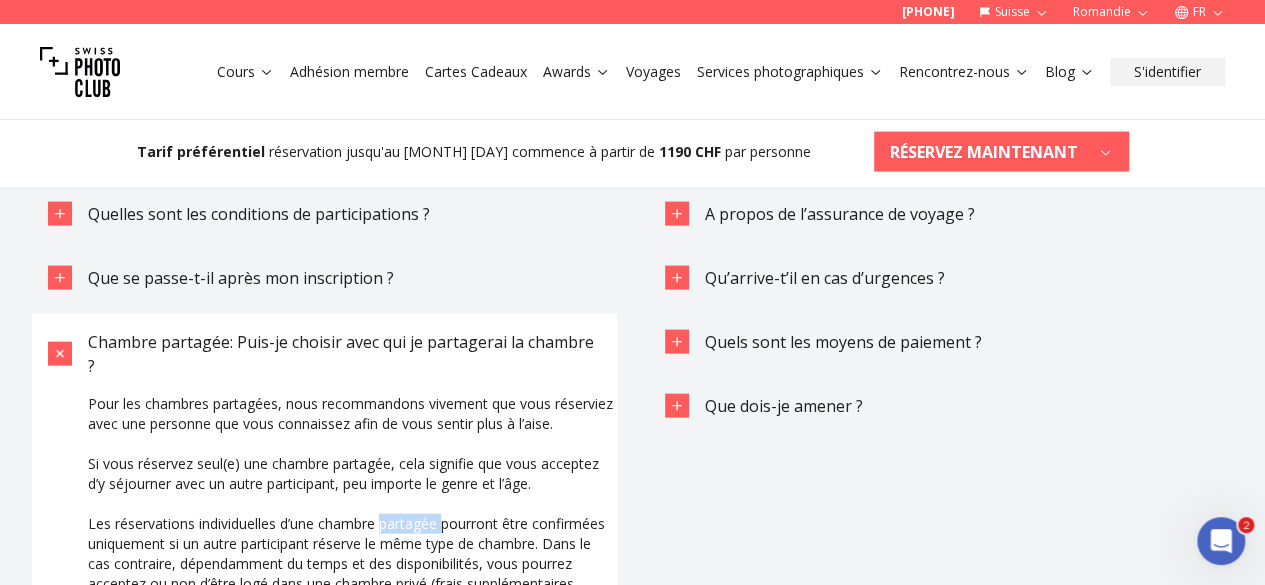 click on "Les réservations individuelles d’une chambre partagée pourront être confirmées uniquement si un autre participant réserve le même type de chambre. Dans le cas contraire, dépendamment du temps et des disponibilités, vous pourrez acceptez ou non d’être logé dans une chambre privé (frais supplémentaires appliqués)." at bounding box center (352, 564) 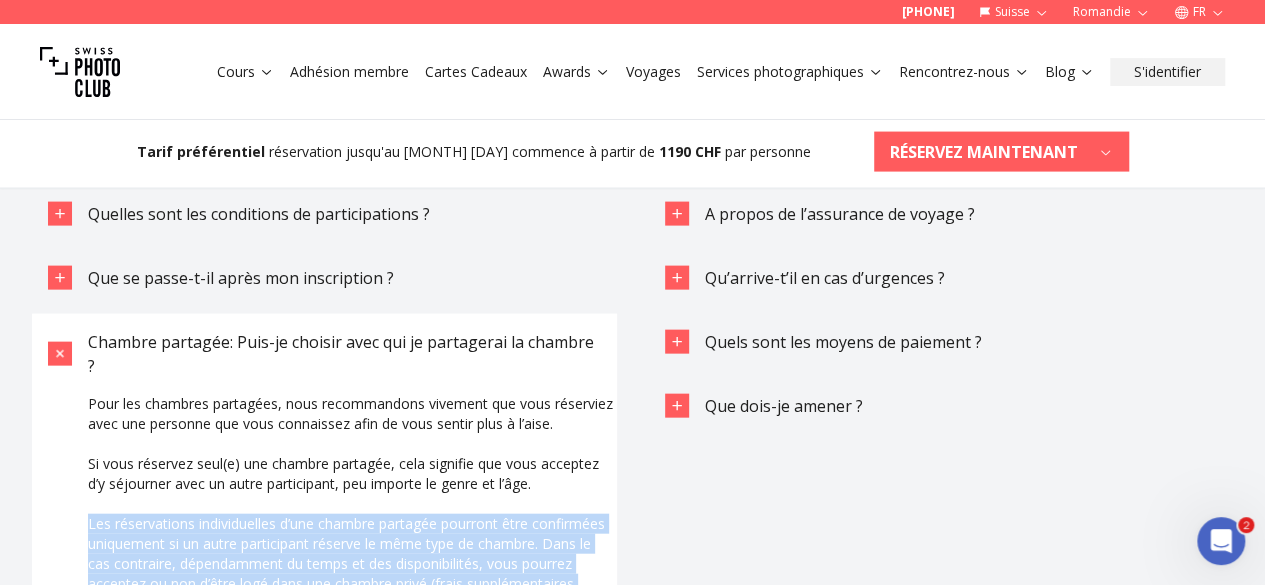 click on "Les réservations individuelles d’une chambre partagée pourront être confirmées uniquement si un autre participant réserve le même type de chambre. Dans le cas contraire, dépendamment du temps et des disponibilités, vous pourrez acceptez ou non d’être logé dans une chambre privé (frais supplémentaires appliqués)." at bounding box center (352, 564) 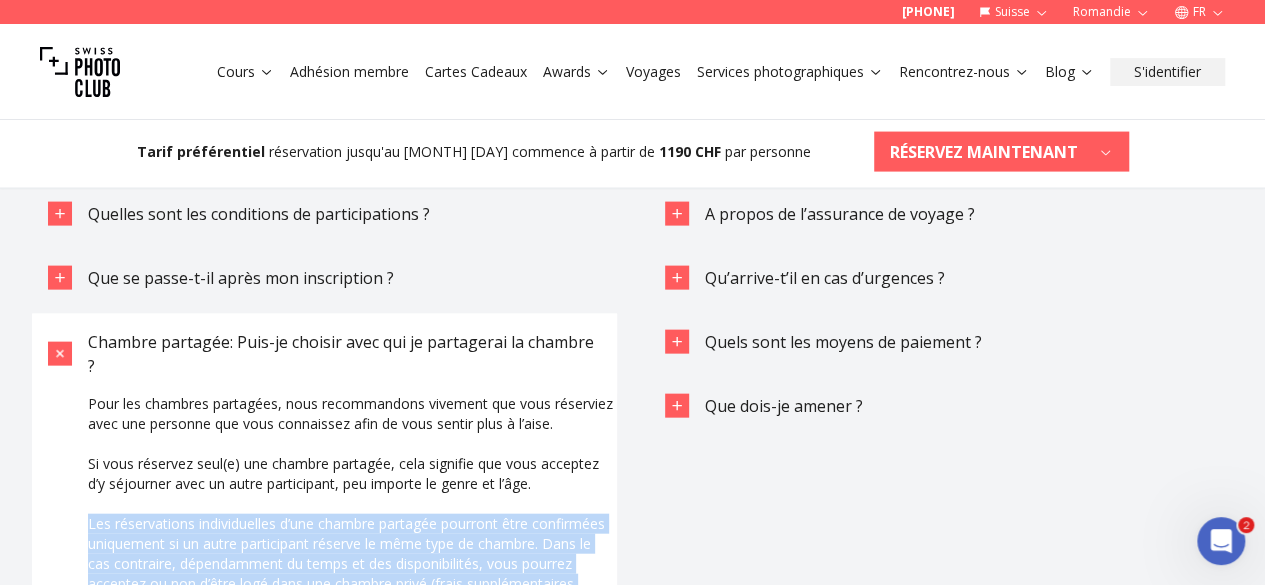click on "Chambre partagée: Puis-je choisir avec qui je partagerai la chambre ?" at bounding box center [344, 354] 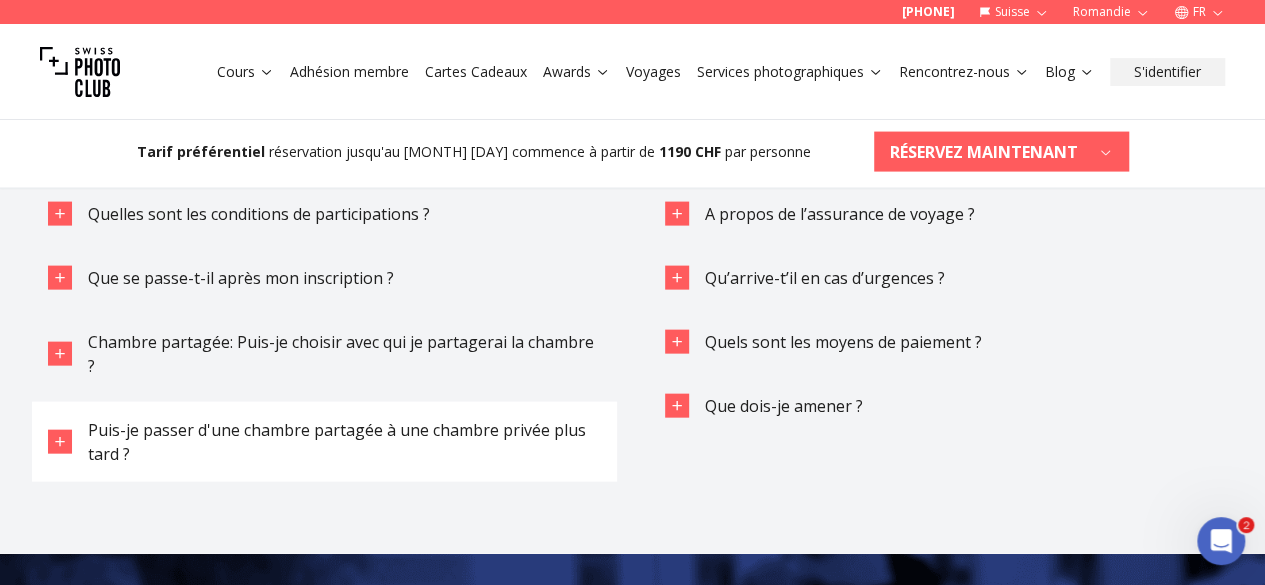 click on "Puis-je passer d'une chambre partagée à une chambre privée plus tard ?" at bounding box center (324, 442) 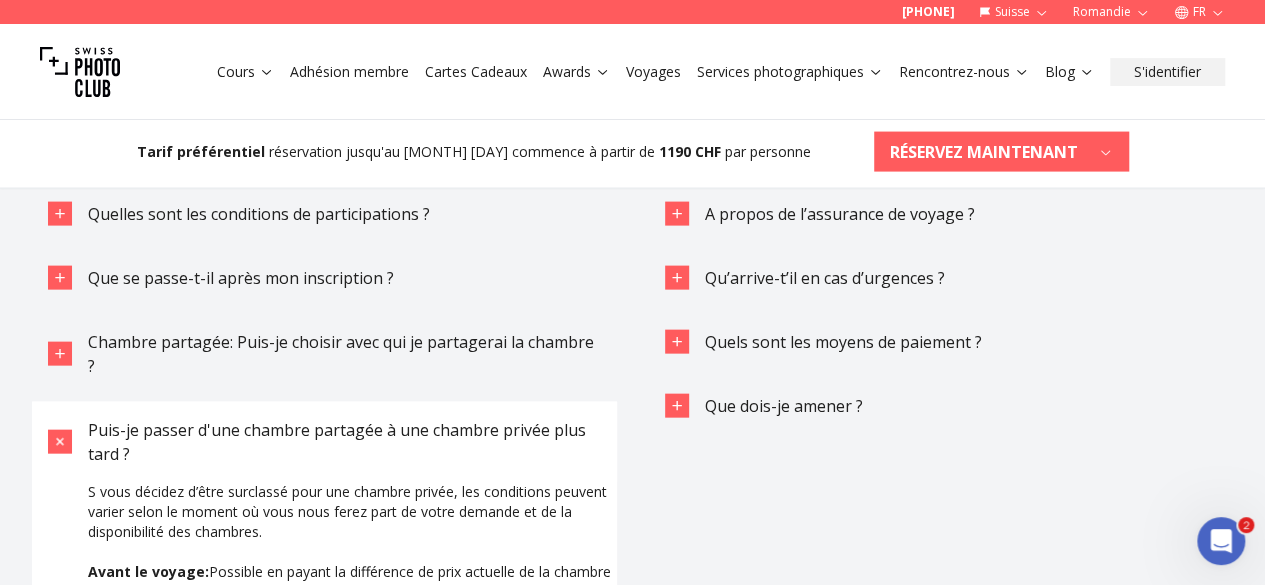 click on "Puis-je passer d'une chambre partagée à une chambre privée plus tard ?" at bounding box center [324, 442] 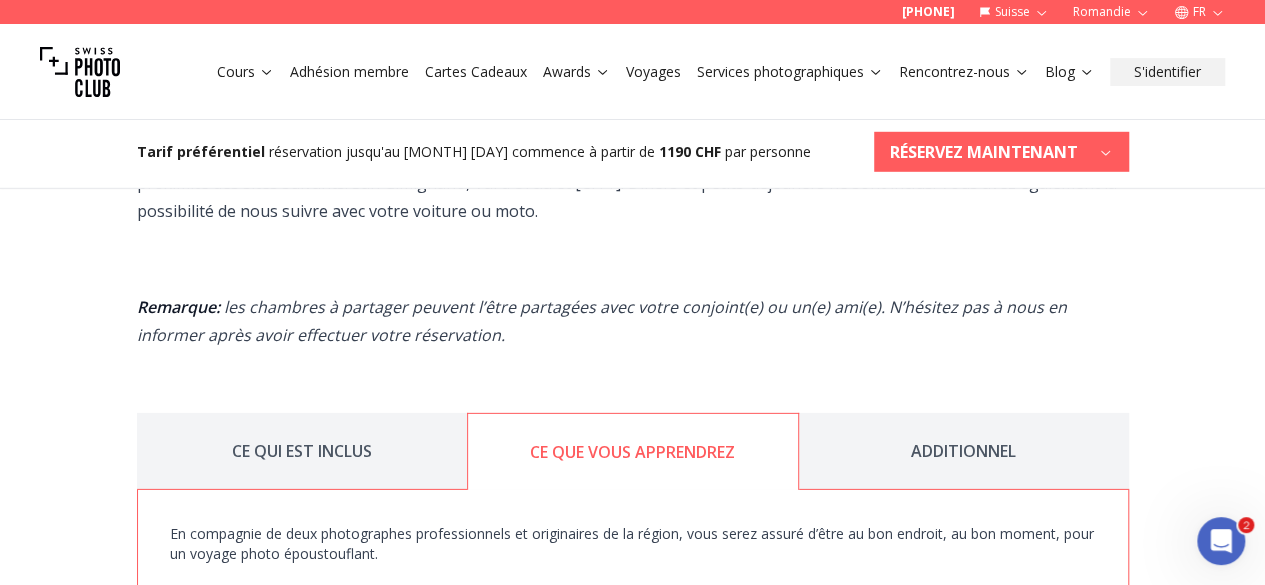 scroll, scrollTop: 2872, scrollLeft: 0, axis: vertical 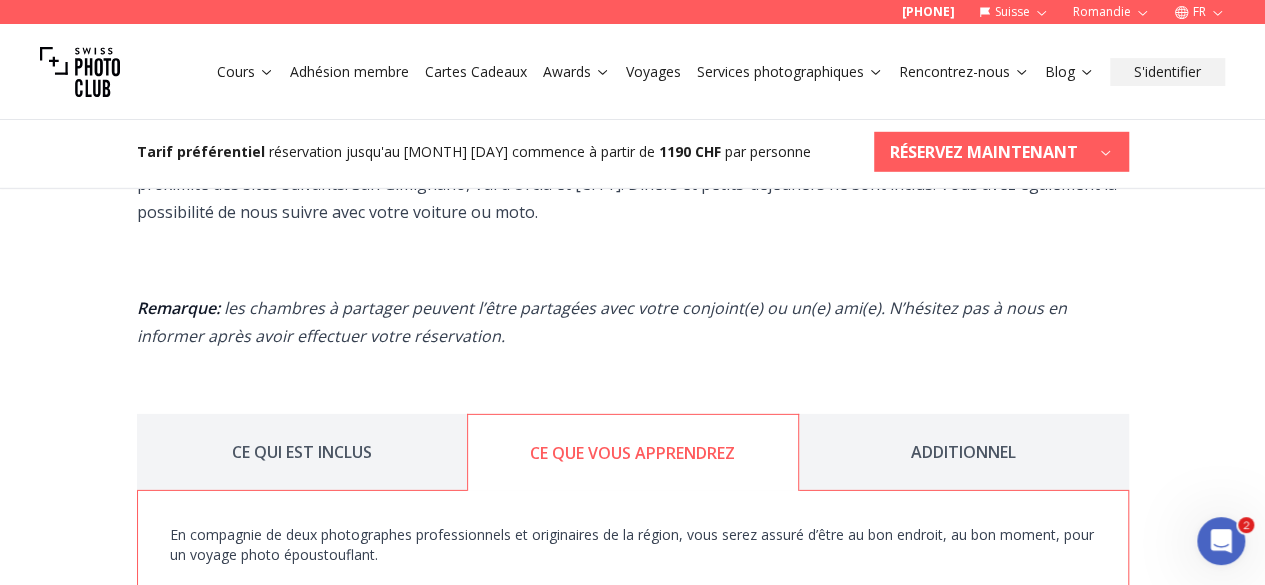 click on "En compagnie de deux photographes professionnels et originaires de la région, vous serez assuré d’être au bon endroit, au bon moment, pour un voyage photo époustouflant. 3 jours d’ateliers pratiques et d’apprentissage sur le terrain: Devenir à l’aise en apprenant les commandes et fonctions essentielles de son appareil photo. Apprendre les règles de composition et pratique du mode manuel avec son appareil. Apprendre la photo d’architecture, pratique de la géométrie et savoir apporter les bonnes corrections à vos photos. Pratique des longues expositions, réussir la photo parfaite grâce au trépied et améliorer ses photos. Correction couleur depuis votre appareil, comprendre le format RAW et savoir choisir l’objectif le plus adapté selon la situation. Photographie en extérieur, savoir utiliser le flash et jouer avec la lumière produite par l’ensoleillement. Utilisation des filtres et savoir bien les appliquer pour améliorer vos photos selon la situation." at bounding box center [633, 754] 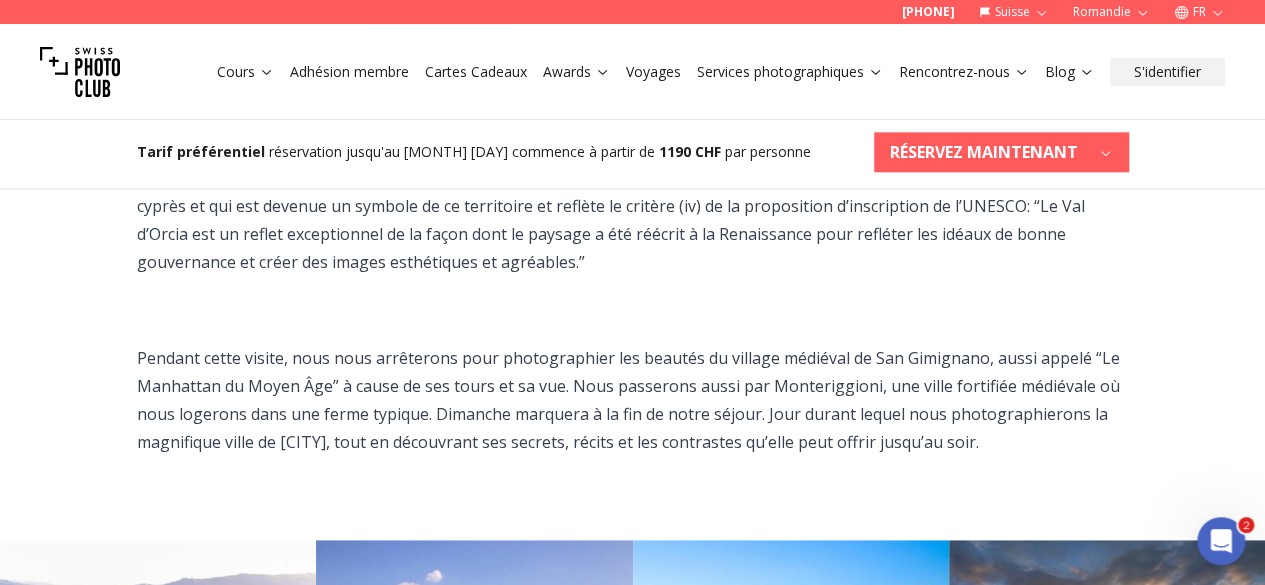 scroll, scrollTop: 0, scrollLeft: 0, axis: both 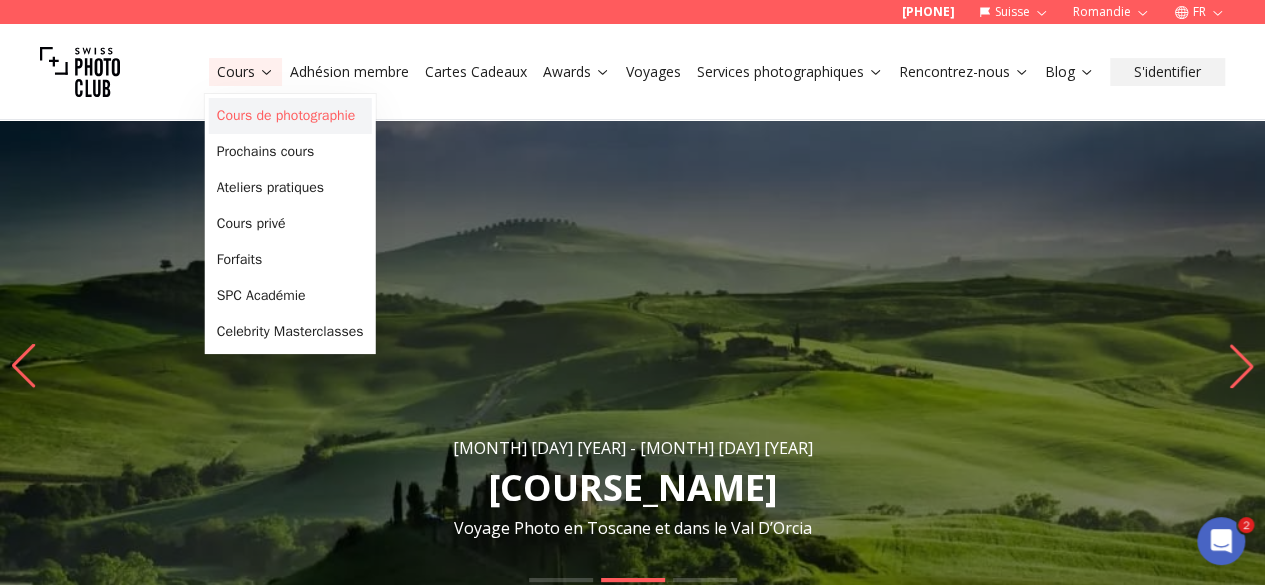 click on "Cours de photographie" at bounding box center [290, 116] 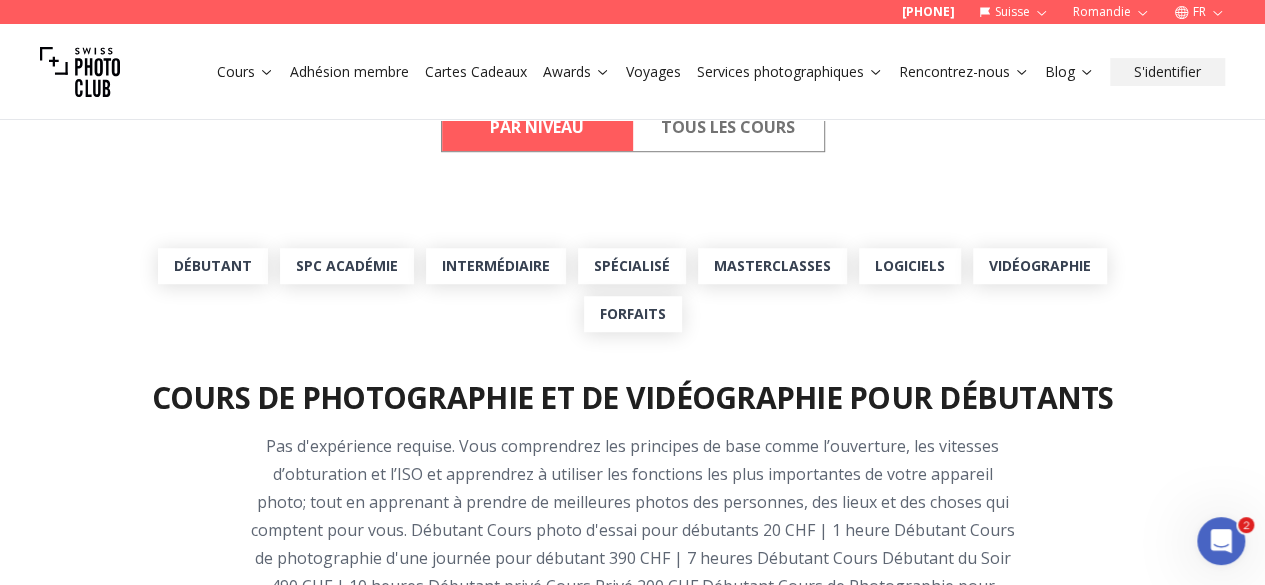 scroll, scrollTop: 605, scrollLeft: 0, axis: vertical 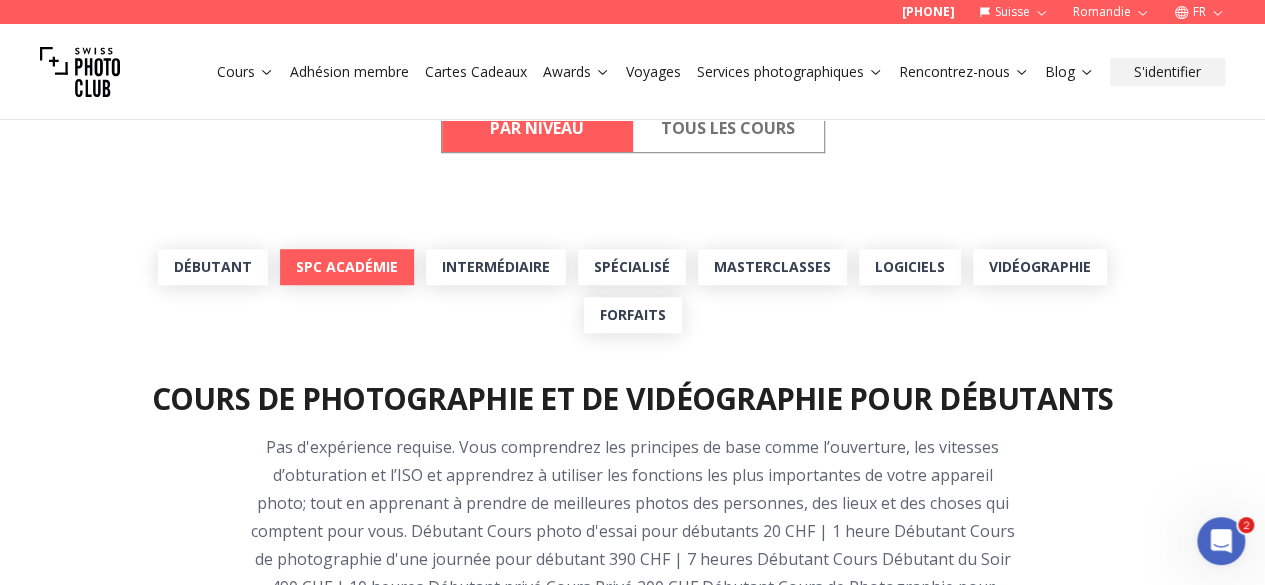click on "SPC Académie" at bounding box center (347, 267) 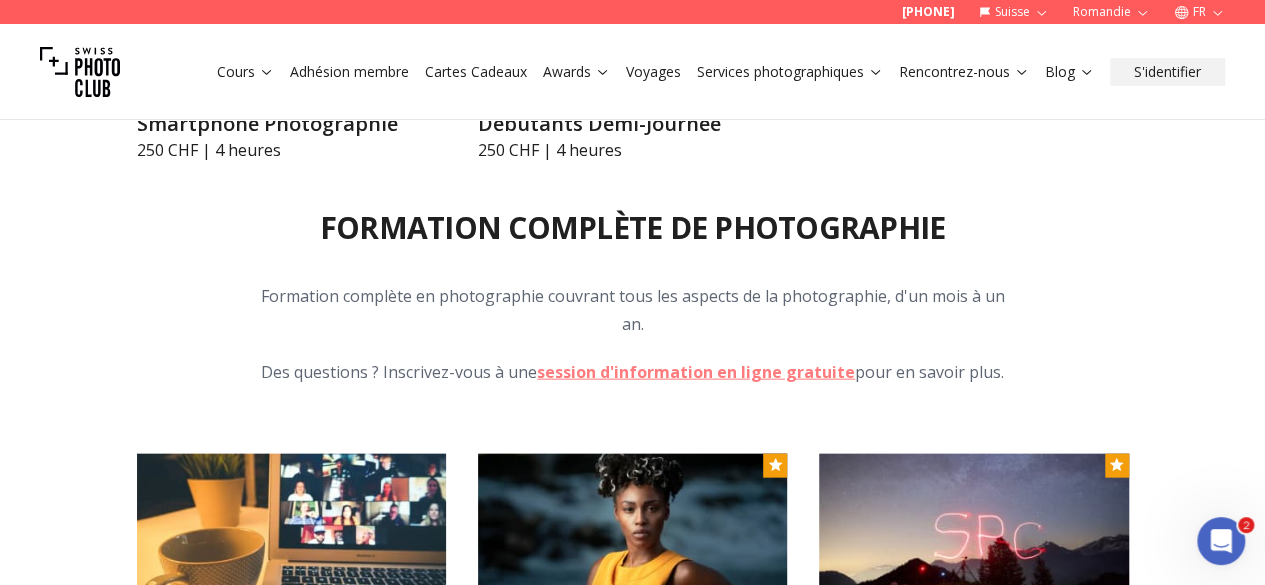 scroll, scrollTop: 2082, scrollLeft: 0, axis: vertical 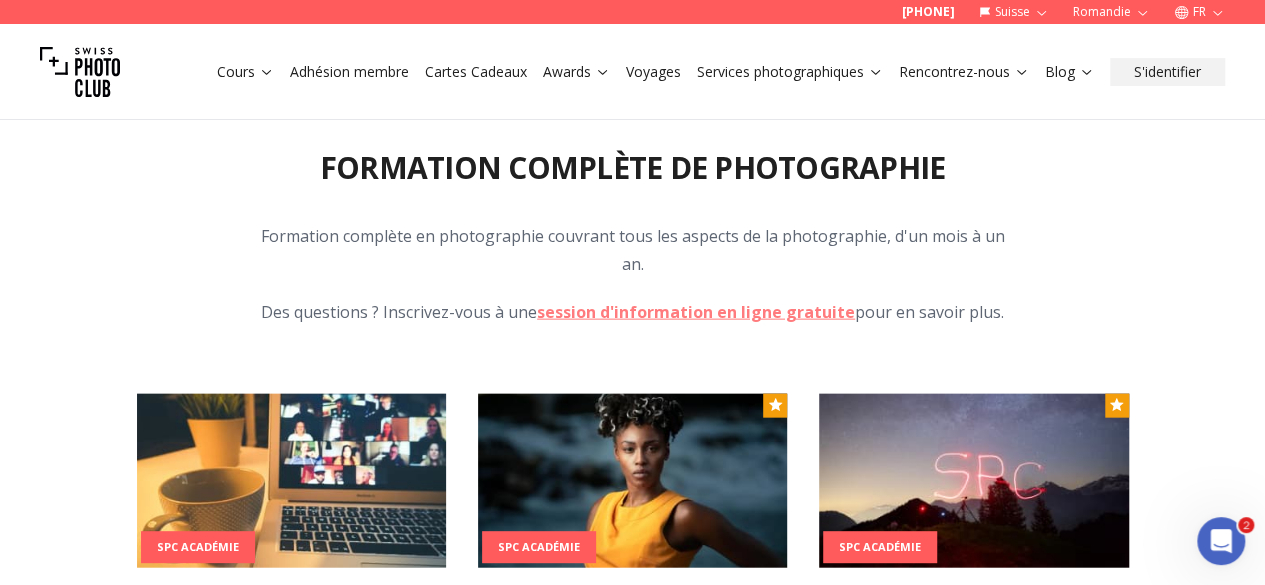 click on "Formation complète en photographie couvrant tous les aspects de la photographie, d'un mois à un an." at bounding box center (633, 250) 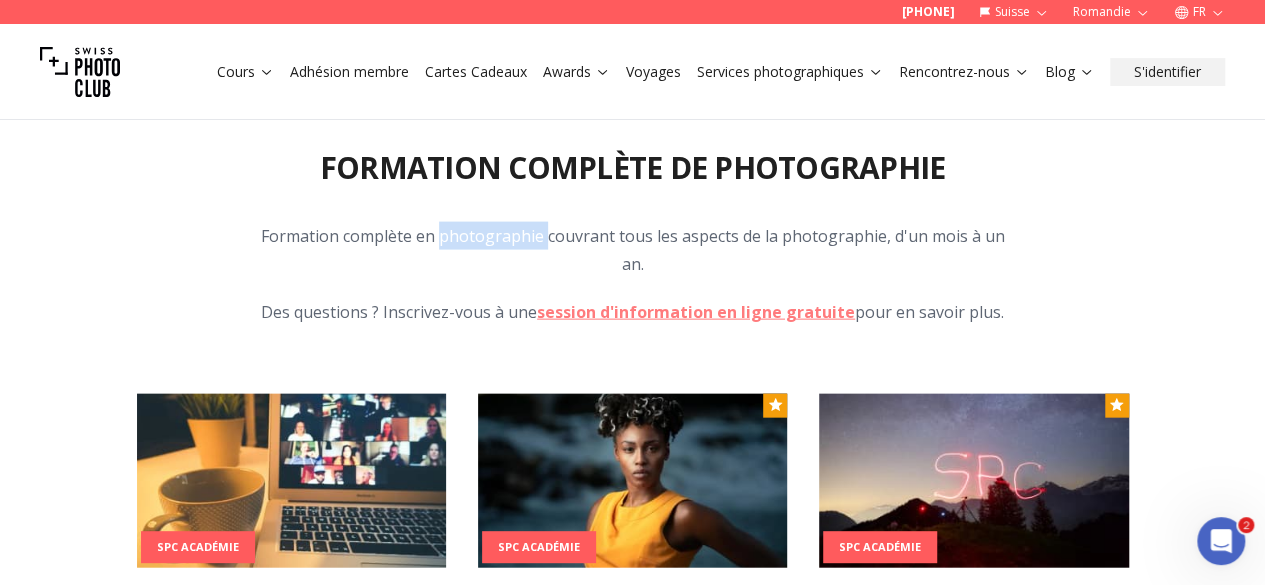 click on "Formation complète en photographie couvrant tous les aspects de la photographie, d'un mois à un an." at bounding box center (633, 250) 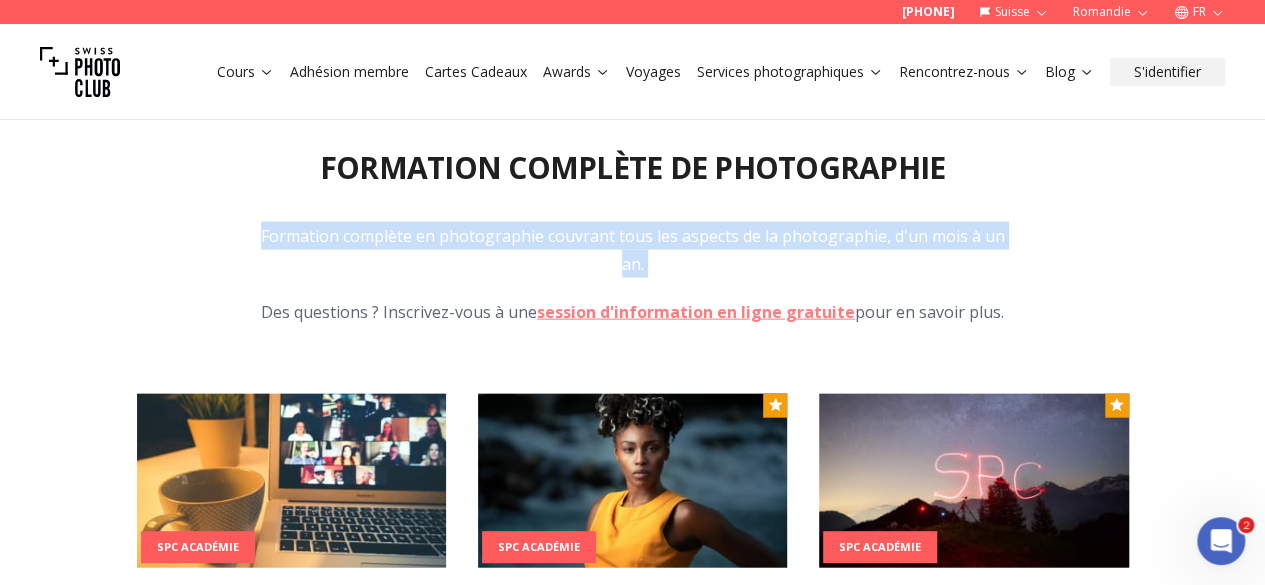 click on "Formation complète en photographie couvrant tous les aspects de la photographie, d'un mois à un an." at bounding box center (633, 250) 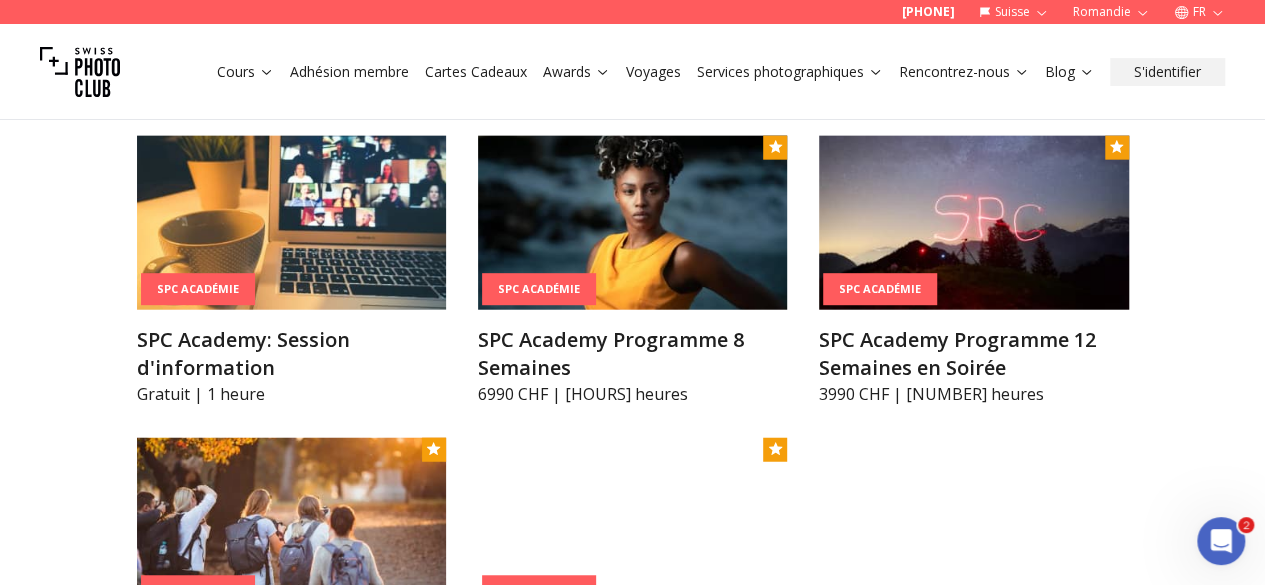 scroll, scrollTop: 2344, scrollLeft: 0, axis: vertical 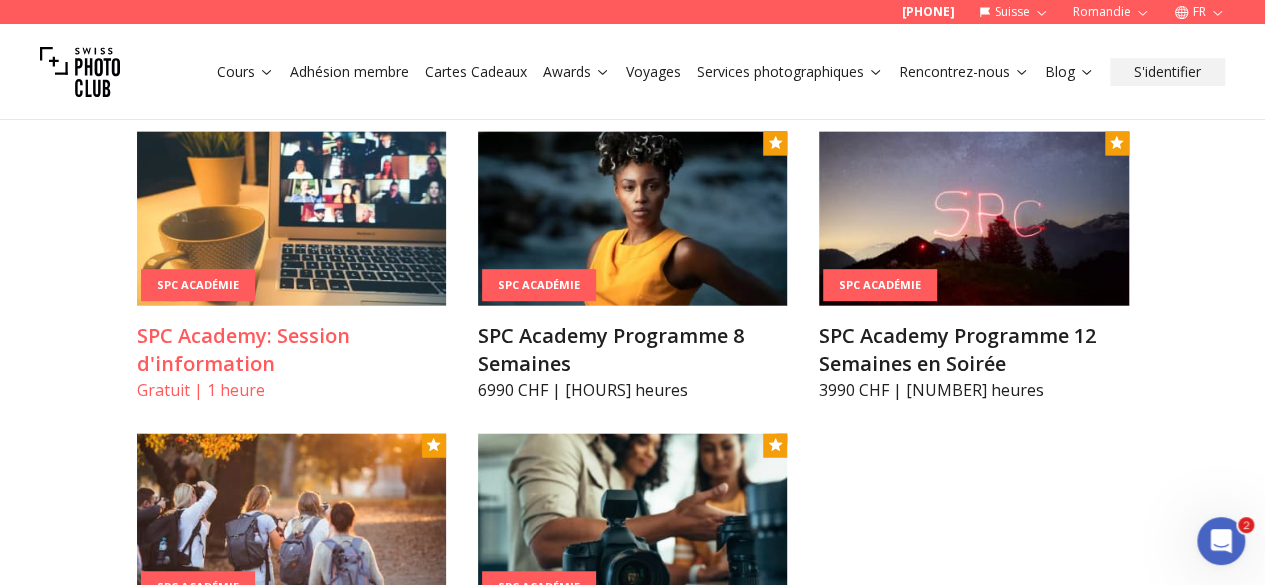 click on "[COMPANY] [COMPANY]: [COURSE_NAME] [PRICE]     | [NUMBER] heure" at bounding box center [291, 267] 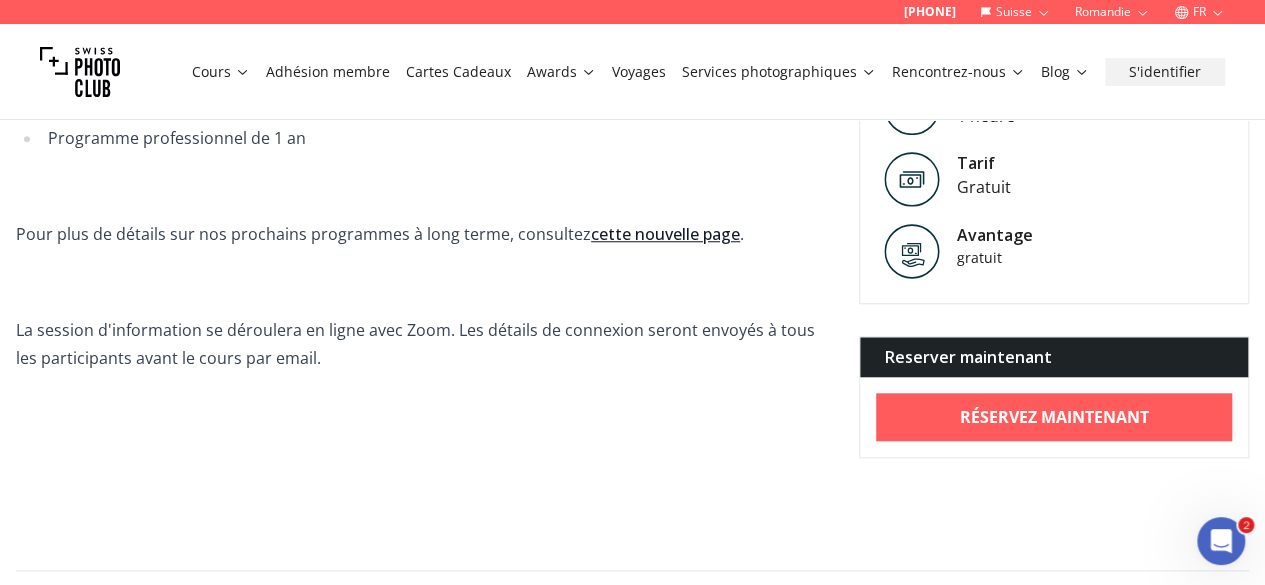 scroll, scrollTop: 745, scrollLeft: 0, axis: vertical 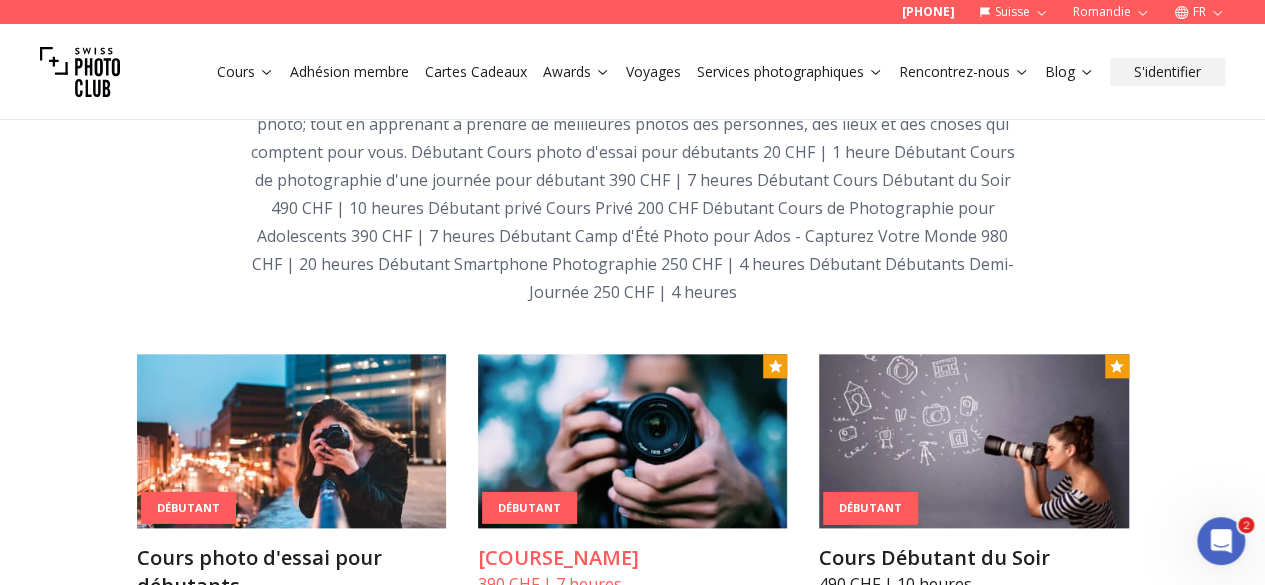 click on "[COURSE_NAME]" at bounding box center [632, 558] 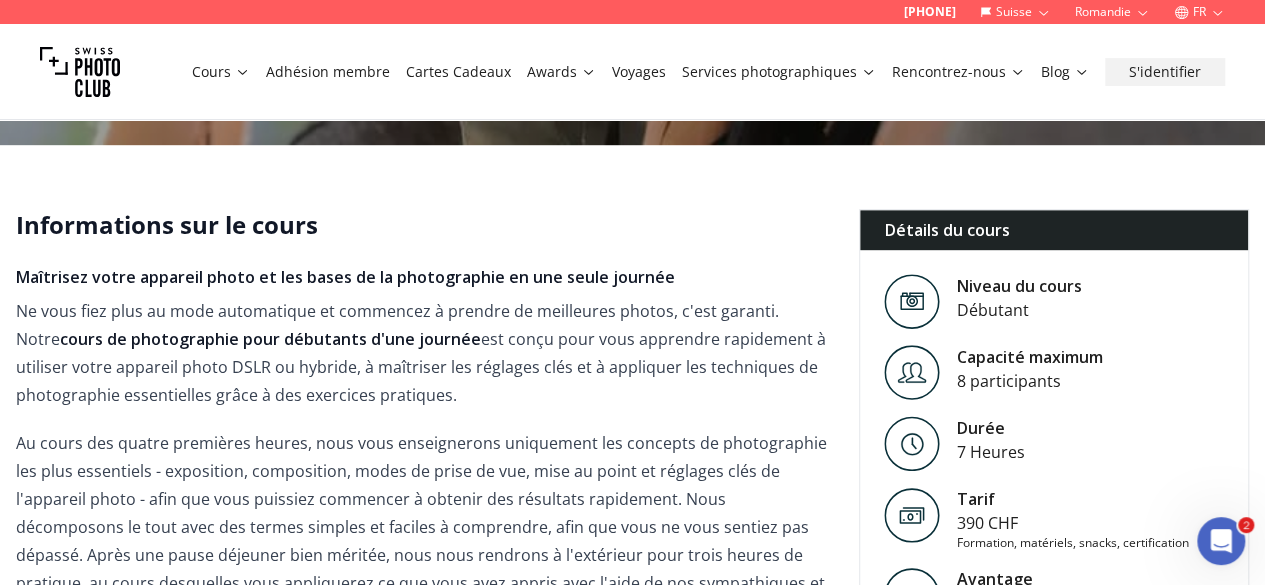 scroll, scrollTop: 503, scrollLeft: 0, axis: vertical 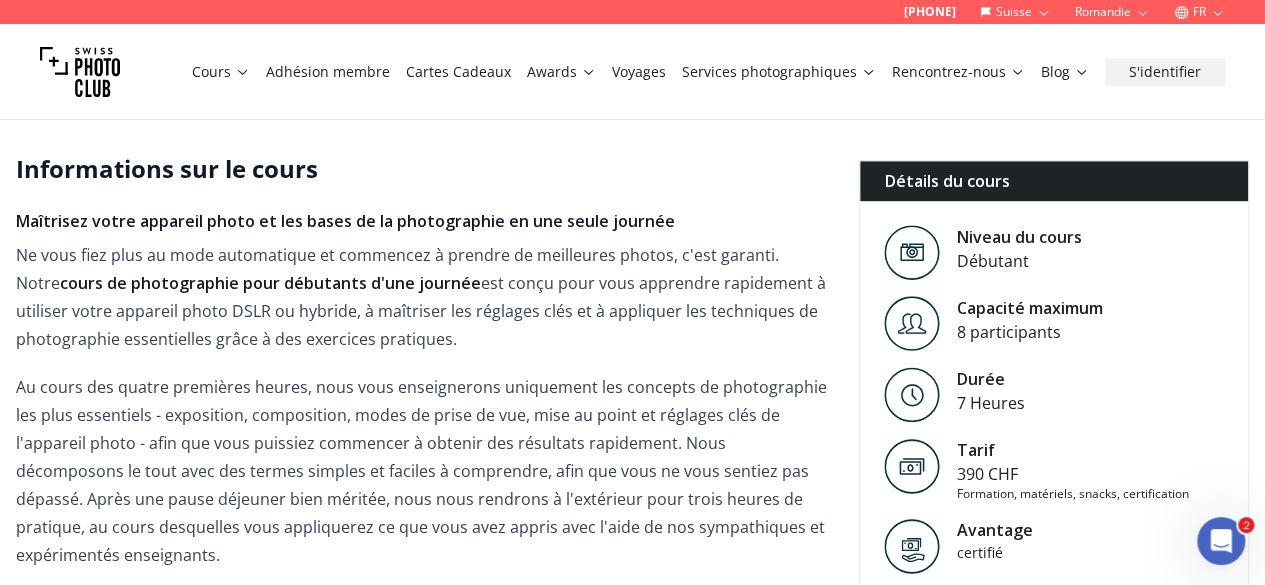 click on "Ne vous fiez plus au mode automatique et commencez à prendre de meilleures photos, c'est garanti. Notre  cours de photographie pour débutants d'une journée  est conçu pour vous apprendre rapidement à utiliser votre appareil photo DSLR ou hybride, à maîtriser les réglages clés et à appliquer les techniques de photographie essentielles grâce à des exercices pratiques." at bounding box center [421, 297] 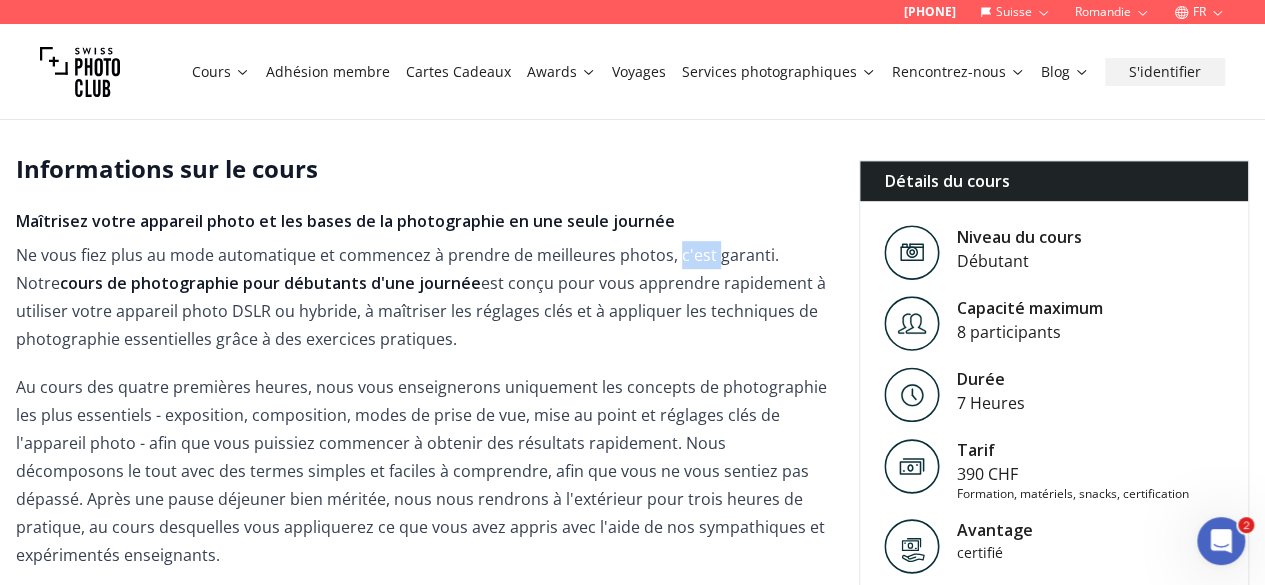 click on "Ne vous fiez plus au mode automatique et commencez à prendre de meilleures photos, c'est garanti. Notre  cours de photographie pour débutants d'une journée  est conçu pour vous apprendre rapidement à utiliser votre appareil photo DSLR ou hybride, à maîtriser les réglages clés et à appliquer les techniques de photographie essentielles grâce à des exercices pratiques." at bounding box center (421, 297) 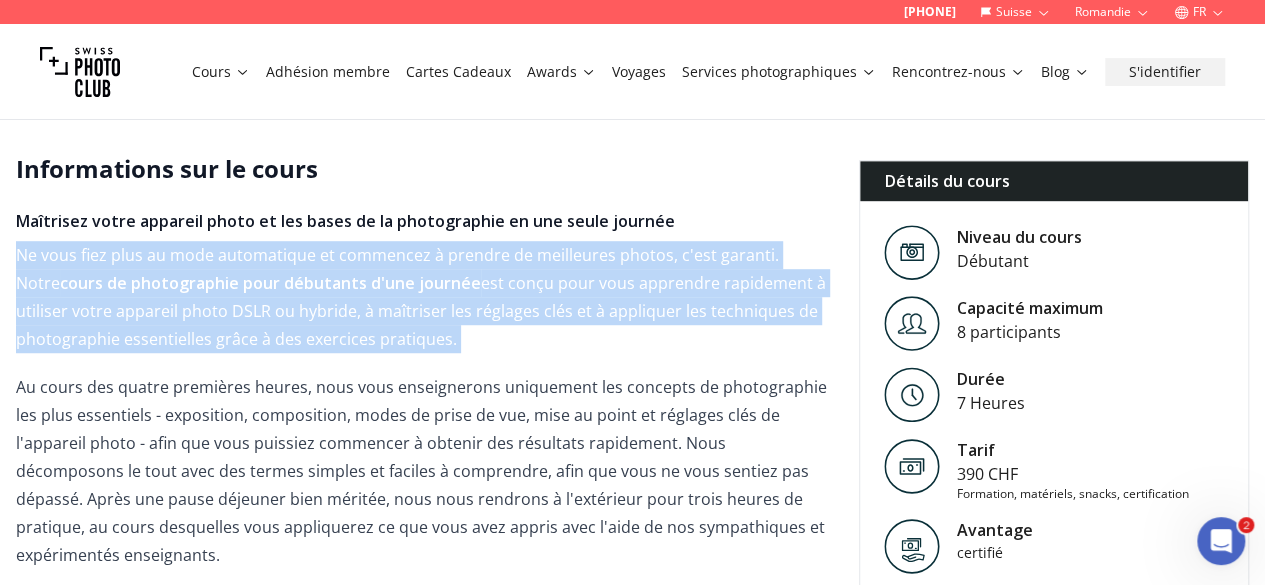 click on "Ne vous fiez plus au mode automatique et commencez à prendre de meilleures photos, c'est garanti. Notre  cours de photographie pour débutants d'une journée  est conçu pour vous apprendre rapidement à utiliser votre appareil photo DSLR ou hybride, à maîtriser les réglages clés et à appliquer les techniques de photographie essentielles grâce à des exercices pratiques." at bounding box center (421, 297) 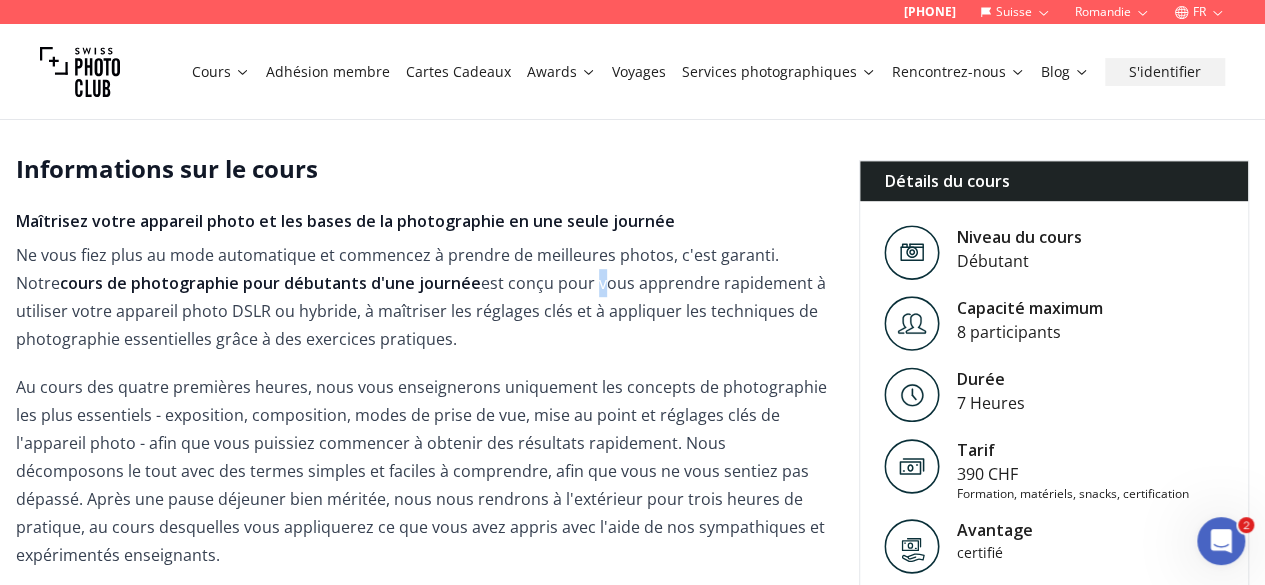 click on "Ne vous fiez plus au mode automatique et commencez à prendre de meilleures photos, c'est garanti. Notre  cours de photographie pour débutants d'une journée  est conçu pour vous apprendre rapidement à utiliser votre appareil photo DSLR ou hybride, à maîtriser les réglages clés et à appliquer les techniques de photographie essentielles grâce à des exercices pratiques." at bounding box center [421, 297] 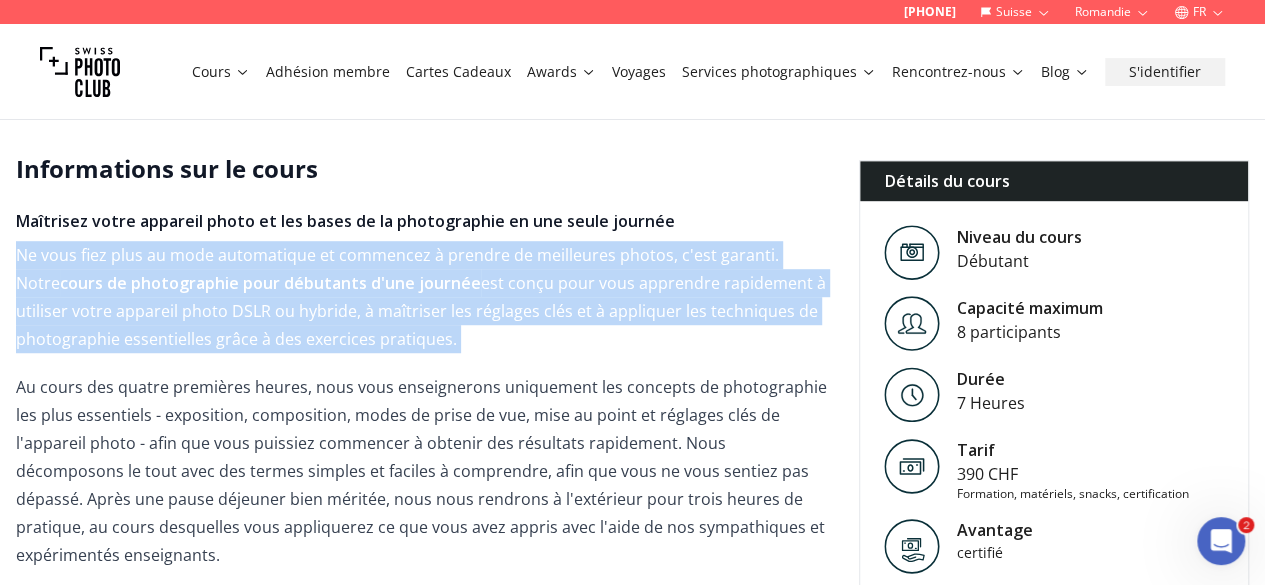 click on "Ne vous fiez plus au mode automatique et commencez à prendre de meilleures photos, c'est garanti. Notre  cours de photographie pour débutants d'une journée  est conçu pour vous apprendre rapidement à utiliser votre appareil photo DSLR ou hybride, à maîtriser les réglages clés et à appliquer les techniques de photographie essentielles grâce à des exercices pratiques." at bounding box center [421, 297] 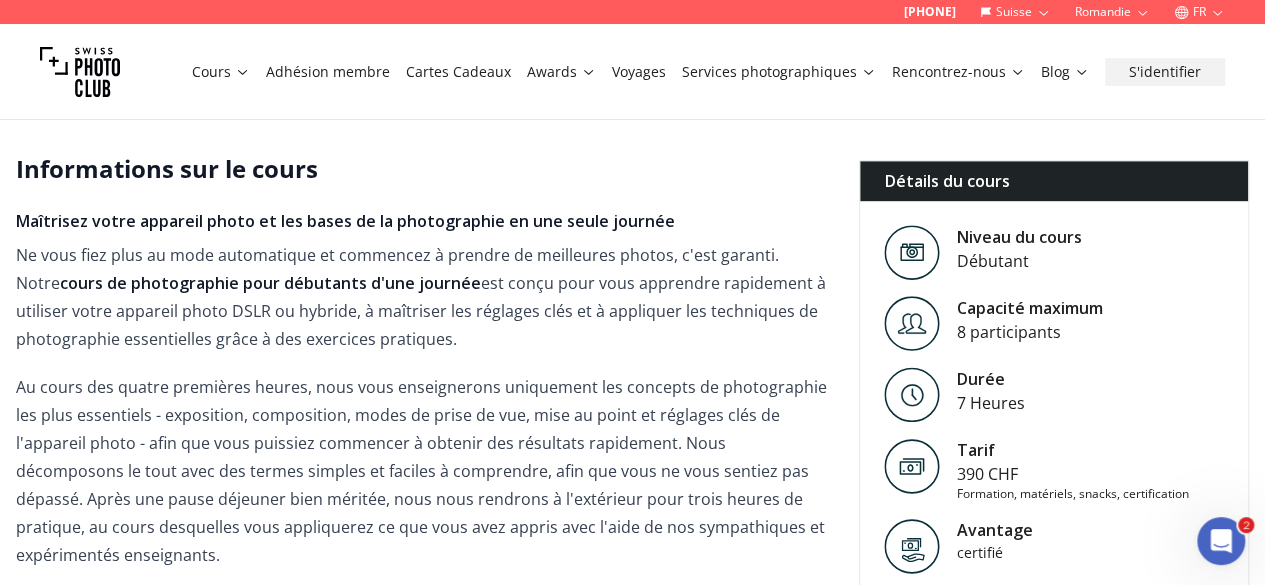 click on "Au cours des quatre premières heures, nous vous enseignerons uniquement les concepts de photographie les plus essentiels - exposition, composition, modes de prise de vue, mise au point et réglages clés de l'appareil photo - afin que vous puissiez commencer à obtenir des résultats rapidement. Nous décomposons le tout avec des termes simples et faciles à comprendre, afin que vous ne vous sentiez pas dépassé. Après une pause déjeuner bien méritée, nous nous rendrons à l'extérieur pour trois heures de pratique, au cours desquelles vous appliquerez ce que vous avez appris avec l'aide de nos sympathiques et expérimentés enseignants." at bounding box center [421, 471] 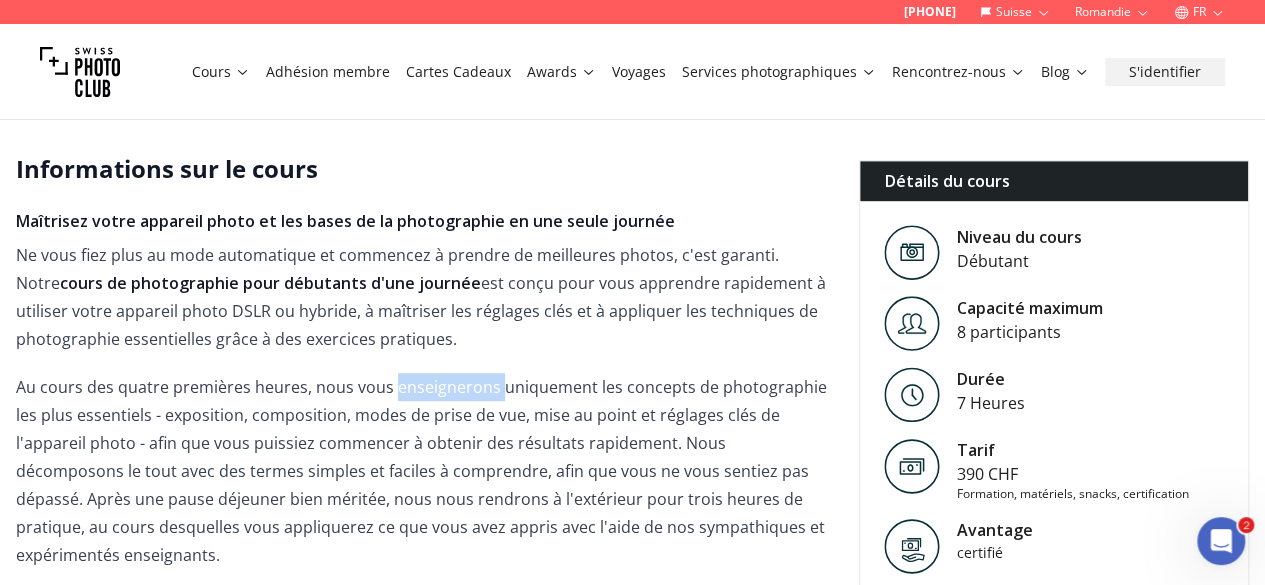 click on "Au cours des quatre premières heures, nous vous enseignerons uniquement les concepts de photographie les plus essentiels - exposition, composition, modes de prise de vue, mise au point et réglages clés de l'appareil photo - afin que vous puissiez commencer à obtenir des résultats rapidement. Nous décomposons le tout avec des termes simples et faciles à comprendre, afin que vous ne vous sentiez pas dépassé. Après une pause déjeuner bien méritée, nous nous rendrons à l'extérieur pour trois heures de pratique, au cours desquelles vous appliquerez ce que vous avez appris avec l'aide de nos sympathiques et expérimentés enseignants." at bounding box center [421, 471] 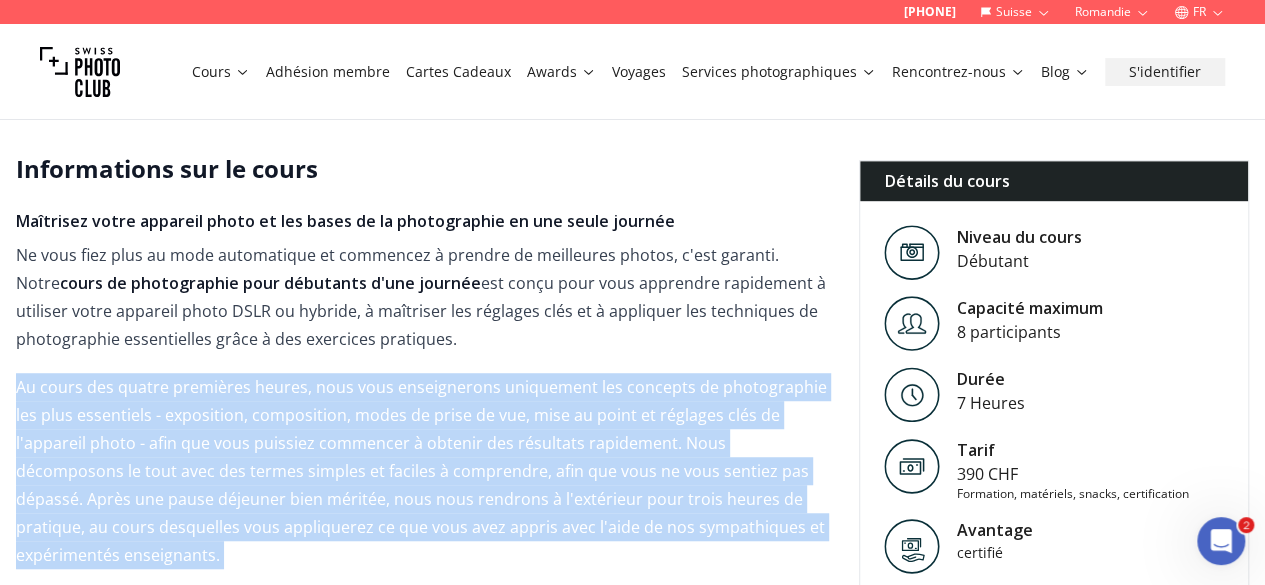 click on "Au cours des quatre premières heures, nous vous enseignerons uniquement les concepts de photographie les plus essentiels - exposition, composition, modes de prise de vue, mise au point et réglages clés de l'appareil photo - afin que vous puissiez commencer à obtenir des résultats rapidement. Nous décomposons le tout avec des termes simples et faciles à comprendre, afin que vous ne vous sentiez pas dépassé. Après une pause déjeuner bien méritée, nous nous rendrons à l'extérieur pour trois heures de pratique, au cours desquelles vous appliquerez ce que vous avez appris avec l'aide de nos sympathiques et expérimentés enseignants." at bounding box center [421, 471] 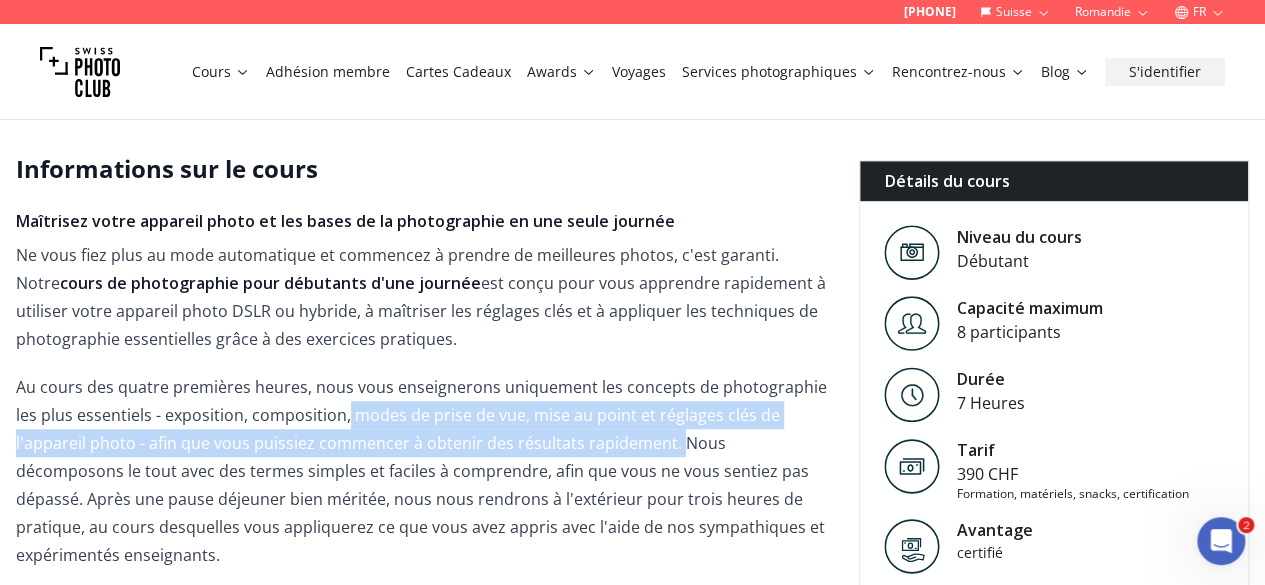 drag, startPoint x: 344, startPoint y: 413, endPoint x: 680, endPoint y: 442, distance: 337.24918 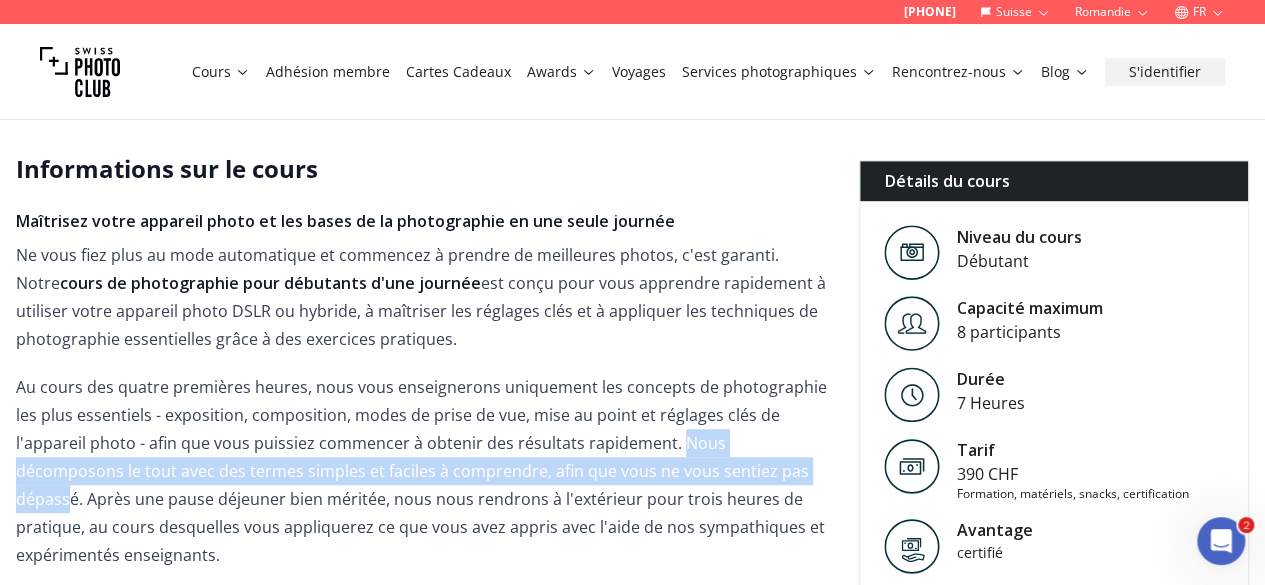 drag, startPoint x: 680, startPoint y: 442, endPoint x: 747, endPoint y: 476, distance: 75.13322 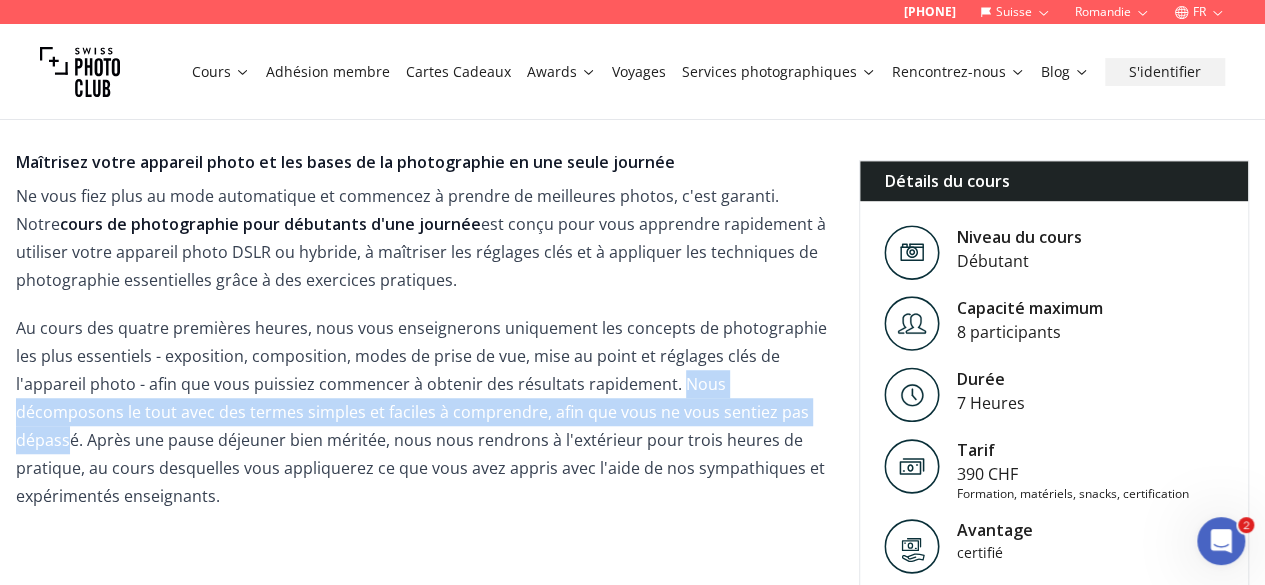 scroll, scrollTop: 567, scrollLeft: 0, axis: vertical 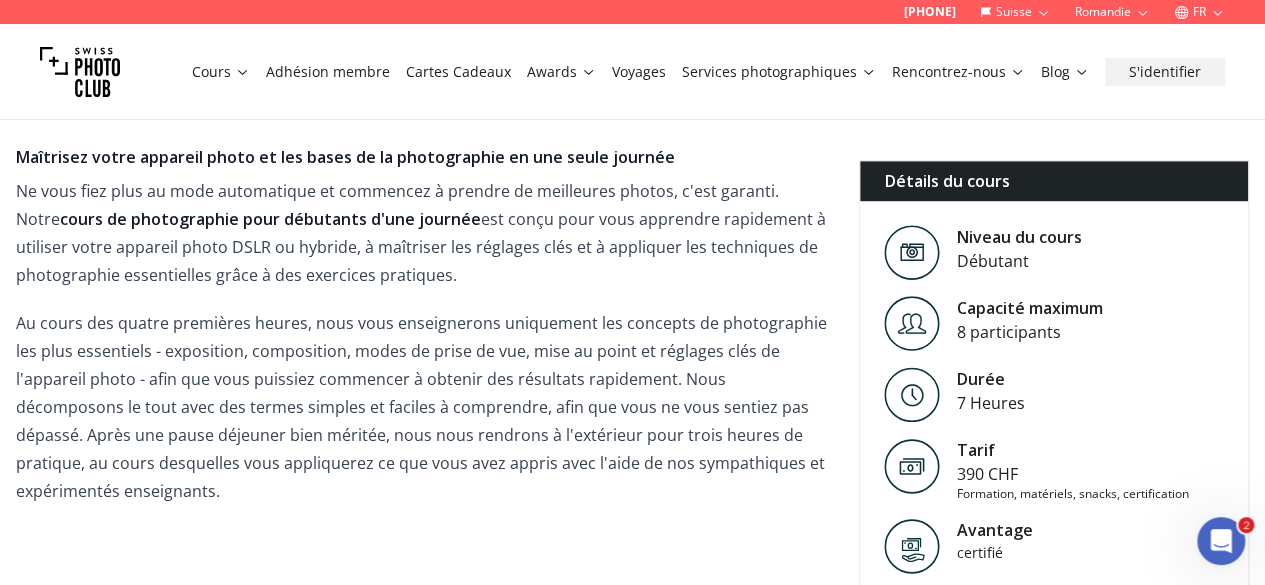 click on "Au cours des quatre premières heures, nous vous enseignerons uniquement les concepts de photographie les plus essentiels - exposition, composition, modes de prise de vue, mise au point et réglages clés de l'appareil photo - afin que vous puissiez commencer à obtenir des résultats rapidement. Nous décomposons le tout avec des termes simples et faciles à comprendre, afin que vous ne vous sentiez pas dépassé. Après une pause déjeuner bien méritée, nous nous rendrons à l'extérieur pour trois heures de pratique, au cours desquelles vous appliquerez ce que vous avez appris avec l'aide de nos sympathiques et expérimentés enseignants." at bounding box center [421, 407] 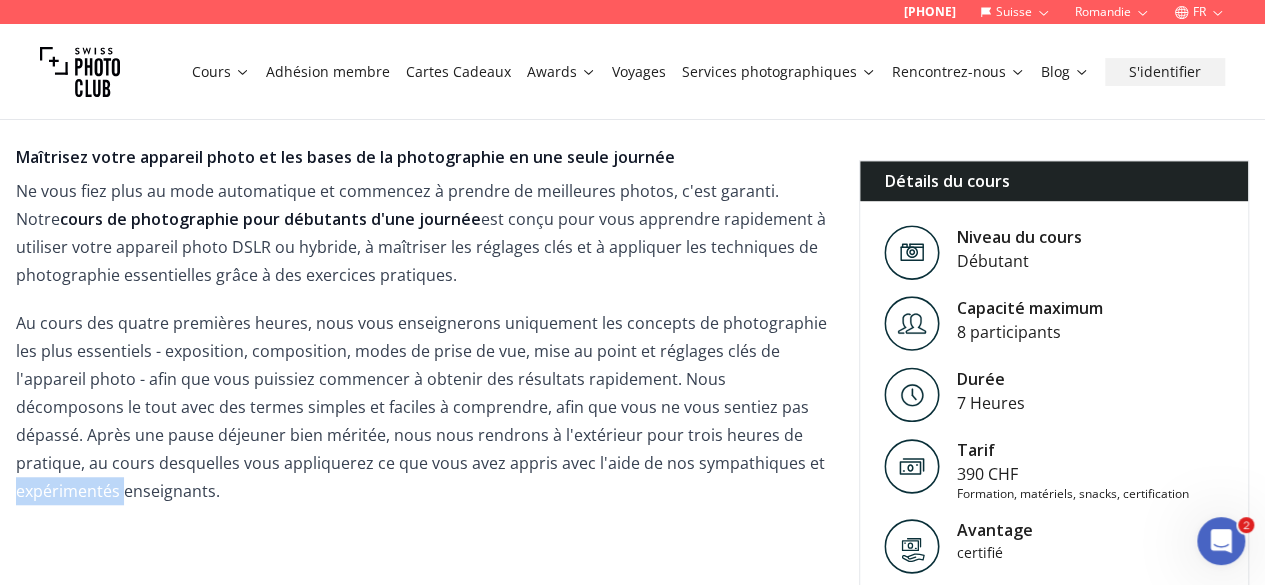 click on "Au cours des quatre premières heures, nous vous enseignerons uniquement les concepts de photographie les plus essentiels - exposition, composition, modes de prise de vue, mise au point et réglages clés de l'appareil photo - afin que vous puissiez commencer à obtenir des résultats rapidement. Nous décomposons le tout avec des termes simples et faciles à comprendre, afin que vous ne vous sentiez pas dépassé. Après une pause déjeuner bien méritée, nous nous rendrons à l'extérieur pour trois heures de pratique, au cours desquelles vous appliquerez ce que vous avez appris avec l'aide de nos sympathiques et expérimentés enseignants." at bounding box center [421, 407] 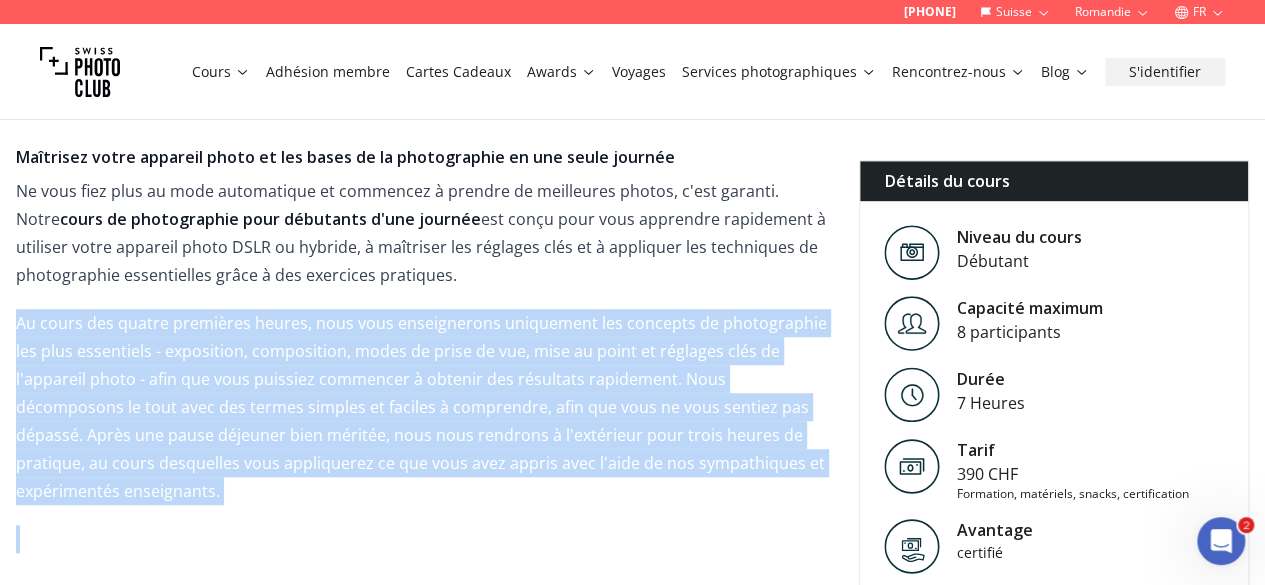 click on "Au cours des quatre premières heures, nous vous enseignerons uniquement les concepts de photographie les plus essentiels - exposition, composition, modes de prise de vue, mise au point et réglages clés de l'appareil photo - afin que vous puissiez commencer à obtenir des résultats rapidement. Nous décomposons le tout avec des termes simples et faciles à comprendre, afin que vous ne vous sentiez pas dépassé. Après une pause déjeuner bien méritée, nous nous rendrons à l'extérieur pour trois heures de pratique, au cours desquelles vous appliquerez ce que vous avez appris avec l'aide de nos sympathiques et expérimentés enseignants." at bounding box center (421, 407) 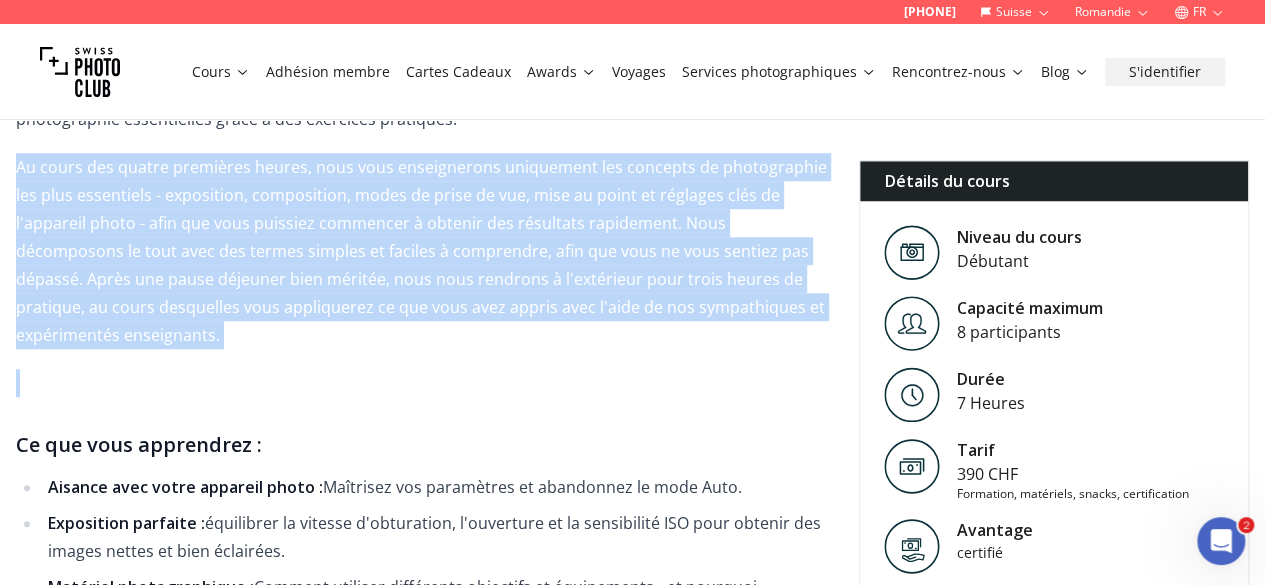 scroll, scrollTop: 784, scrollLeft: 0, axis: vertical 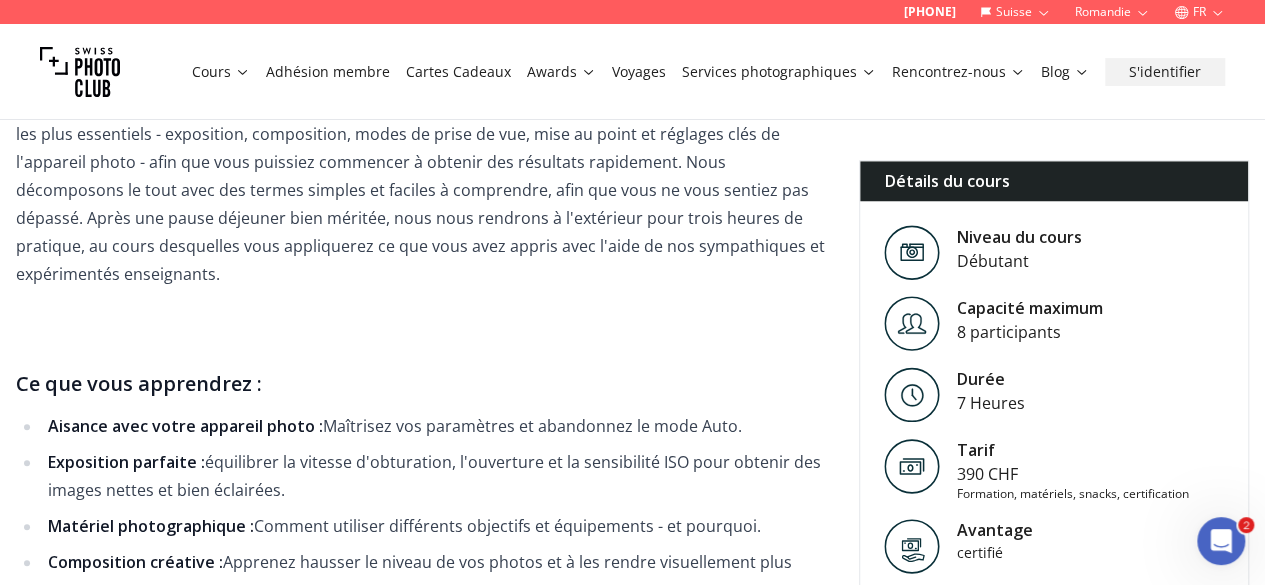 click on "Aisance avec votre appareil photo : Maîtrisez vos paramètres et abandonnez le mode Auto." at bounding box center (434, 426) 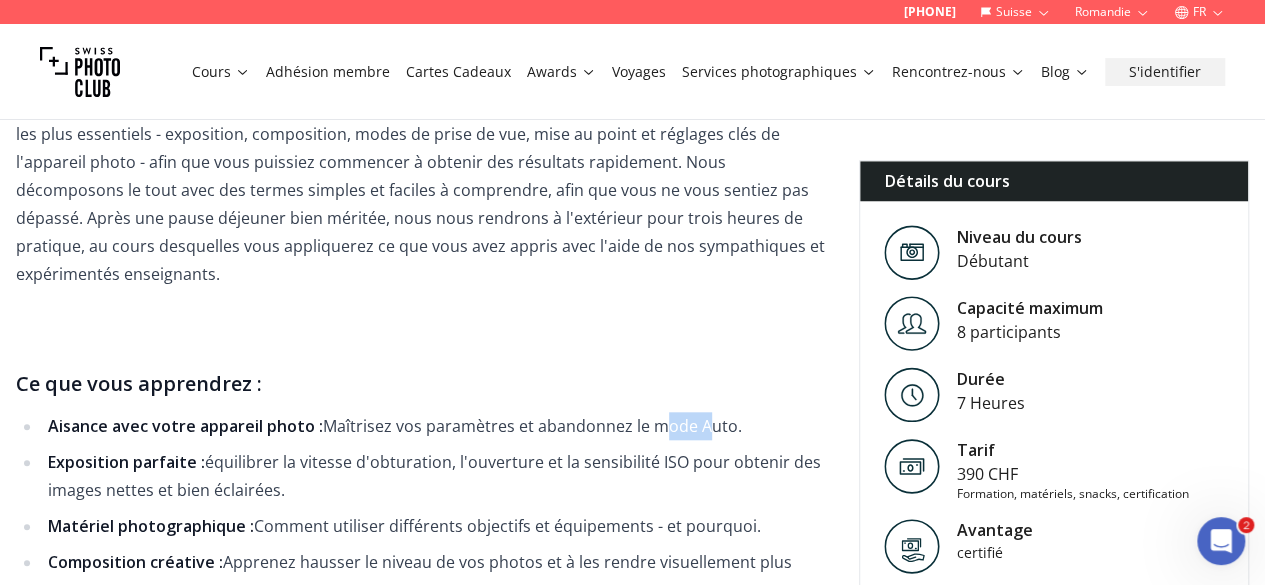 click on "Aisance avec votre appareil photo : Maîtrisez vos paramètres et abandonnez le mode Auto." at bounding box center [434, 426] 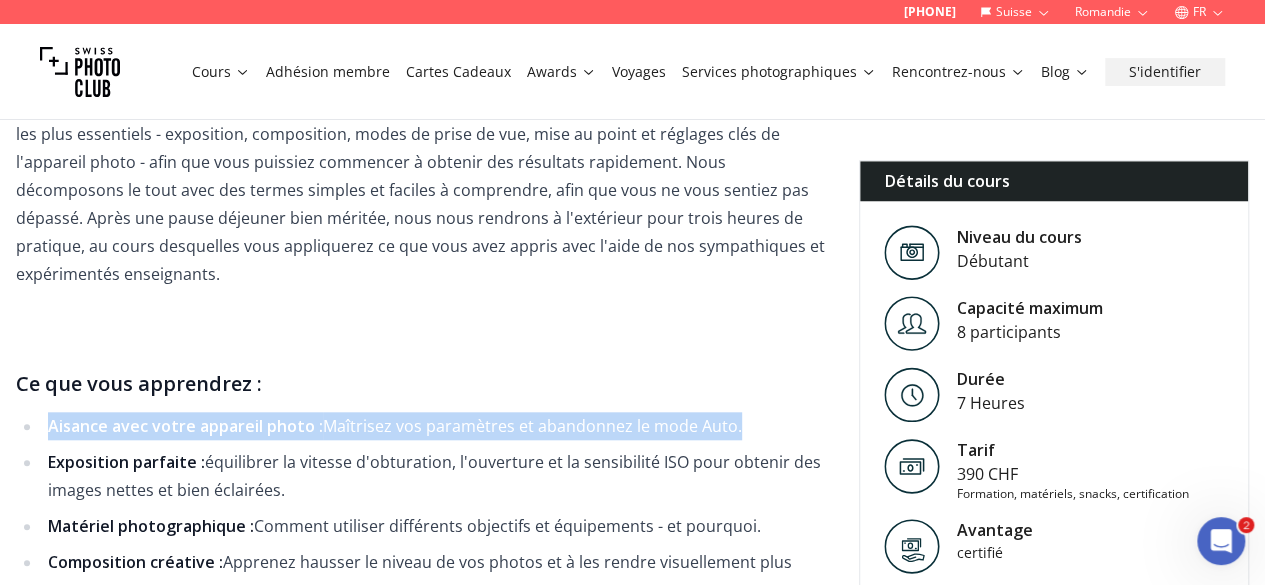 click on "Aisance avec votre appareil photo : Maîtrisez vos paramètres et abandonnez le mode Auto." at bounding box center (434, 426) 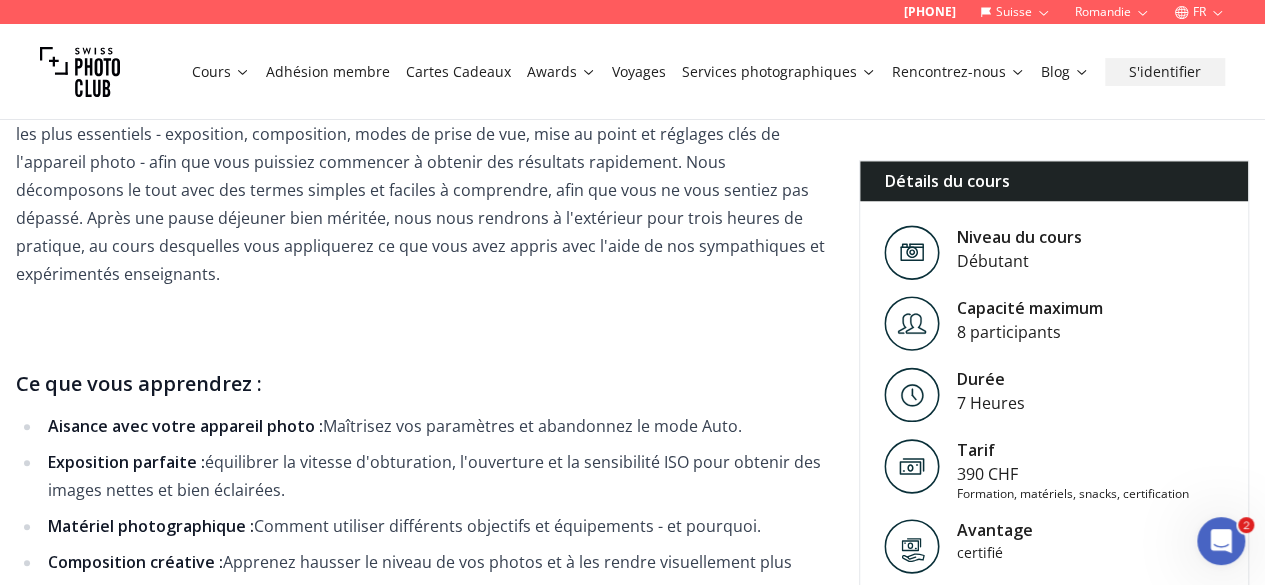 click on "Exposition parfaite :  équilibrer la vitesse d'obturation, l'ouverture et la sensibilité ISO pour obtenir des images nettes et bien éclairées." at bounding box center [434, 476] 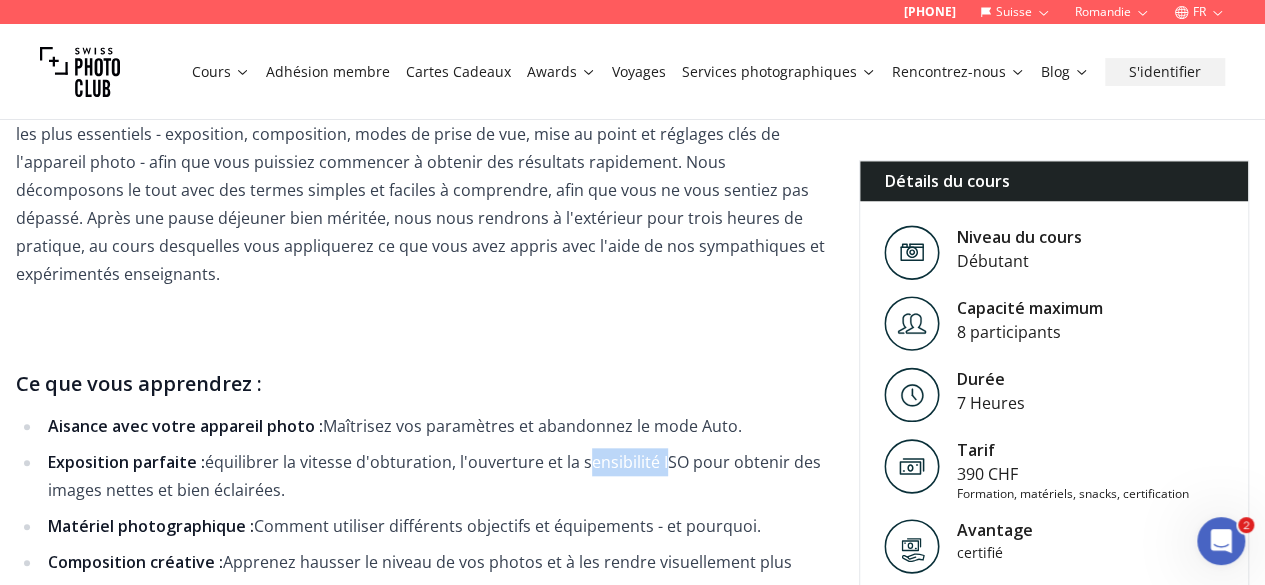 click on "Exposition parfaite :  équilibrer la vitesse d'obturation, l'ouverture et la sensibilité ISO pour obtenir des images nettes et bien éclairées." at bounding box center [434, 476] 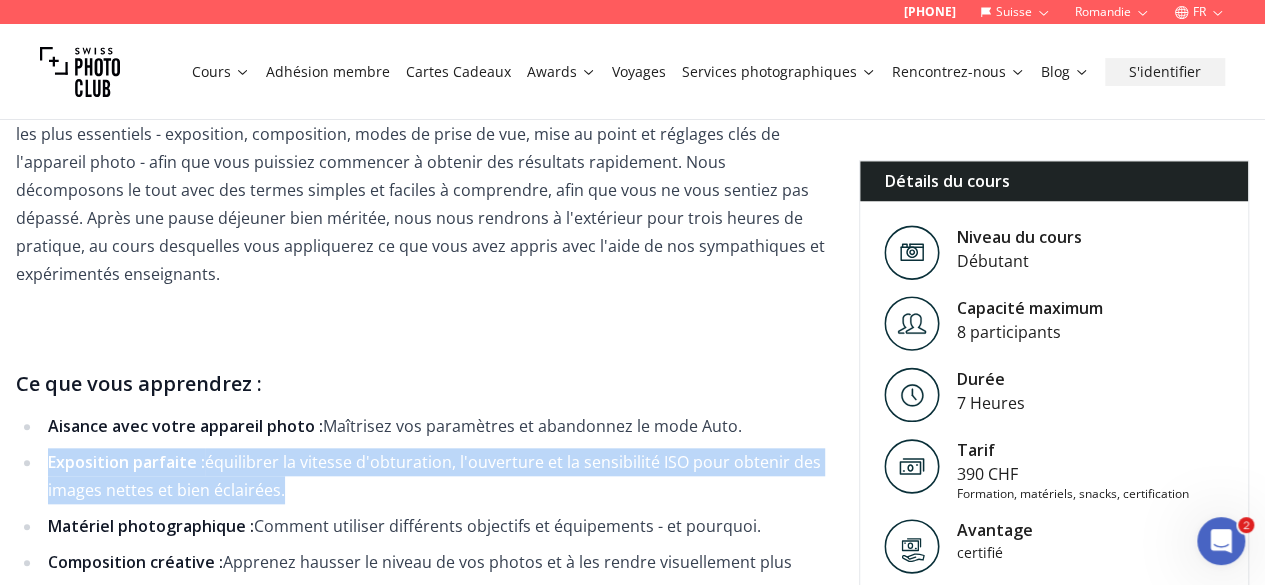 click on "Exposition parfaite :  équilibrer la vitesse d'obturation, l'ouverture et la sensibilité ISO pour obtenir des images nettes et bien éclairées." at bounding box center [434, 476] 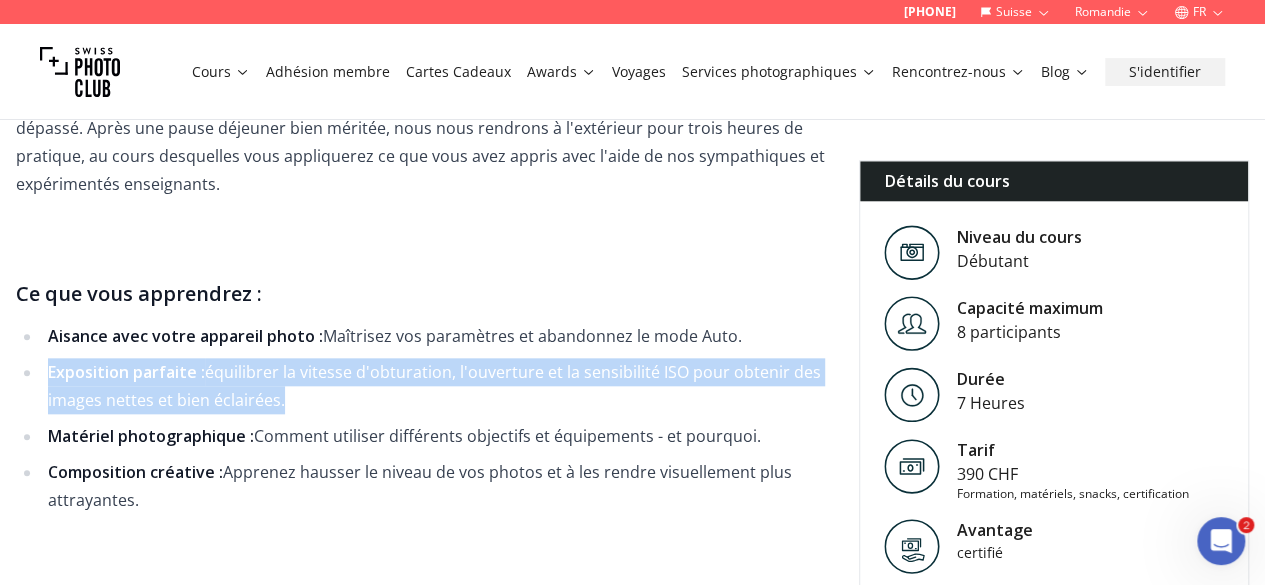 scroll, scrollTop: 875, scrollLeft: 0, axis: vertical 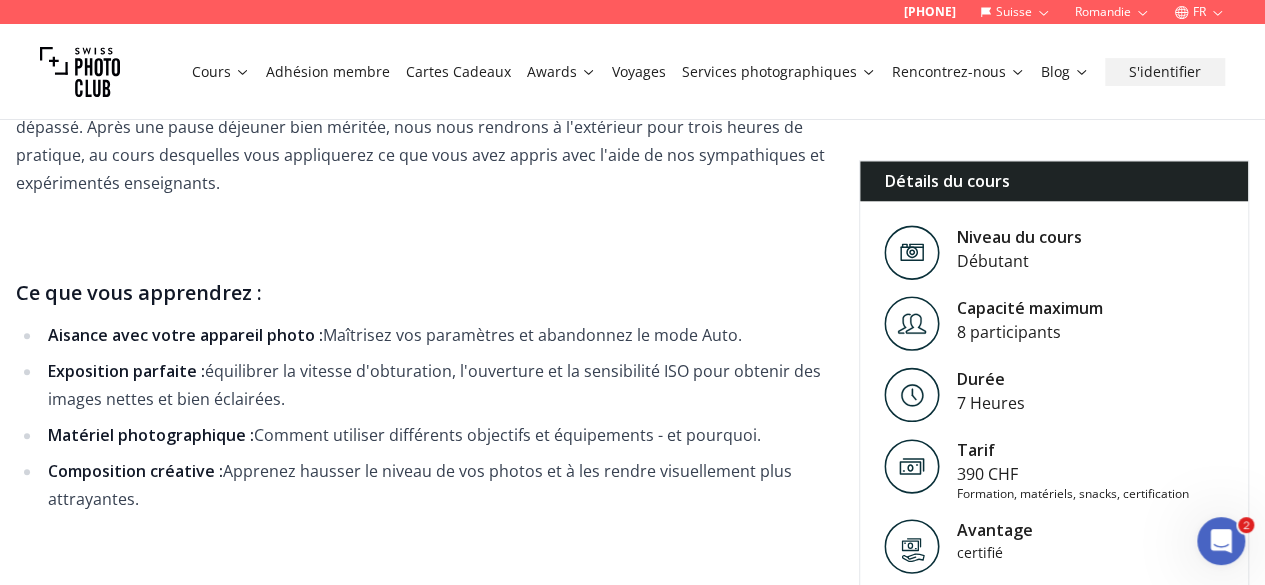 click on "Matériel photographique : Comment utiliser différents objectifs et équipements - et pourquoi." at bounding box center [434, 435] 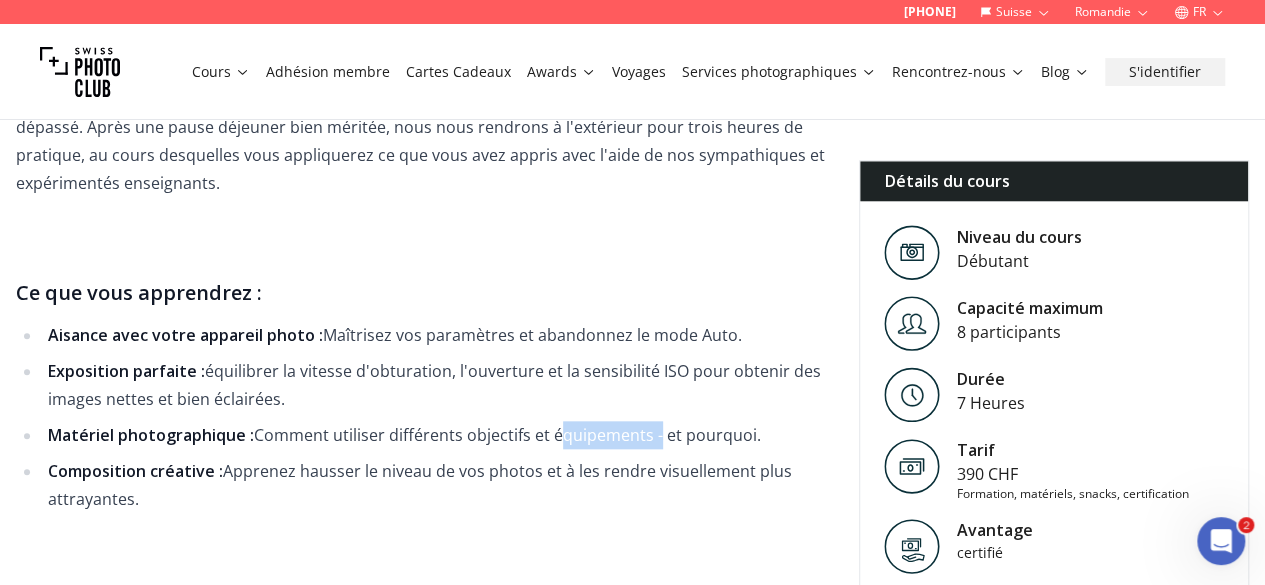 click on "Matériel photographique : Comment utiliser différents objectifs et équipements - et pourquoi." at bounding box center [434, 435] 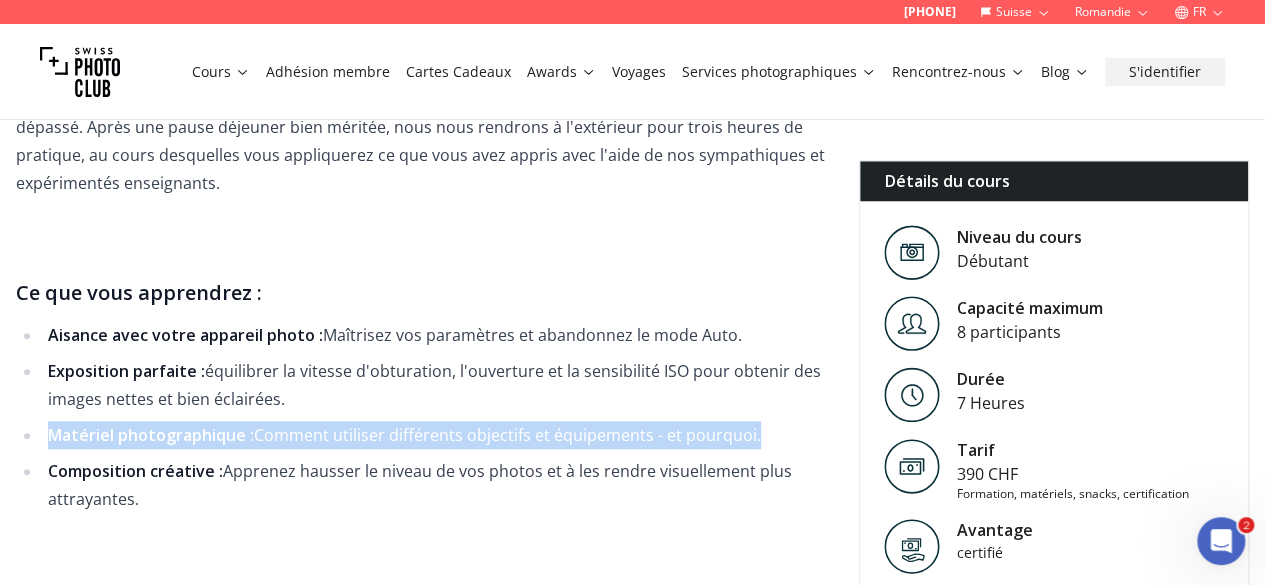 click on "Matériel photographique : Comment utiliser différents objectifs et équipements - et pourquoi." at bounding box center (434, 435) 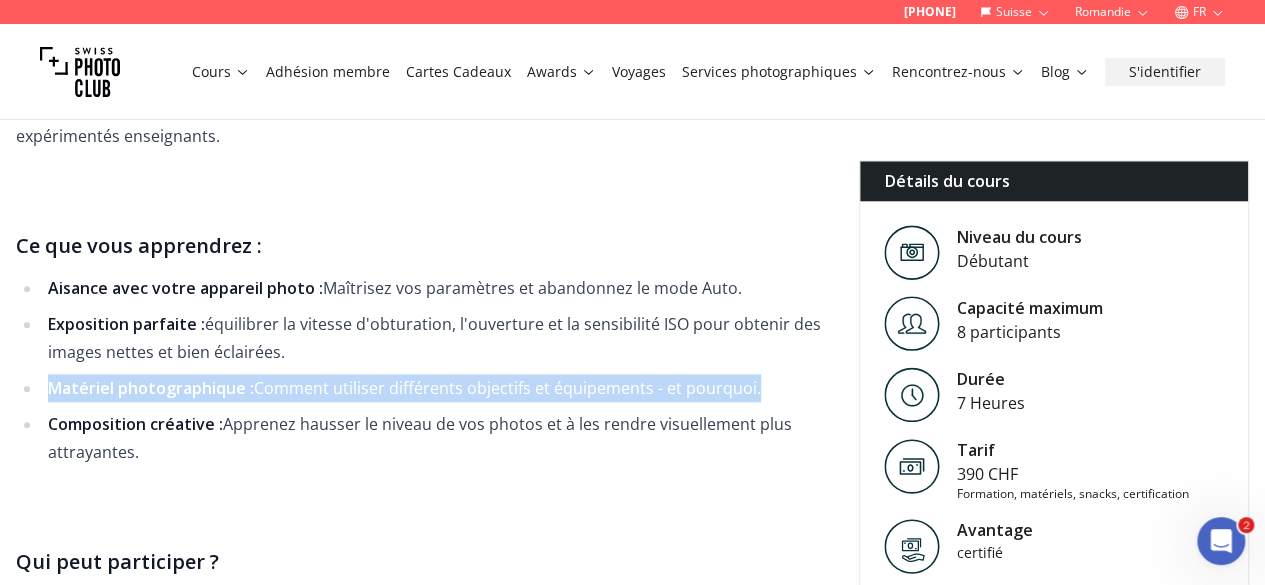 scroll, scrollTop: 925, scrollLeft: 0, axis: vertical 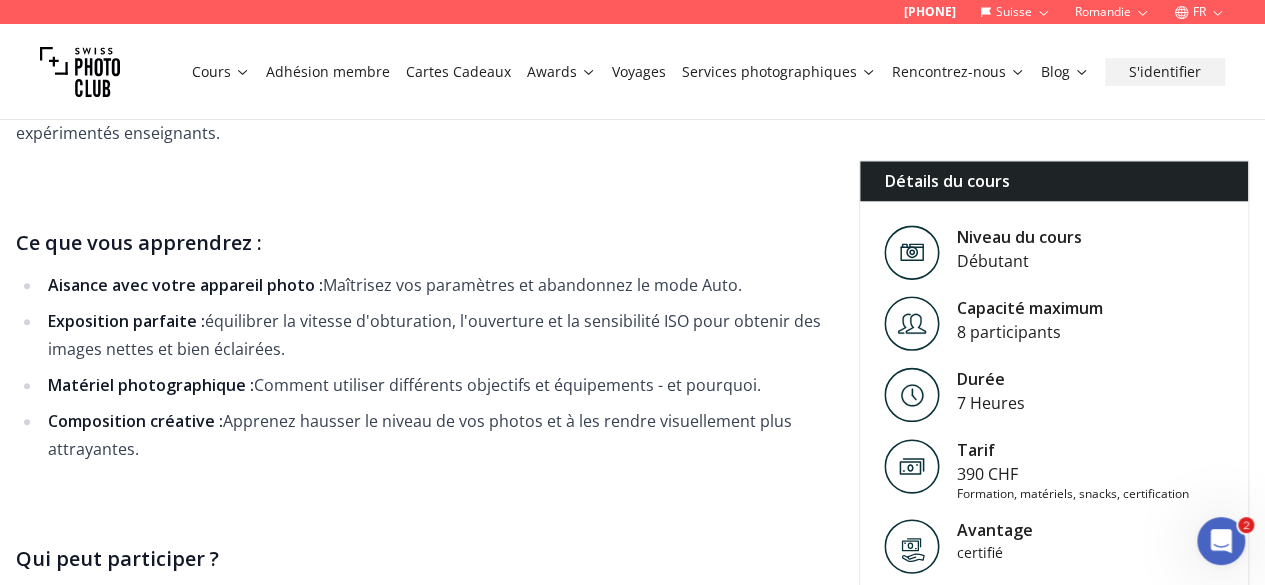 click on "Composition créative :  Apprenez hausser le niveau de vos photos et à les rendre visuellement plus attrayantes." at bounding box center [434, 435] 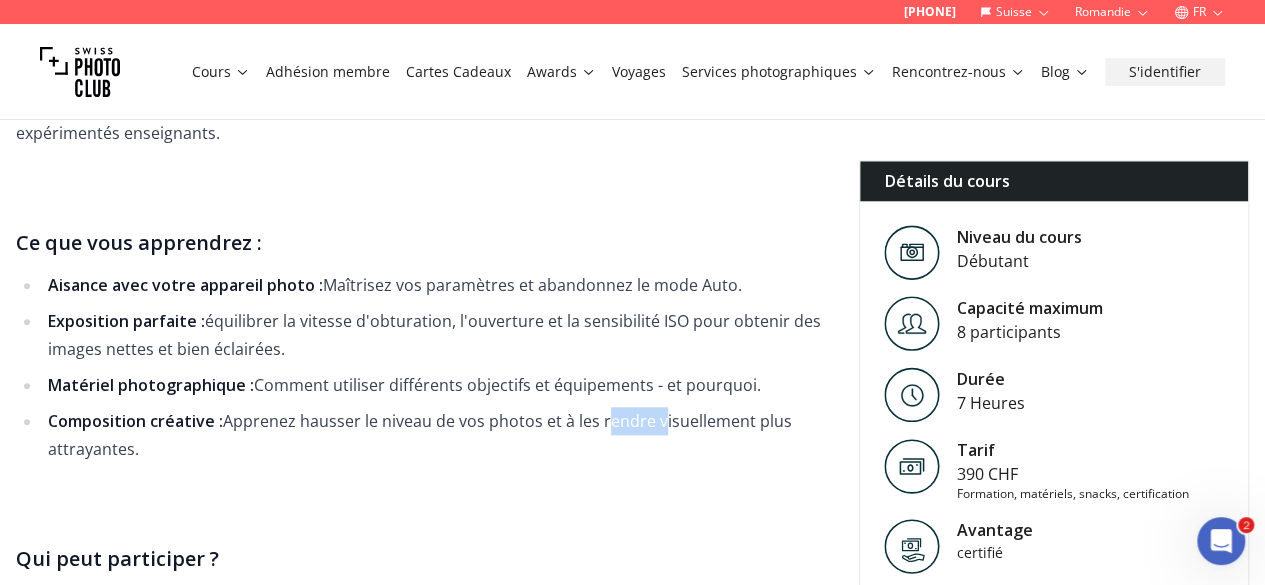 click on "Composition créative :  Apprenez hausser le niveau de vos photos et à les rendre visuellement plus attrayantes." at bounding box center [434, 435] 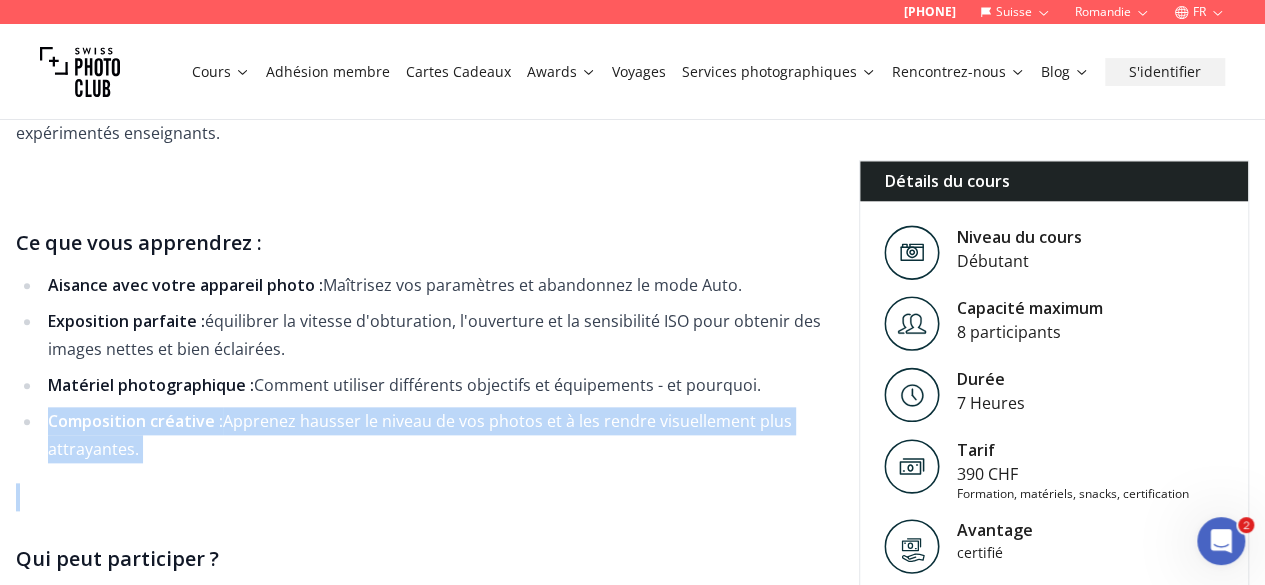 click on "Composition créative :  Apprenez hausser le niveau de vos photos et à les rendre visuellement plus attrayantes." at bounding box center (434, 435) 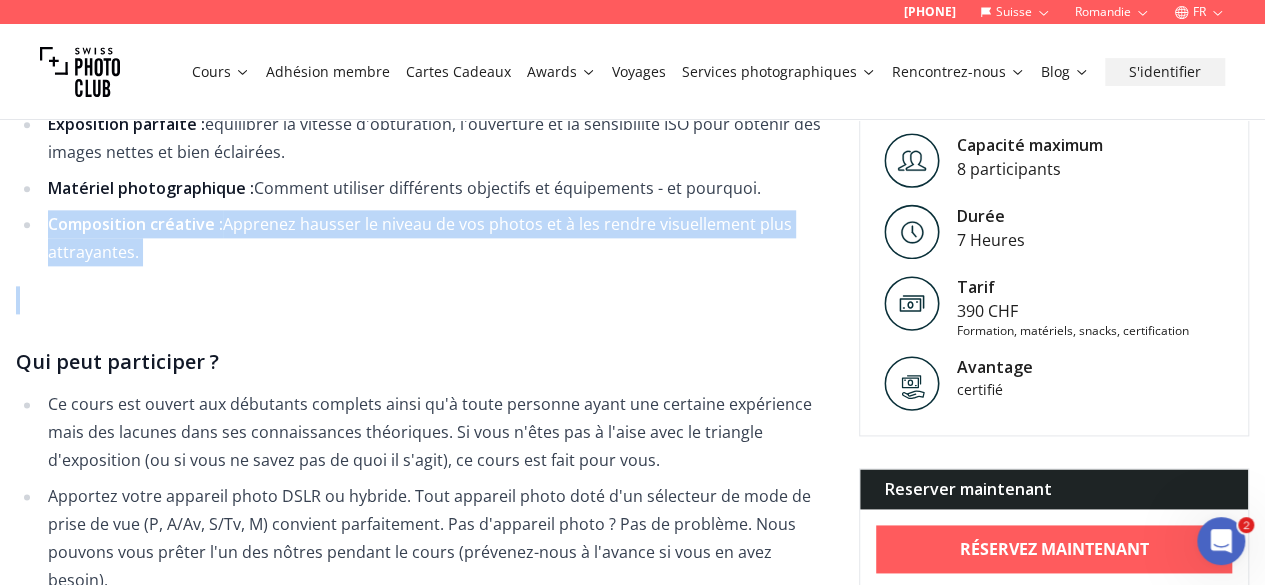 scroll, scrollTop: 1134, scrollLeft: 0, axis: vertical 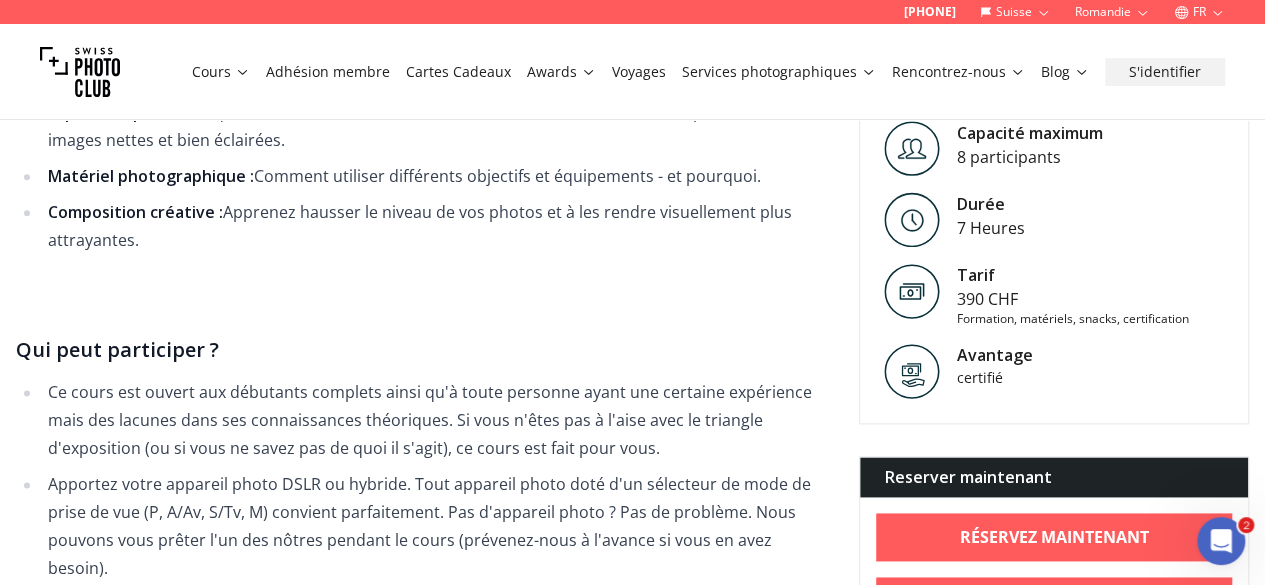click on "Ce cours est ouvert aux débutants complets ainsi qu'à toute personne ayant une certaine expérience mais des lacunes dans ses connaissances théoriques. Si vous n'êtes pas à l'aise avec le triangle d'exposition (ou si vous ne savez pas de quoi il s'agit), ce cours est fait pour vous." at bounding box center (434, 420) 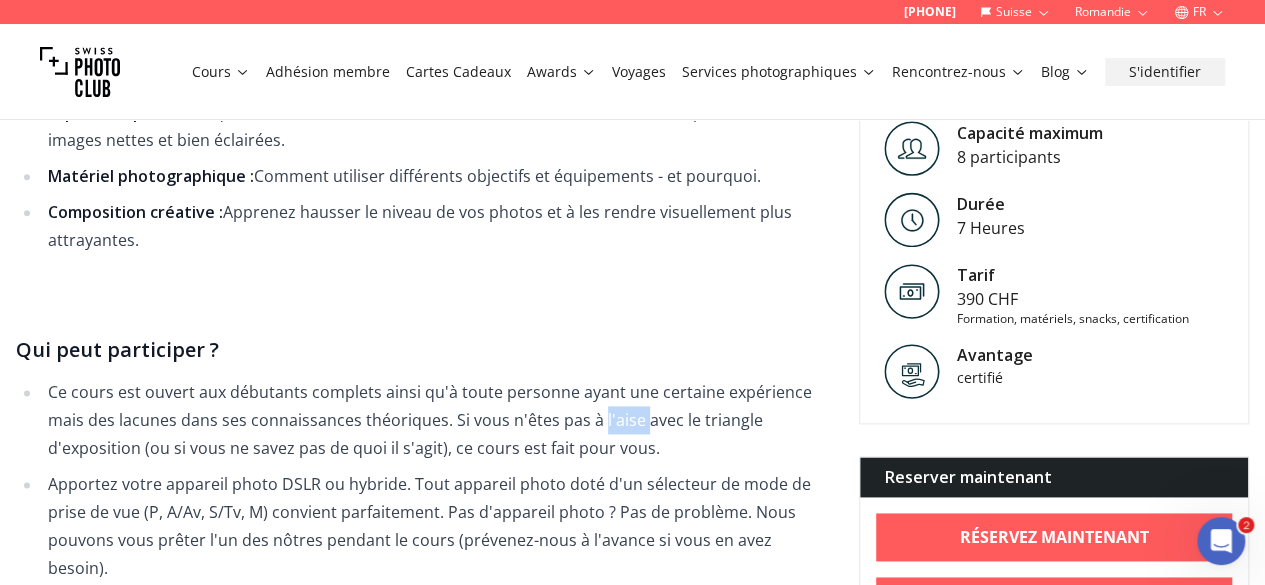 click on "Ce cours est ouvert aux débutants complets ainsi qu'à toute personne ayant une certaine expérience mais des lacunes dans ses connaissances théoriques. Si vous n'êtes pas à l'aise avec le triangle d'exposition (ou si vous ne savez pas de quoi il s'agit), ce cours est fait pour vous." at bounding box center [434, 420] 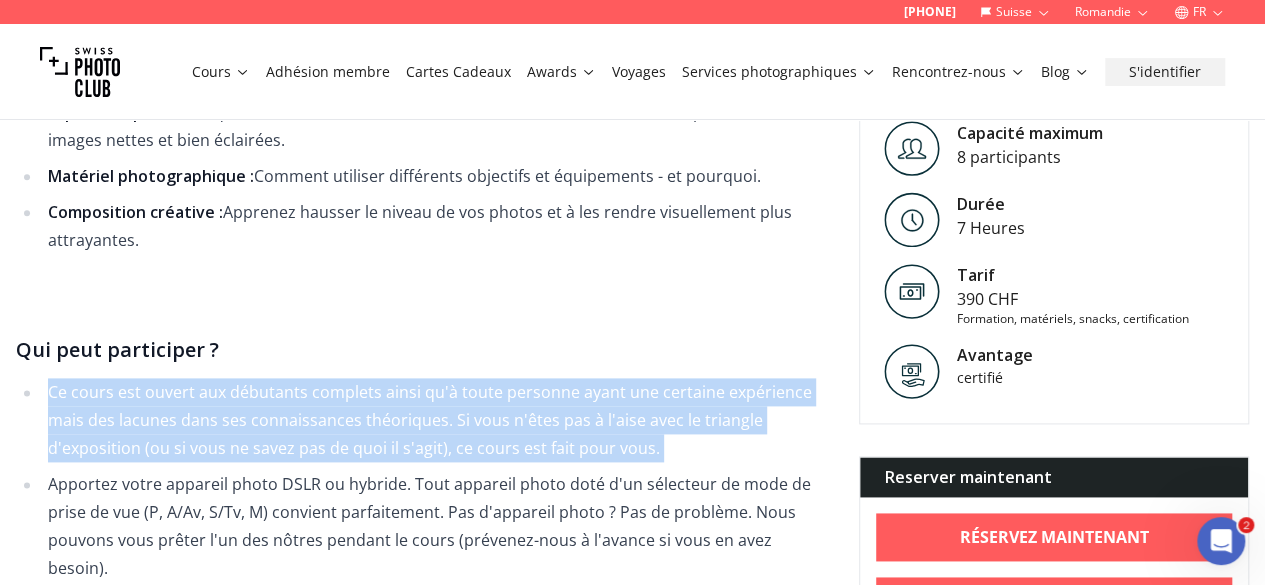 click on "Ce cours est ouvert aux débutants complets ainsi qu'à toute personne ayant une certaine expérience mais des lacunes dans ses connaissances théoriques. Si vous n'êtes pas à l'aise avec le triangle d'exposition (ou si vous ne savez pas de quoi il s'agit), ce cours est fait pour vous." at bounding box center (434, 420) 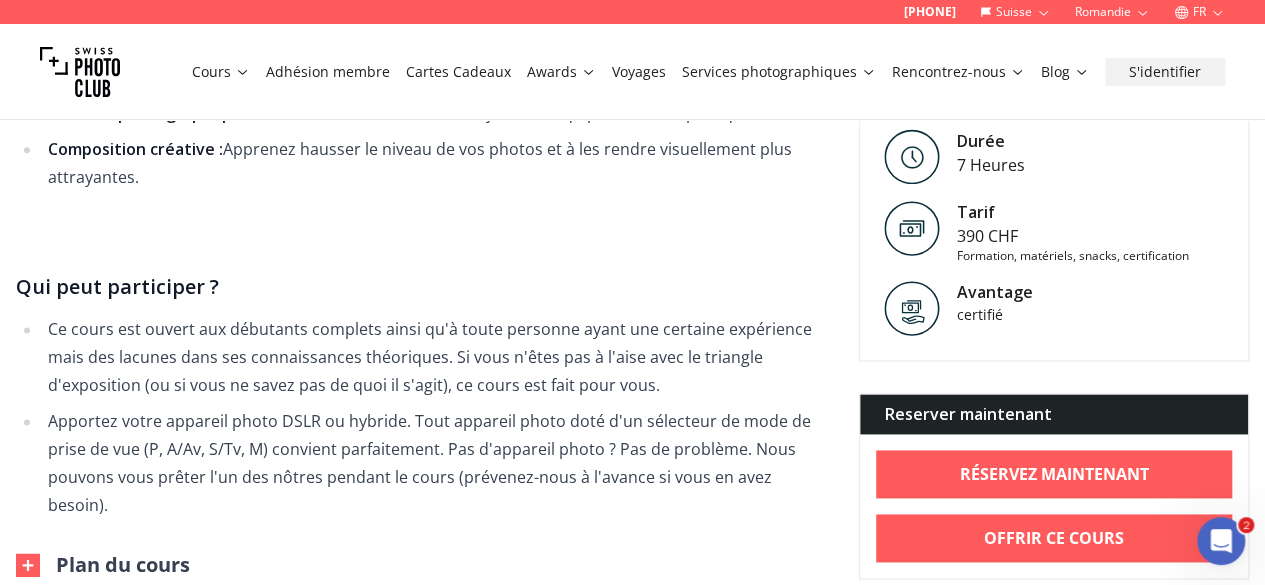 scroll, scrollTop: 1198, scrollLeft: 0, axis: vertical 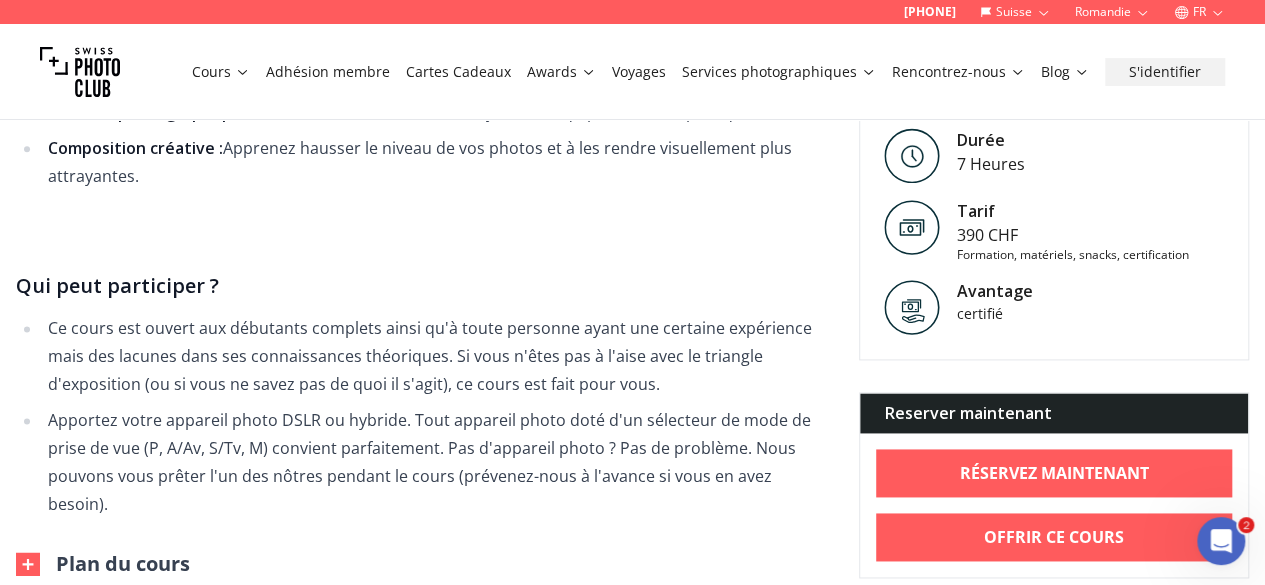 click on "Apportez votre appareil photo DSLR ou hybride. Tout appareil photo doté d'un sélecteur de mode de prise de vue (P, A/Av, S/Tv, M) convient parfaitement. Pas d'appareil photo ? Pas de problème. Nous pouvons vous prêter l'un des nôtres pendant le cours (prévenez-nous à l'avance si vous en avez besoin)." at bounding box center (434, 462) 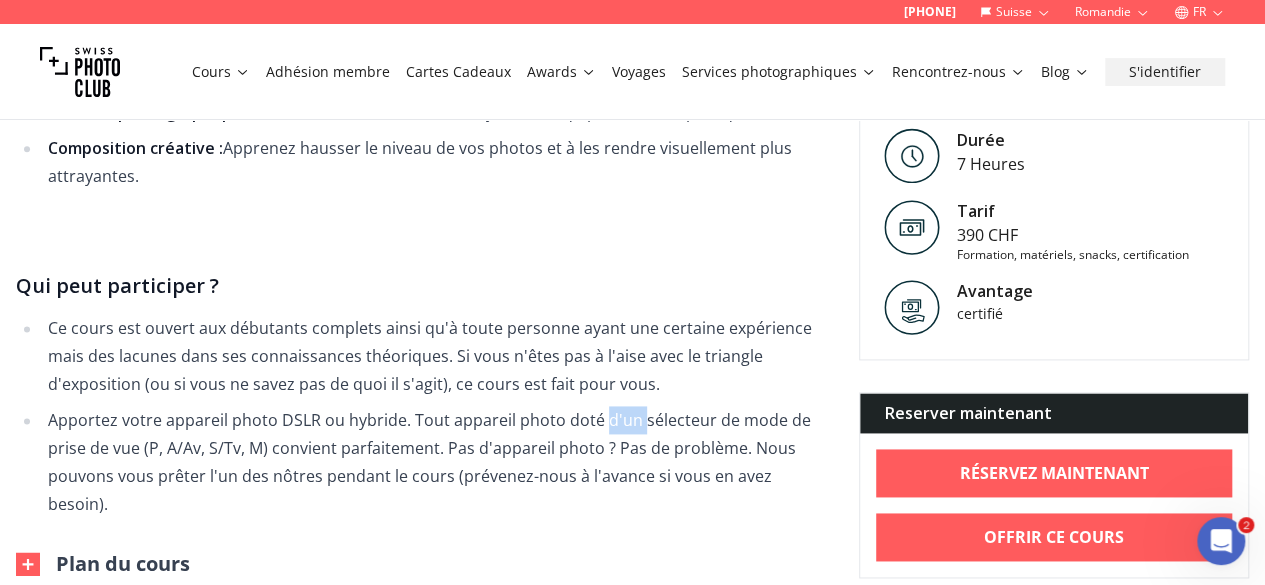 click on "Apportez votre appareil photo DSLR ou hybride. Tout appareil photo doté d'un sélecteur de mode de prise de vue (P, A/Av, S/Tv, M) convient parfaitement. Pas d'appareil photo ? Pas de problème. Nous pouvons vous prêter l'un des nôtres pendant le cours (prévenez-nous à l'avance si vous en avez besoin)." at bounding box center [434, 462] 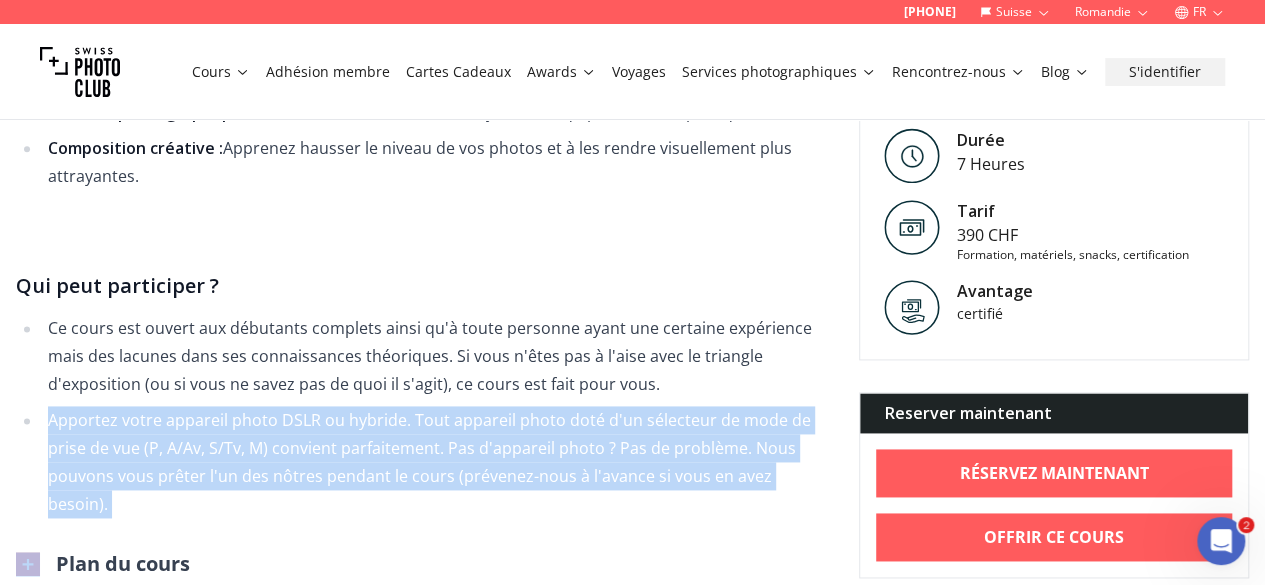 click on "Apportez votre appareil photo DSLR ou hybride. Tout appareil photo doté d'un sélecteur de mode de prise de vue (P, A/Av, S/Tv, M) convient parfaitement. Pas d'appareil photo ? Pas de problème. Nous pouvons vous prêter l'un des nôtres pendant le cours (prévenez-nous à l'avance si vous en avez besoin)." at bounding box center [434, 462] 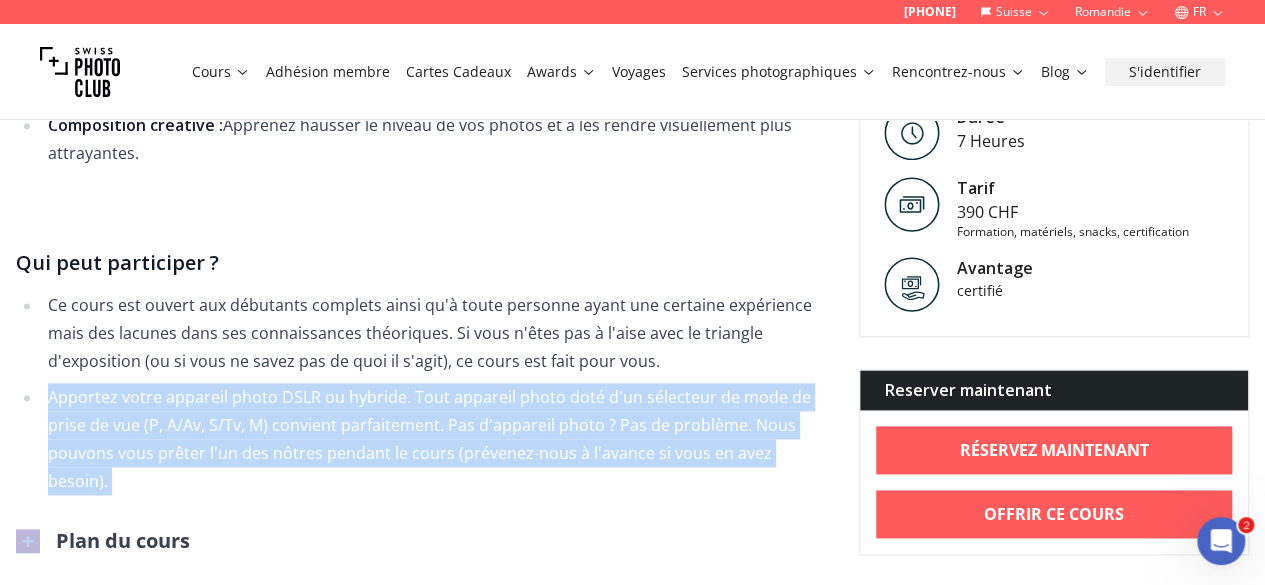click on "Apportez votre appareil photo DSLR ou hybride. Tout appareil photo doté d'un sélecteur de mode de prise de vue (P, A/Av, S/Tv, M) convient parfaitement. Pas d'appareil photo ? Pas de problème. Nous pouvons vous prêter l'un des nôtres pendant le cours (prévenez-nous à l'avance si vous en avez besoin)." at bounding box center [434, 439] 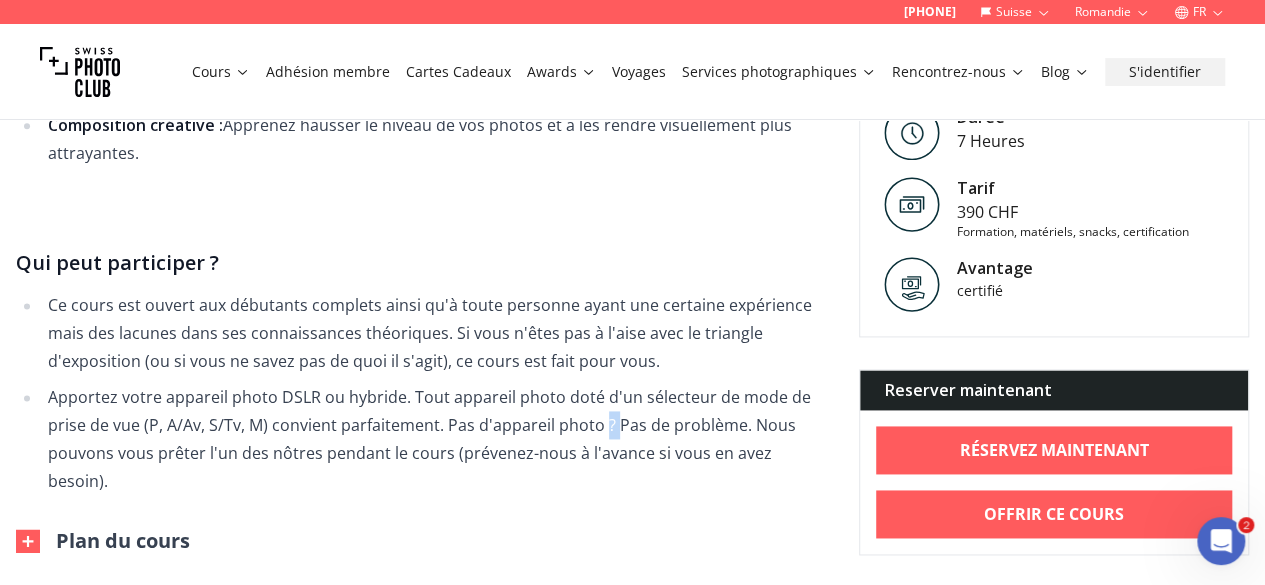 click on "Apportez votre appareil photo DSLR ou hybride. Tout appareil photo doté d'un sélecteur de mode de prise de vue (P, A/Av, S/Tv, M) convient parfaitement. Pas d'appareil photo ? Pas de problème. Nous pouvons vous prêter l'un des nôtres pendant le cours (prévenez-nous à l'avance si vous en avez besoin)." at bounding box center (434, 439) 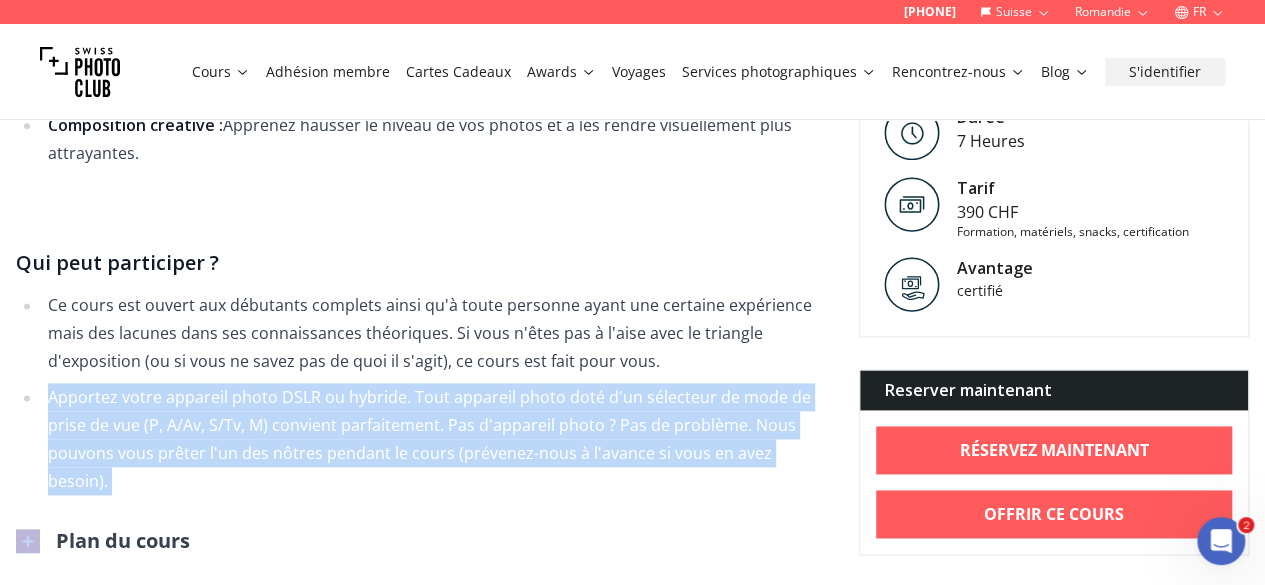 click on "Apportez votre appareil photo DSLR ou hybride. Tout appareil photo doté d'un sélecteur de mode de prise de vue (P, A/Av, S/Tv, M) convient parfaitement. Pas d'appareil photo ? Pas de problème. Nous pouvons vous prêter l'un des nôtres pendant le cours (prévenez-nous à l'avance si vous en avez besoin)." at bounding box center (434, 439) 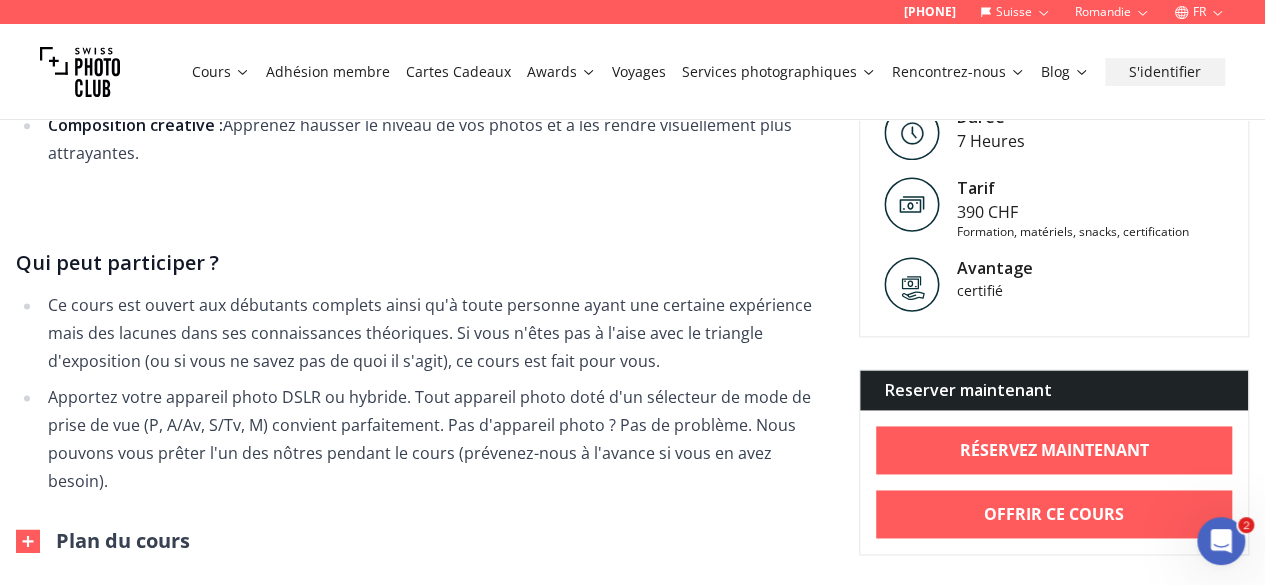 scroll, scrollTop: 1375, scrollLeft: 0, axis: vertical 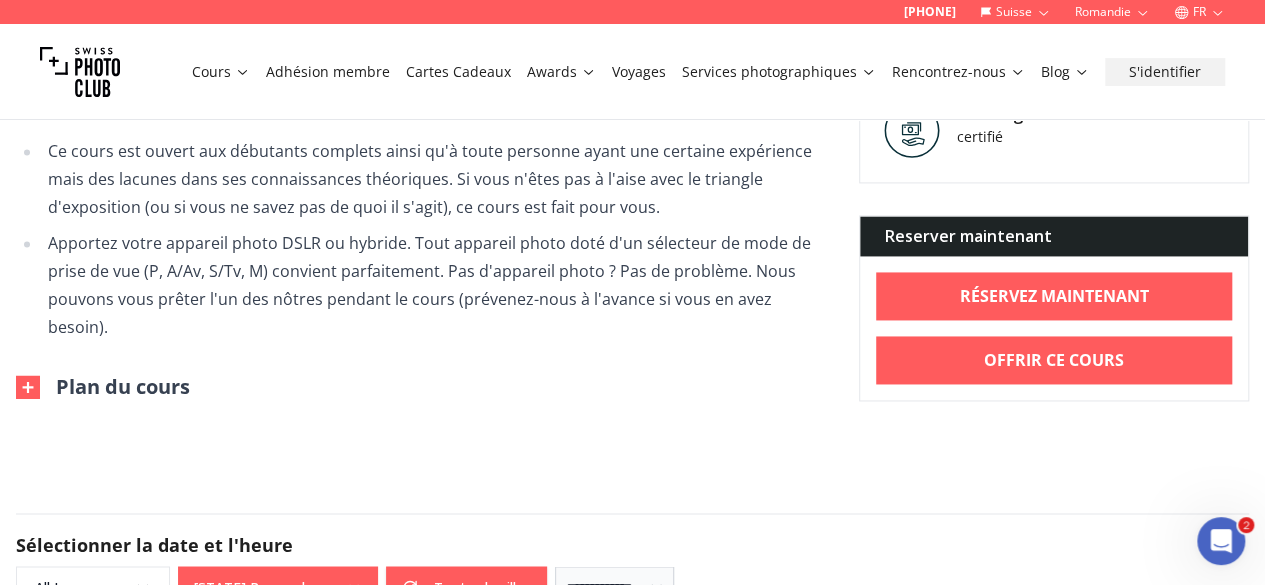 click on "Plan du cours" at bounding box center [103, 387] 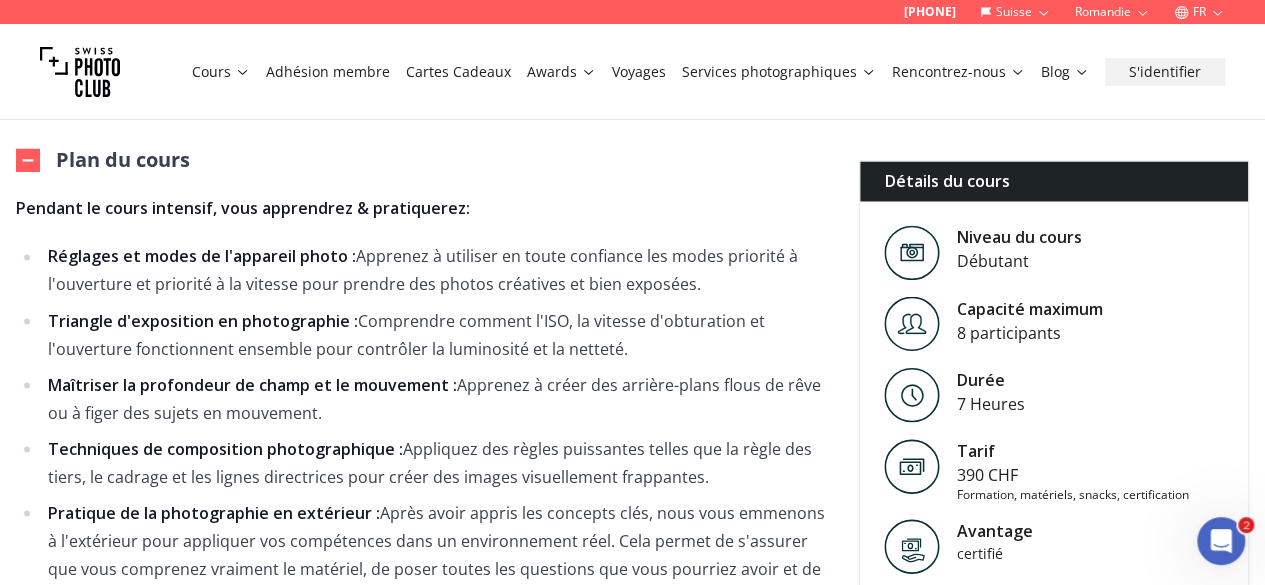 scroll, scrollTop: 1636, scrollLeft: 0, axis: vertical 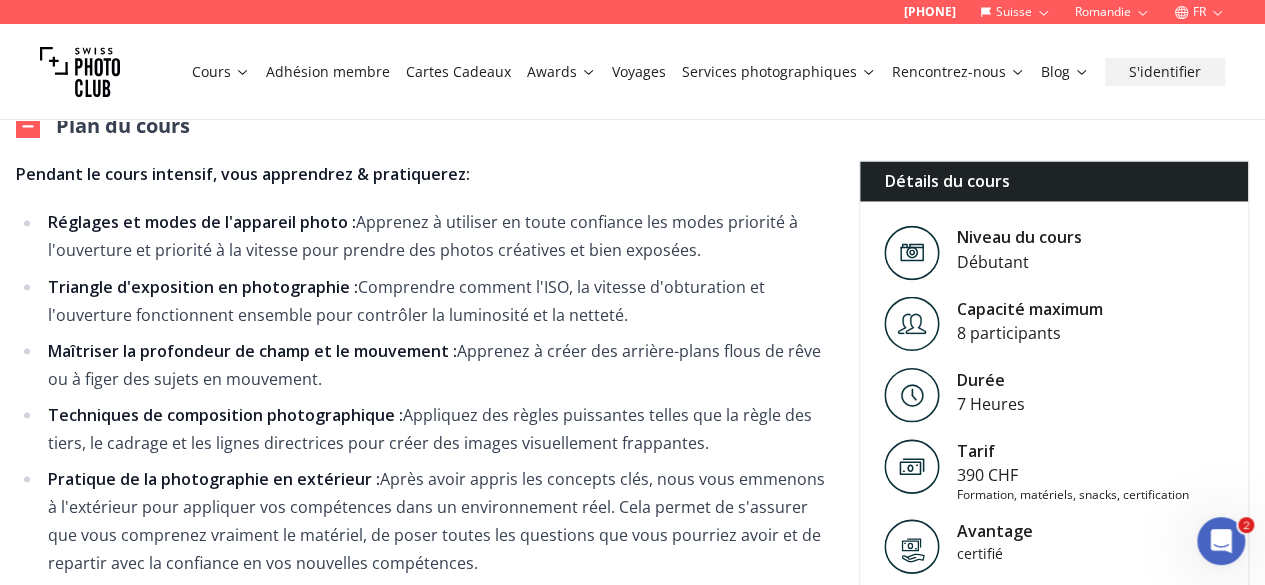 click on "Maîtriser la profondeur de champ et le mouvement :  Apprenez à créer des arrière-plans flous de rêve ou à figer des sujets en mouvement." at bounding box center (434, 364) 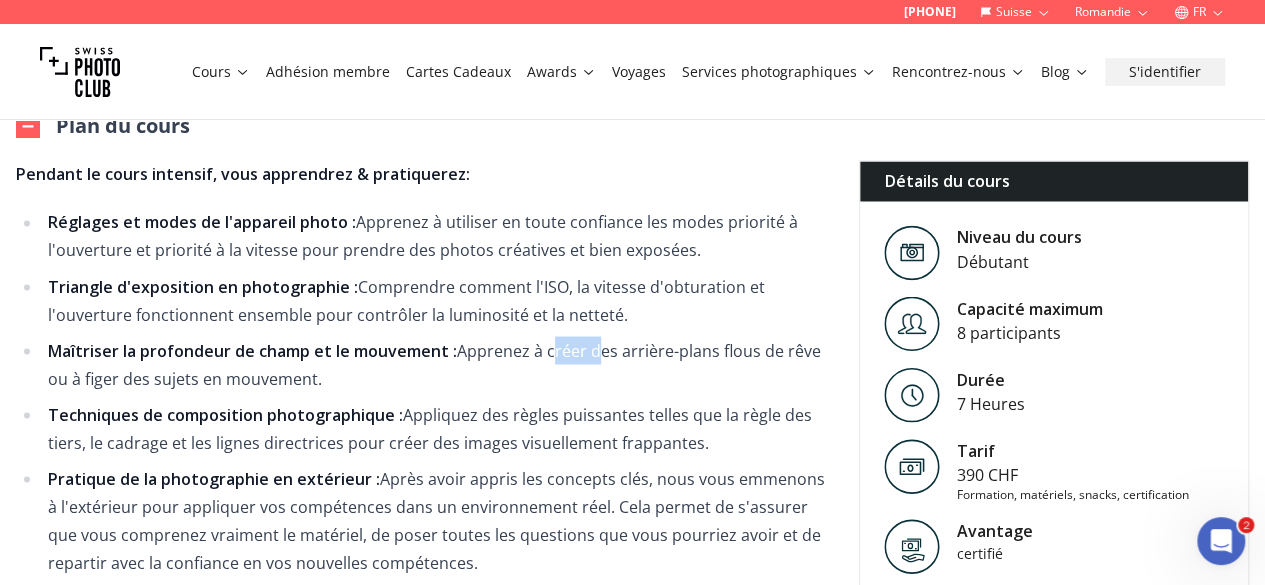 click on "Maîtriser la profondeur de champ et le mouvement :  Apprenez à créer des arrière-plans flous de rêve ou à figer des sujets en mouvement." at bounding box center (434, 364) 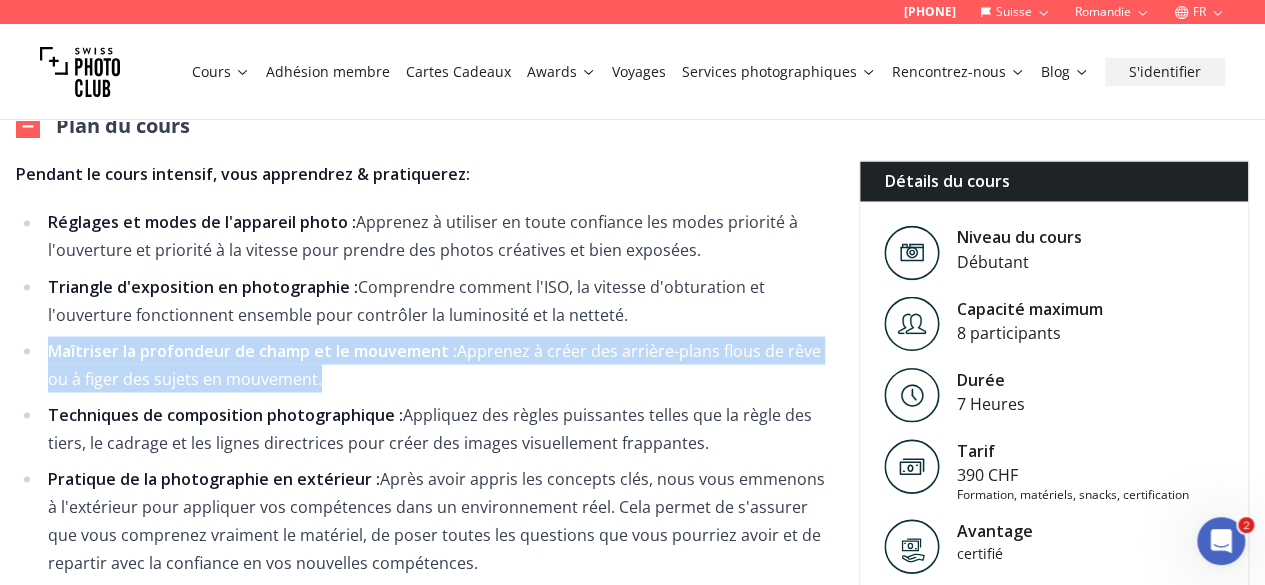 click on "Maîtriser la profondeur de champ et le mouvement :  Apprenez à créer des arrière-plans flous de rêve ou à figer des sujets en mouvement." at bounding box center [434, 364] 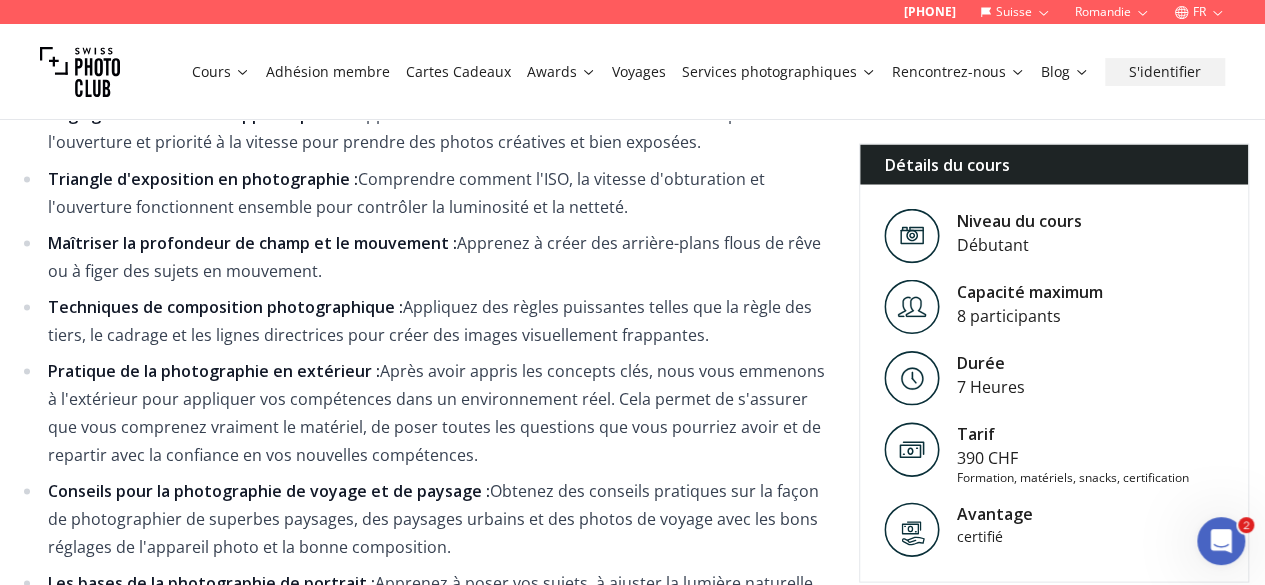 scroll, scrollTop: 1745, scrollLeft: 0, axis: vertical 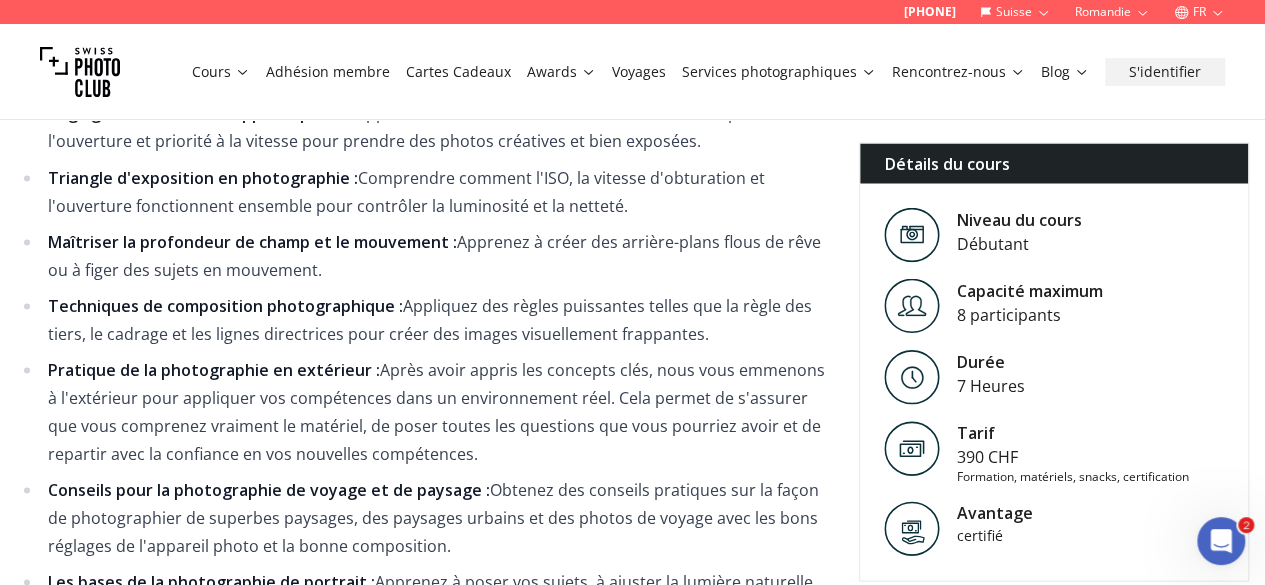 click on "Pratique de la photographie en extérieur :  Après avoir appris les concepts clés, nous vous emmenons à l'extérieur pour appliquer vos compétences dans un environnement réel. Cela permet de s'assurer que vous comprenez vraiment le matériel, de poser toutes les questions que vous pourriez avoir et de repartir avec la confiance en vos nouvelles compétences." at bounding box center (434, 411) 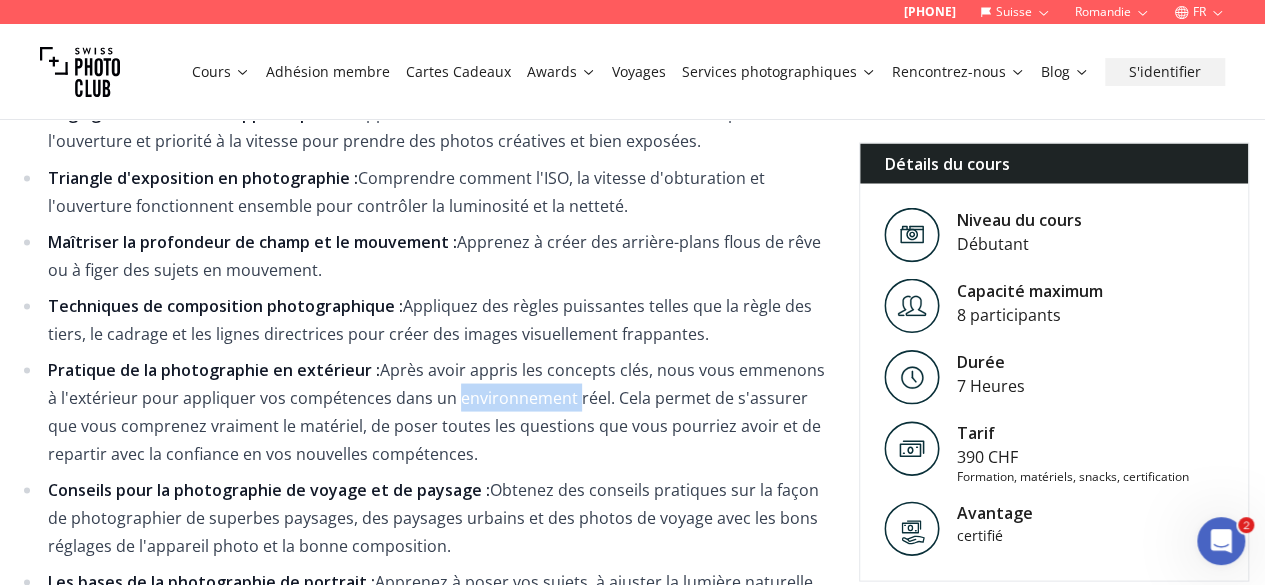 click on "Pratique de la photographie en extérieur :  Après avoir appris les concepts clés, nous vous emmenons à l'extérieur pour appliquer vos compétences dans un environnement réel. Cela permet de s'assurer que vous comprenez vraiment le matériel, de poser toutes les questions que vous pourriez avoir et de repartir avec la confiance en vos nouvelles compétences." at bounding box center [434, 411] 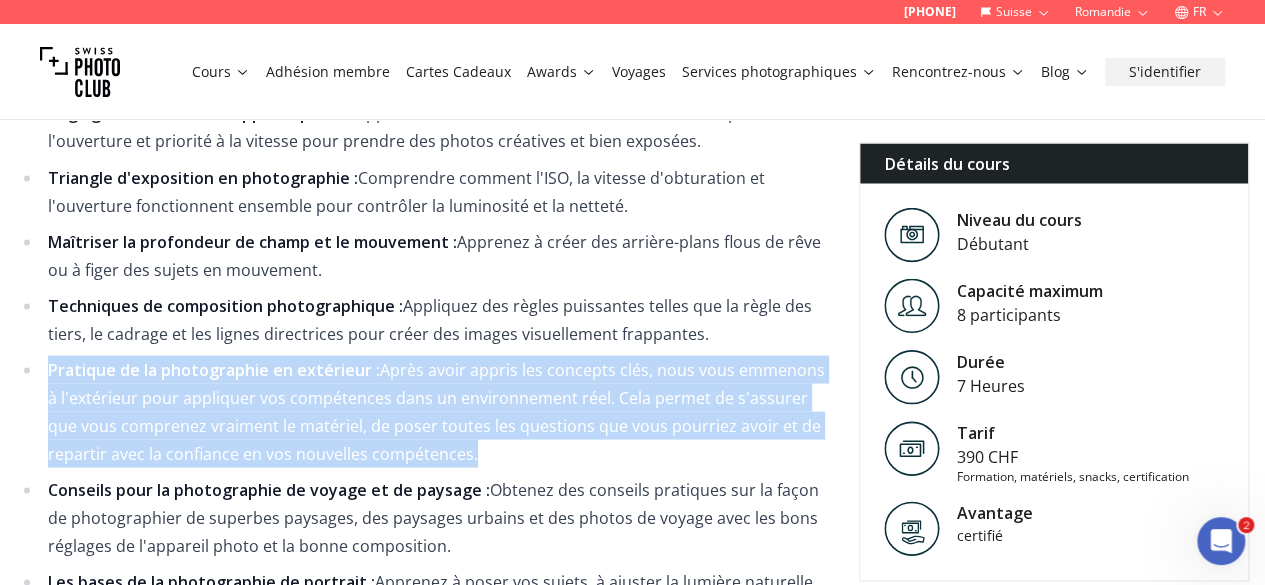 click on "Pratique de la photographie en extérieur :  Après avoir appris les concepts clés, nous vous emmenons à l'extérieur pour appliquer vos compétences dans un environnement réel. Cela permet de s'assurer que vous comprenez vraiment le matériel, de poser toutes les questions que vous pourriez avoir et de repartir avec la confiance en vos nouvelles compétences." at bounding box center (434, 411) 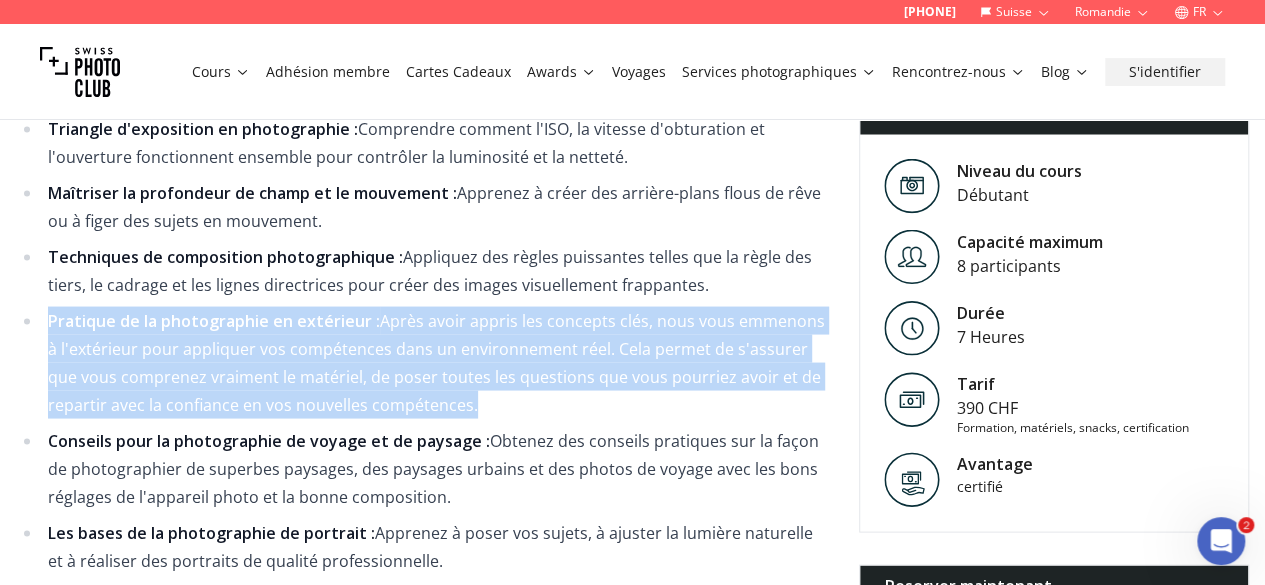 scroll, scrollTop: 1823, scrollLeft: 0, axis: vertical 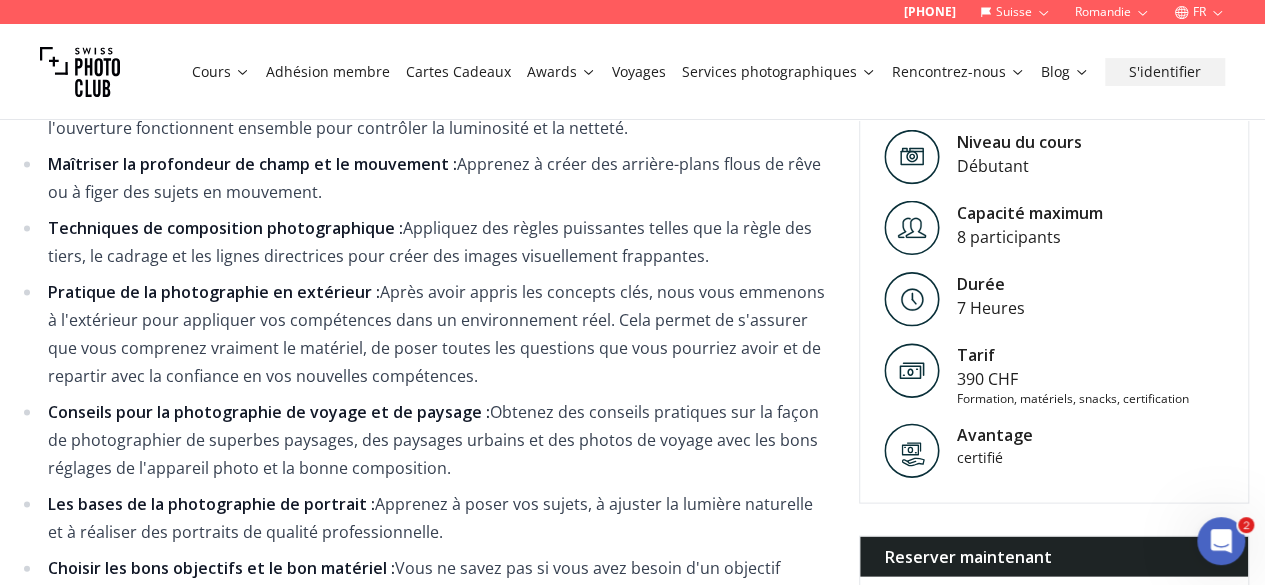 click on "Conseils pour la photographie de voyage et de paysage :  Obtenez des conseils pratiques sur la façon de photographier de superbes paysages, des paysages urbains et des photos de voyage avec les bons réglages de l'appareil photo et la bonne composition." at bounding box center (434, 439) 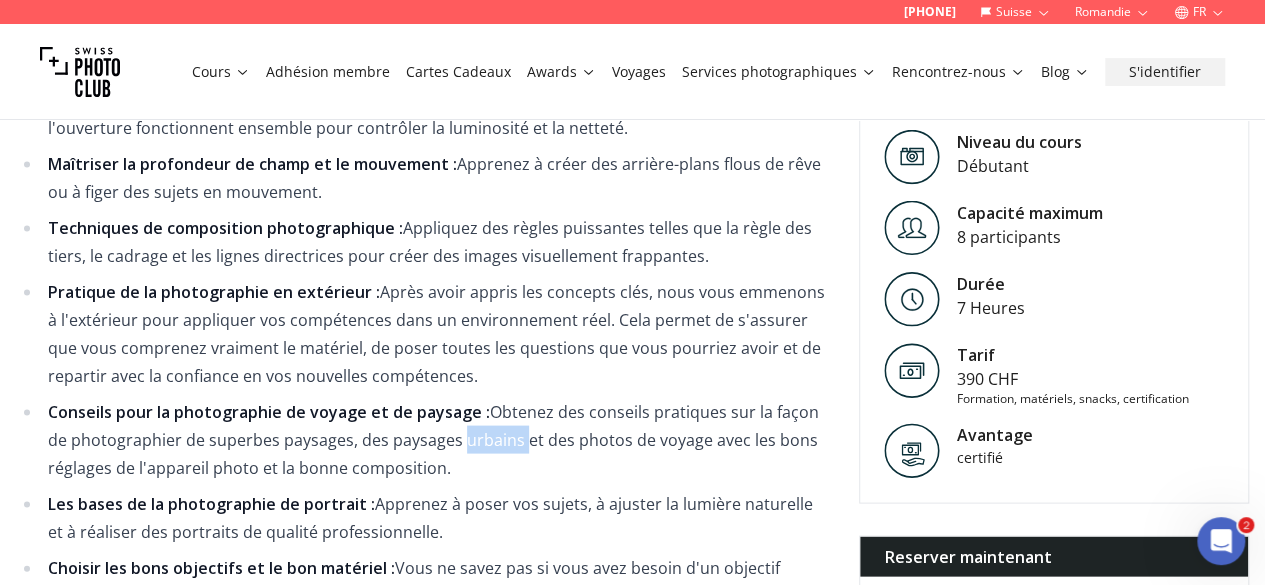 click on "Conseils pour la photographie de voyage et de paysage :  Obtenez des conseils pratiques sur la façon de photographier de superbes paysages, des paysages urbains et des photos de voyage avec les bons réglages de l'appareil photo et la bonne composition." at bounding box center [434, 439] 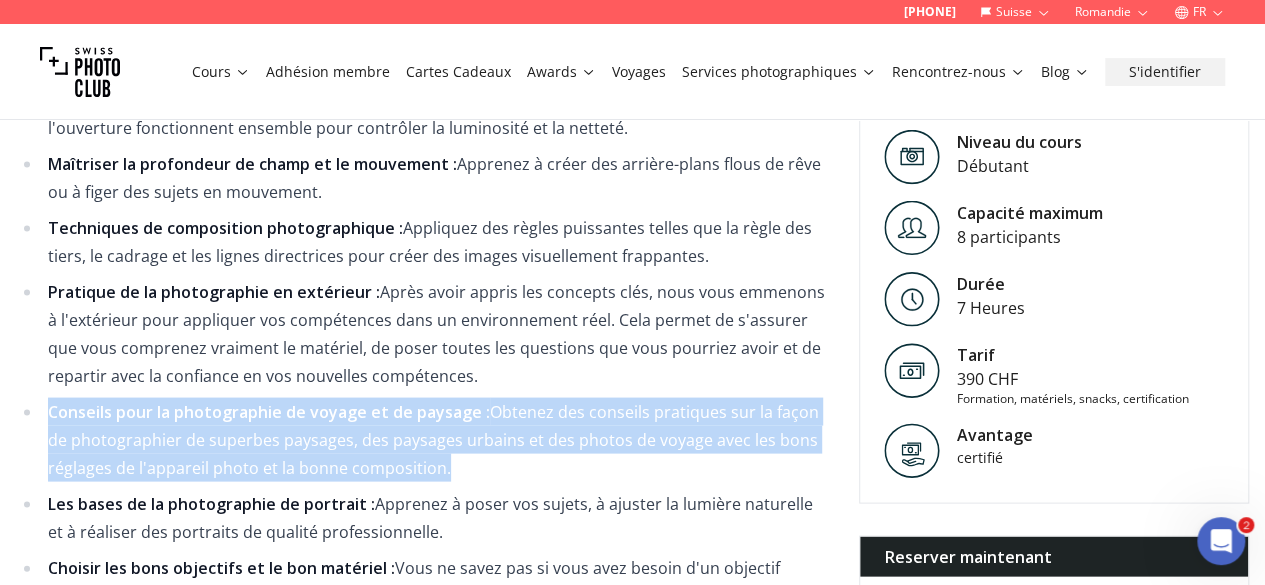 click on "Conseils pour la photographie de voyage et de paysage :  Obtenez des conseils pratiques sur la façon de photographier de superbes paysages, des paysages urbains et des photos de voyage avec les bons réglages de l'appareil photo et la bonne composition." at bounding box center (434, 439) 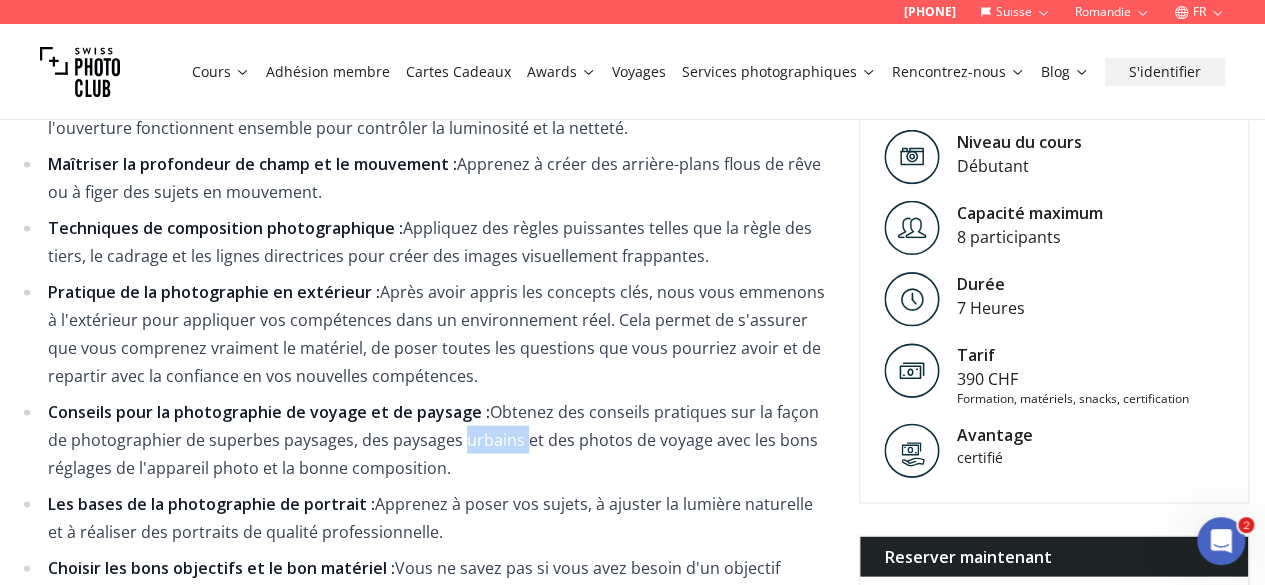 click on "Conseils pour la photographie de voyage et de paysage :  Obtenez des conseils pratiques sur la façon de photographier de superbes paysages, des paysages urbains et des photos de voyage avec les bons réglages de l'appareil photo et la bonne composition." at bounding box center [434, 439] 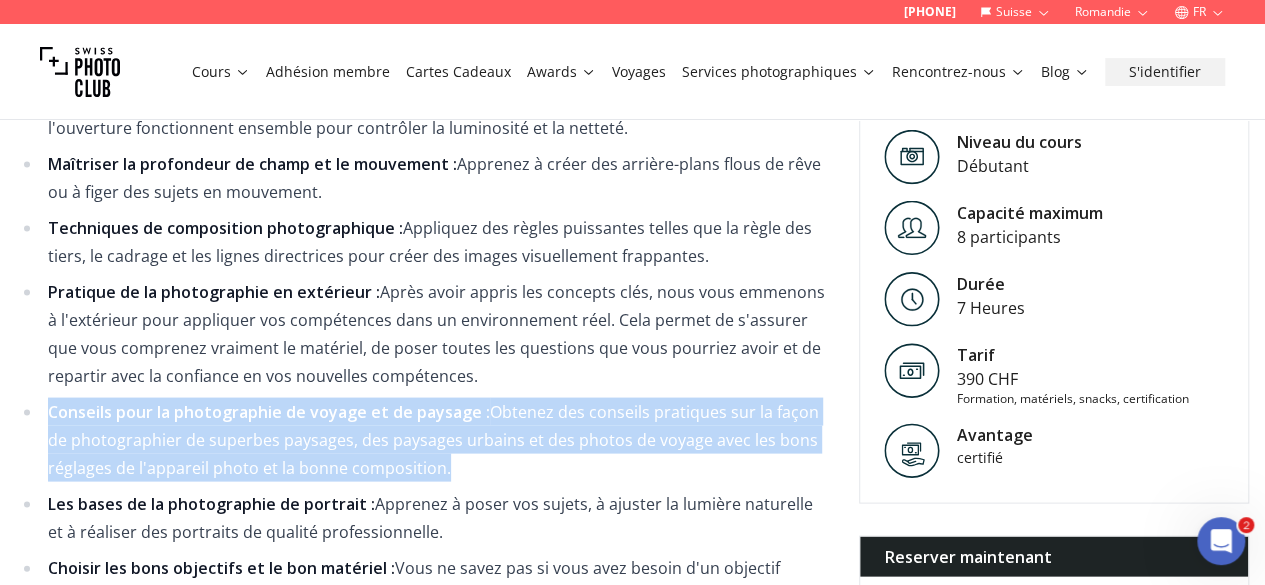 click on "Conseils pour la photographie de voyage et de paysage :  Obtenez des conseils pratiques sur la façon de photographier de superbes paysages, des paysages urbains et des photos de voyage avec les bons réglages de l'appareil photo et la bonne composition." at bounding box center [434, 439] 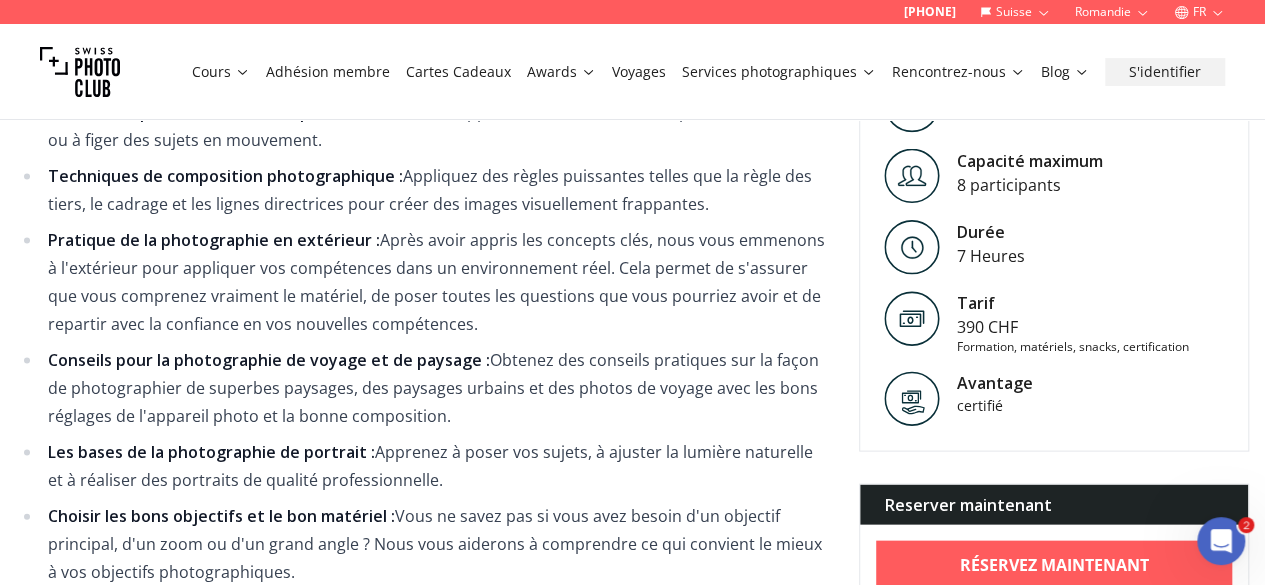 click on "Les bases de la photographie de portrait :  Apprenez à poser vos sujets, à ajuster la lumière naturelle et à réaliser des portraits de qualité professionnelle." at bounding box center (434, 465) 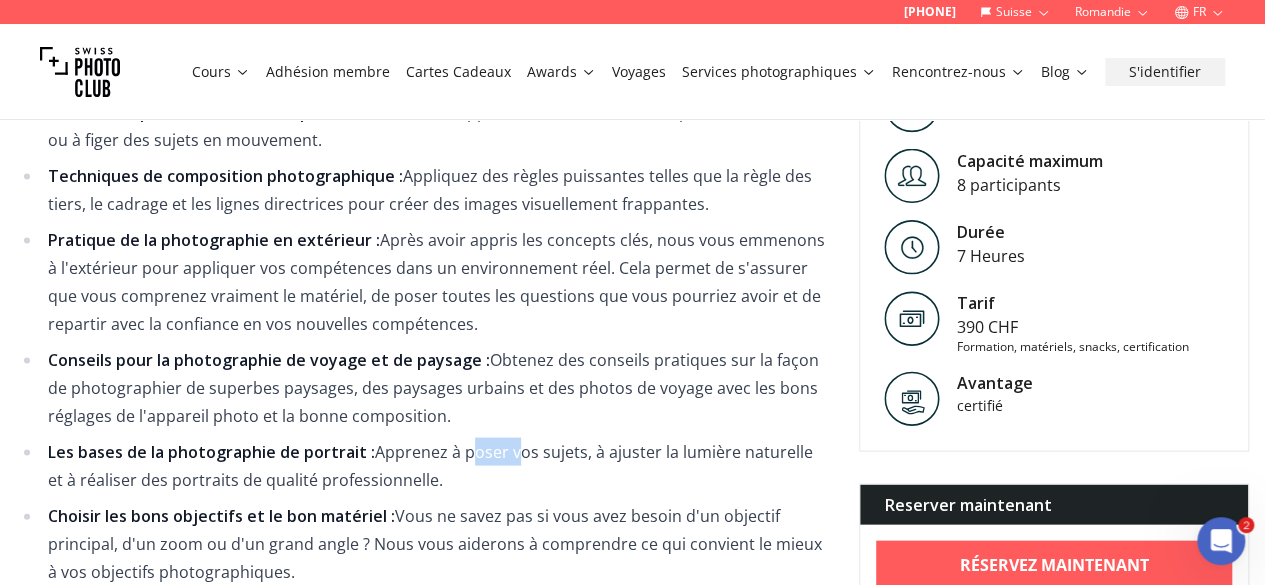 click on "Les bases de la photographie de portrait :  Apprenez à poser vos sujets, à ajuster la lumière naturelle et à réaliser des portraits de qualité professionnelle." at bounding box center [434, 465] 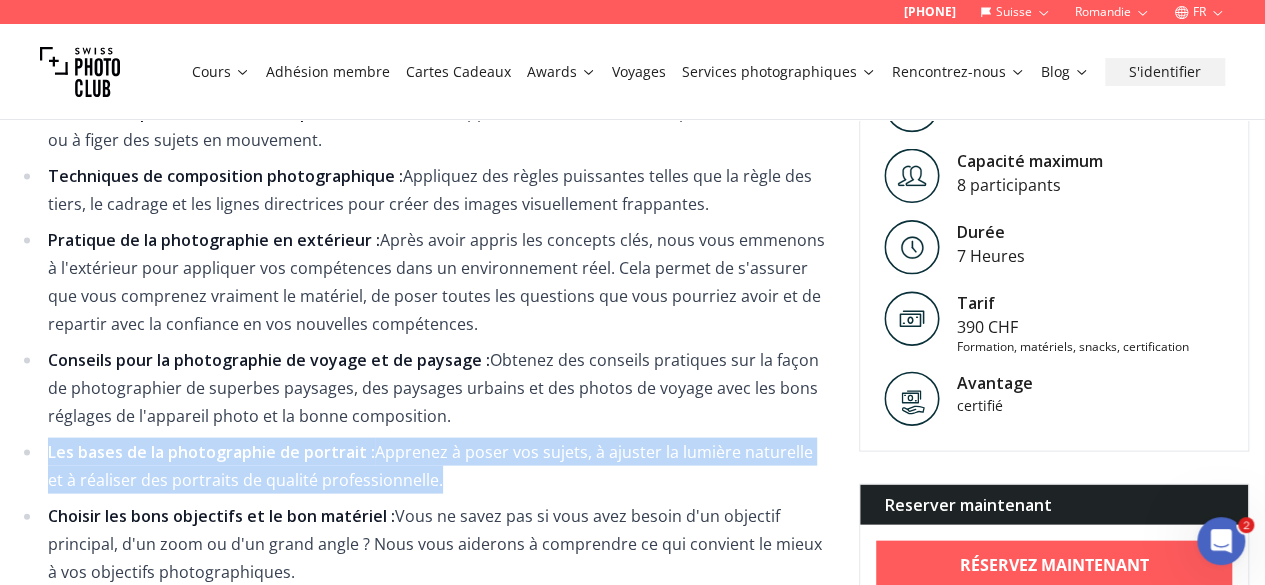 click on "Les bases de la photographie de portrait :  Apprenez à poser vos sujets, à ajuster la lumière naturelle et à réaliser des portraits de qualité professionnelle." at bounding box center [434, 465] 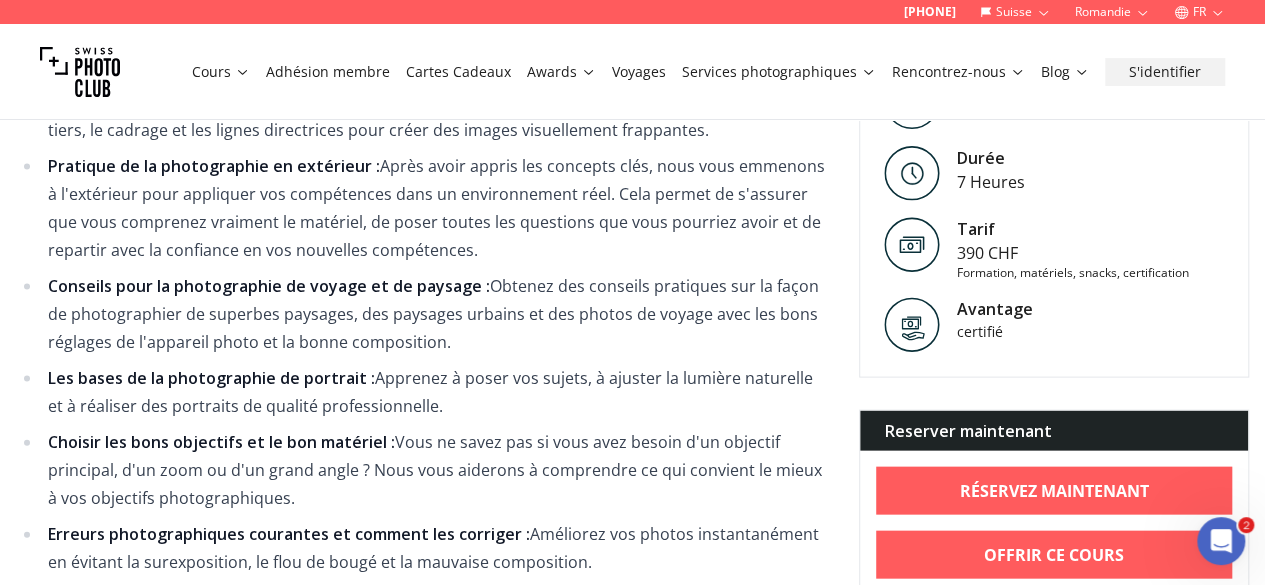 click on "Choisir les bons objectifs et le bon matériel :  Vous ne savez pas si vous avez besoin d'un objectif principal, d'un zoom ou d'un grand angle ? Nous vous aiderons à comprendre ce qui convient le mieux à vos objectifs photographiques." at bounding box center (434, 470) 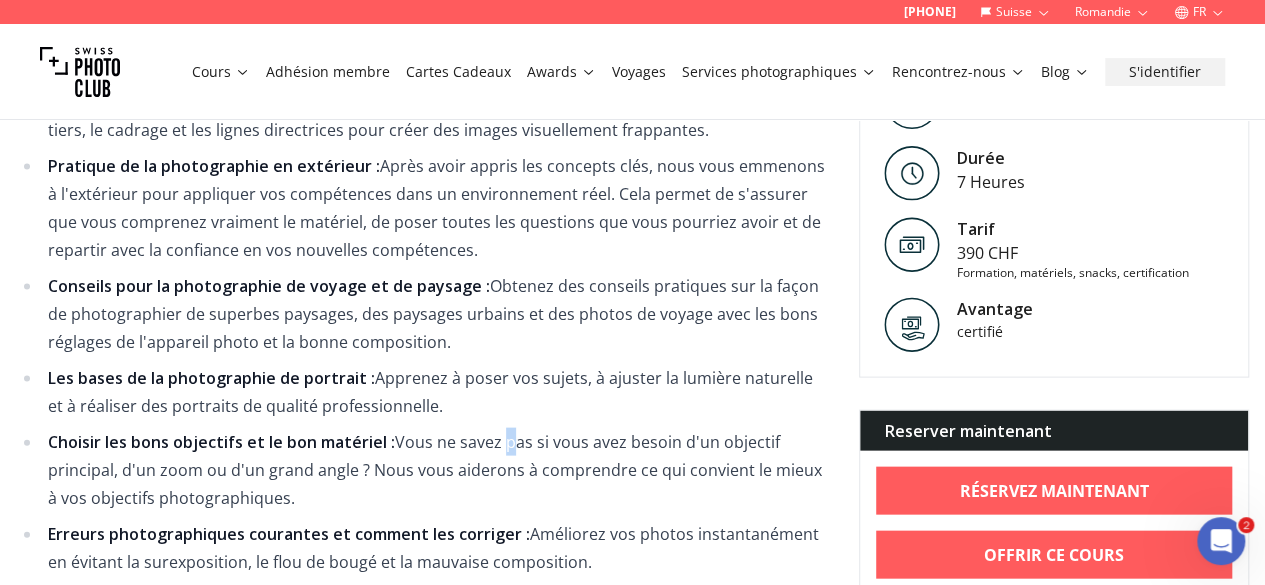 click on "Choisir les bons objectifs et le bon matériel :  Vous ne savez pas si vous avez besoin d'un objectif principal, d'un zoom ou d'un grand angle ? Nous vous aiderons à comprendre ce qui convient le mieux à vos objectifs photographiques." at bounding box center (434, 470) 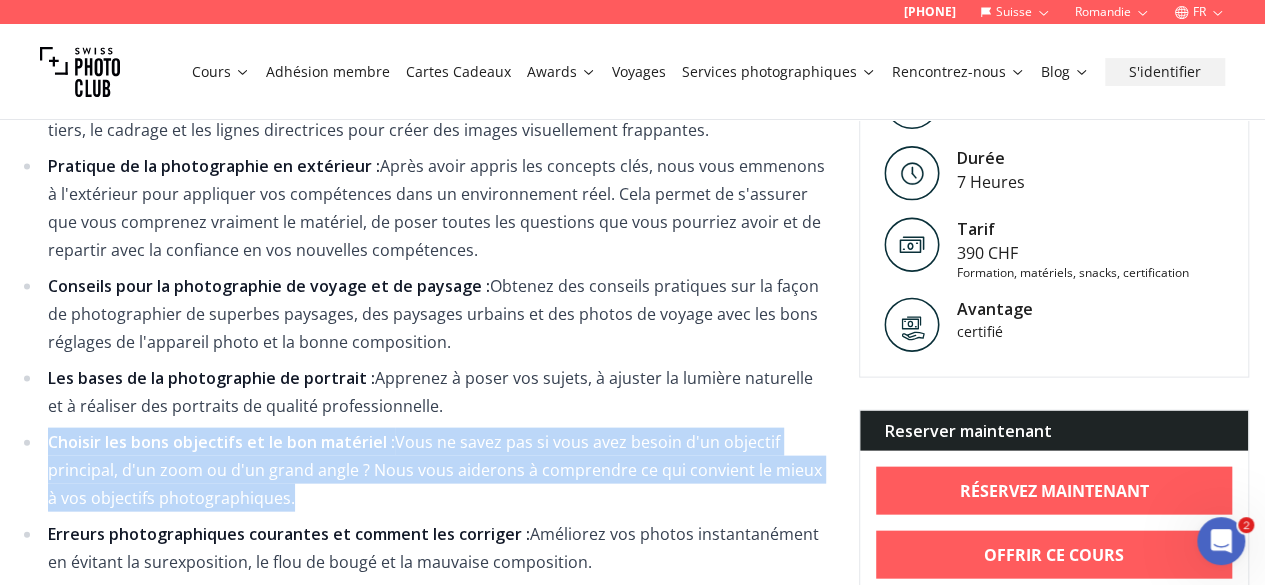 click on "Choisir les bons objectifs et le bon matériel :  Vous ne savez pas si vous avez besoin d'un objectif principal, d'un zoom ou d'un grand angle ? Nous vous aiderons à comprendre ce qui convient le mieux à vos objectifs photographiques." at bounding box center [434, 470] 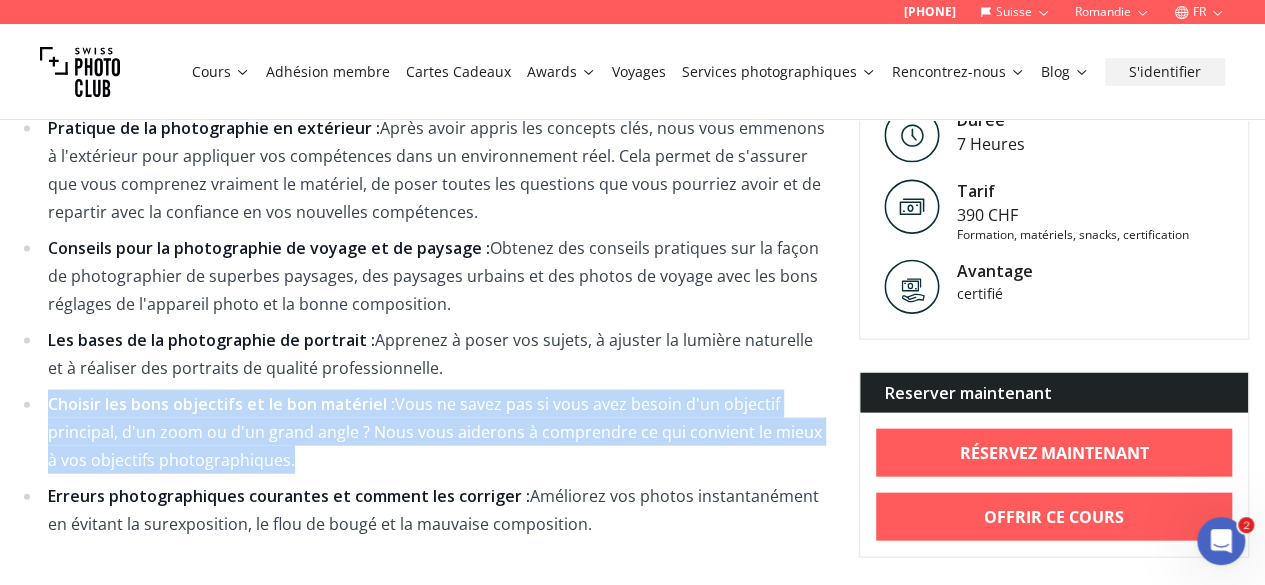 scroll, scrollTop: 2006, scrollLeft: 0, axis: vertical 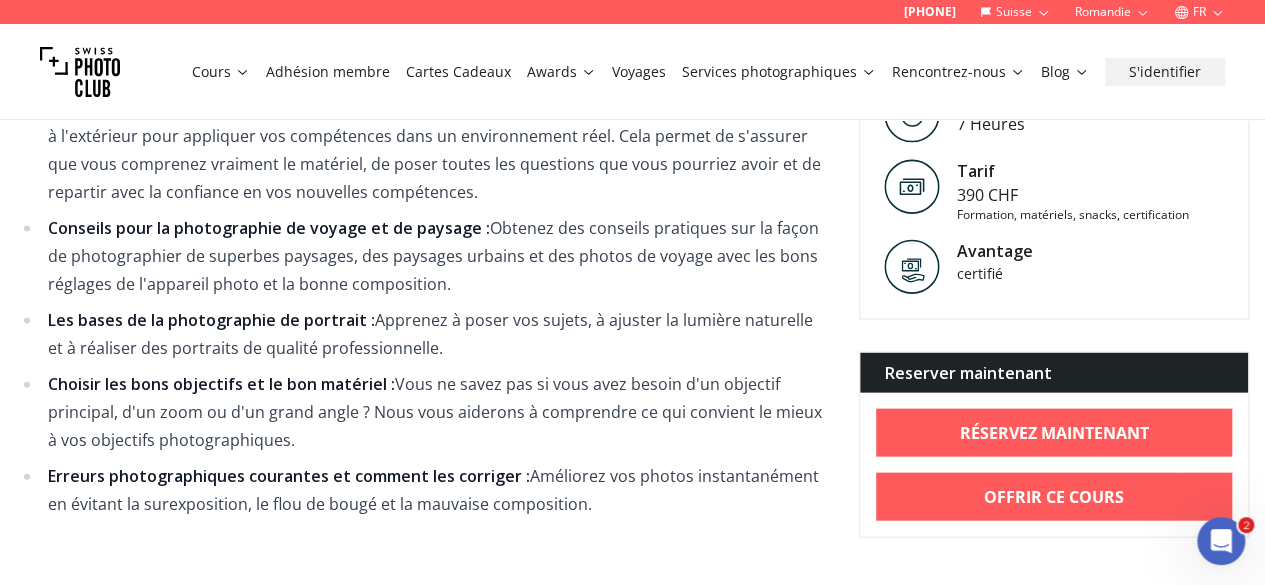 click on "Camera settings and modes: Learn to confidently use aperture priority and shutter priority modes to take creative, well-exposed photos. Exposure triangle in photography: Understand how ISO, shutter speed, and aperture work together to control brightness and sharpness. Master depth of field and motion: Learn to create dreamy blurred backgrounds or freeze moving subjects. Photographic composition techniques: Apply powerful rules such as the rule of thirds, framing, and leading lines to create visually striking images. Outdoor photography practice: Tips for travel and landscape photography: Get practical advice on how to photograph stunning landscapes, cityscapes, and travel photos with the right camera settings and composition." at bounding box center [421, 178] 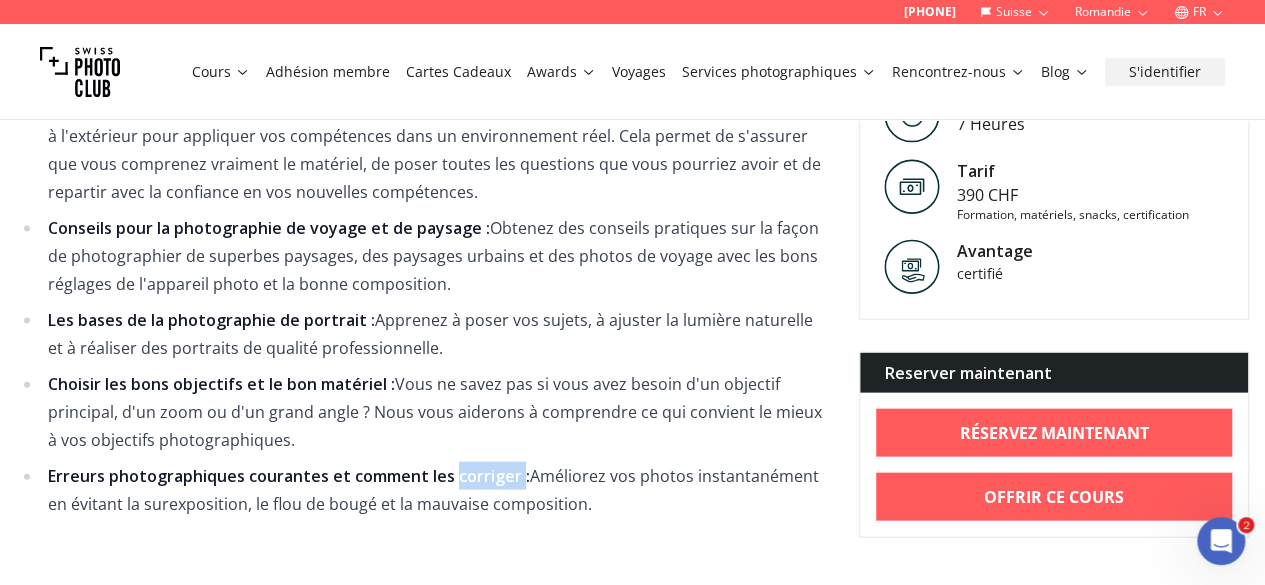 click on "Camera settings and modes: Learn to confidently use aperture priority and shutter priority modes to take creative, well-exposed photos. Exposure triangle in photography: Understand how ISO, shutter speed, and aperture work together to control brightness and sharpness. Master depth of field and motion: Learn to create dreamy blurred backgrounds or freeze moving subjects. Photographic composition techniques: Apply powerful rules such as the rule of thirds, framing, and leading lines to create visually striking images. Outdoor photography practice: Tips for travel and landscape photography: Get practical advice on how to photograph stunning landscapes, cityscapes, and travel photos with the right camera settings and composition." at bounding box center [421, 178] 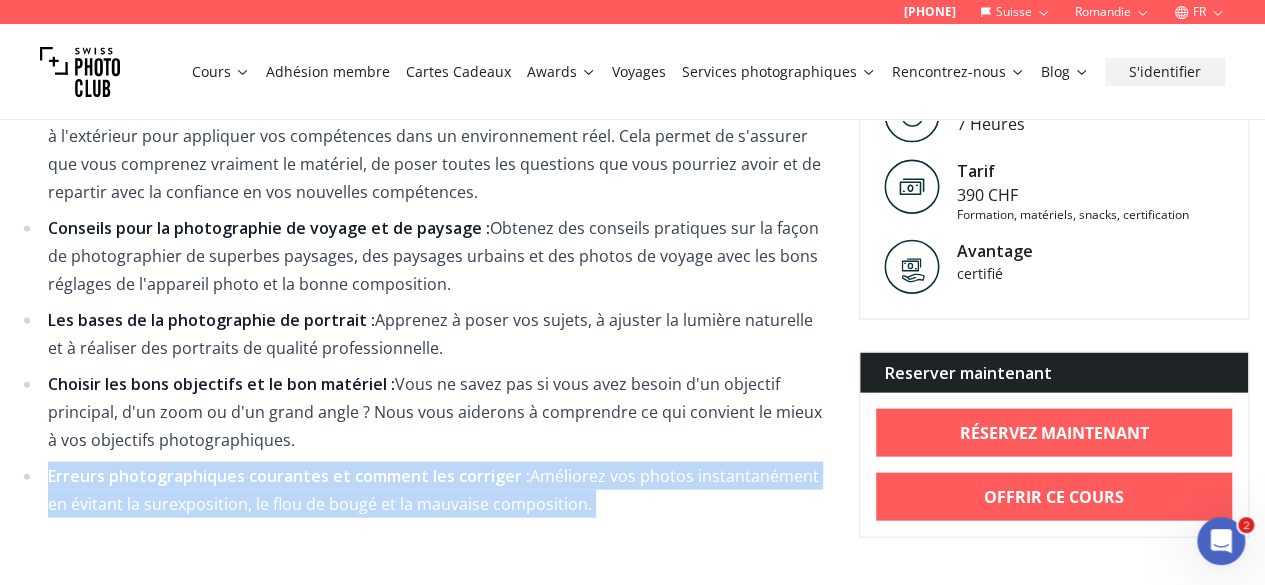 click on "Camera settings and modes: Learn to confidently use aperture priority and shutter priority modes to take creative, well-exposed photos. Exposure triangle in photography: Understand how ISO, shutter speed, and aperture work together to control brightness and sharpness. Master depth of field and motion: Learn to create dreamy blurred backgrounds or freeze moving subjects. Photographic composition techniques: Apply powerful rules such as the rule of thirds, framing, and leading lines to create visually striking images. Outdoor photography practice: Tips for travel and landscape photography: Get practical advice on how to photograph stunning landscapes, cityscapes, and travel photos with the right camera settings and composition." at bounding box center (421, 178) 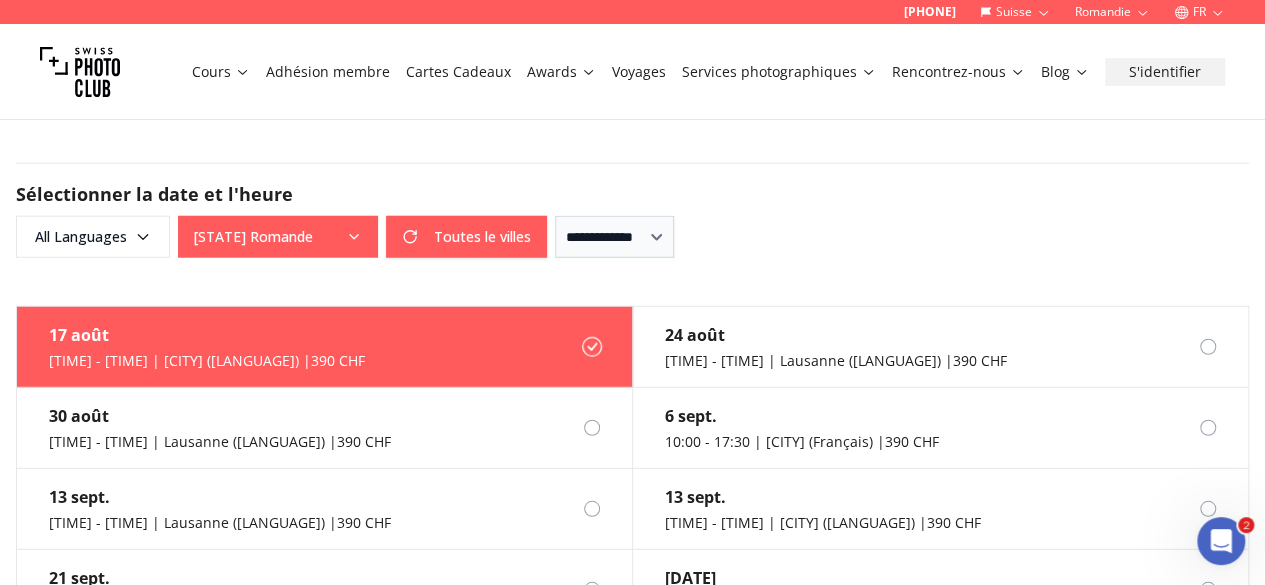 scroll, scrollTop: 2514, scrollLeft: 0, axis: vertical 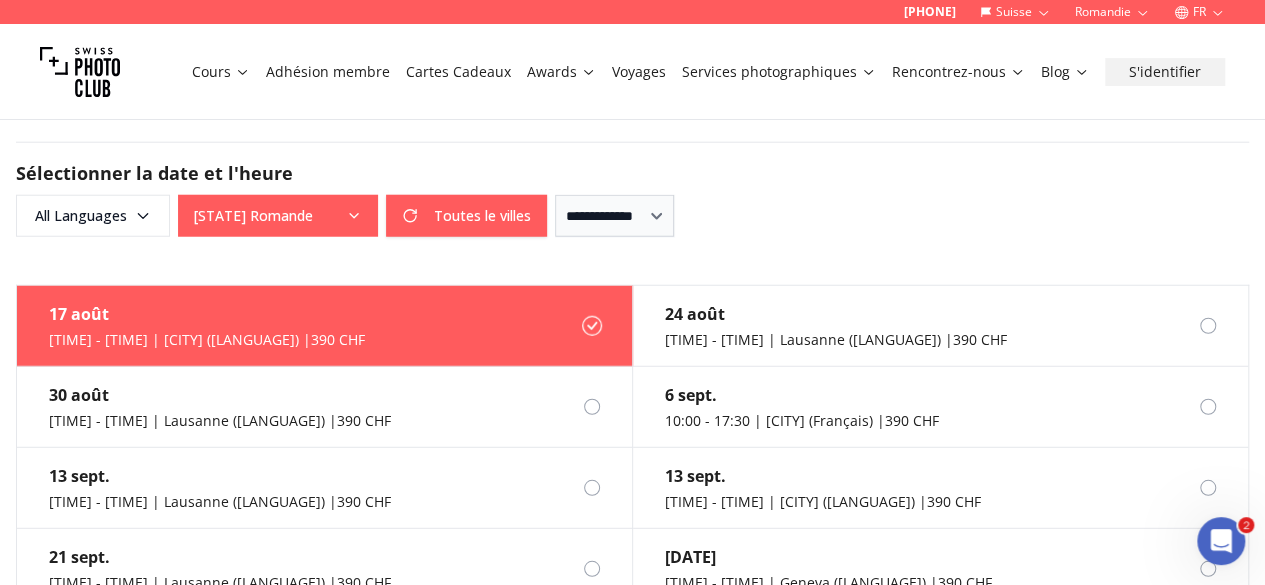 click on "**********" at bounding box center [632, 216] 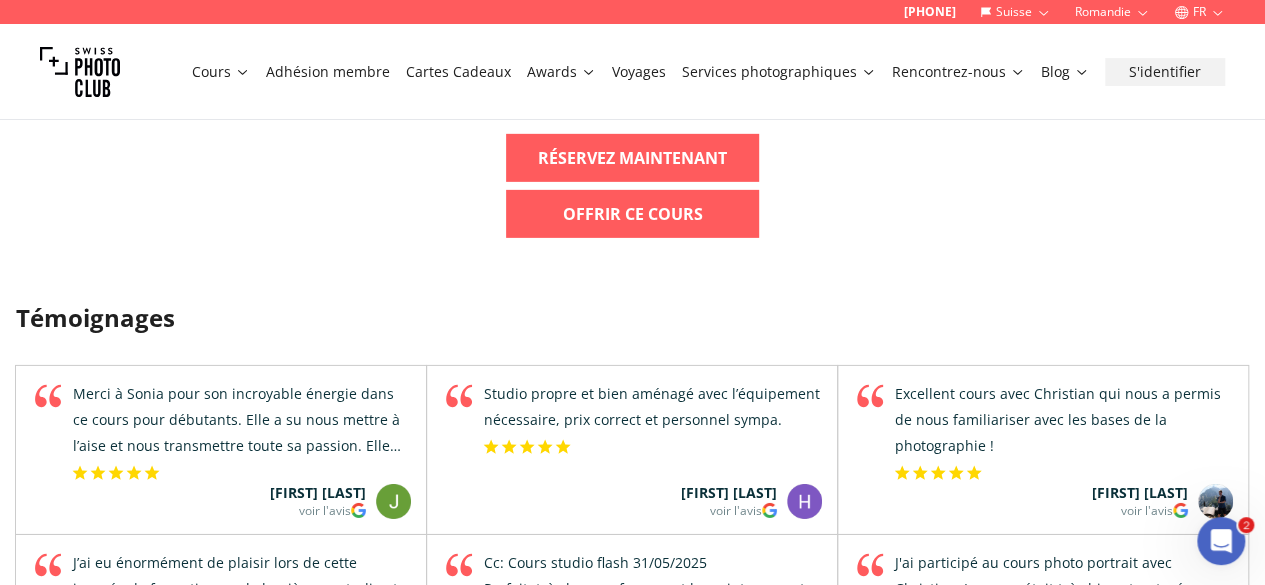 scroll, scrollTop: 3086, scrollLeft: 0, axis: vertical 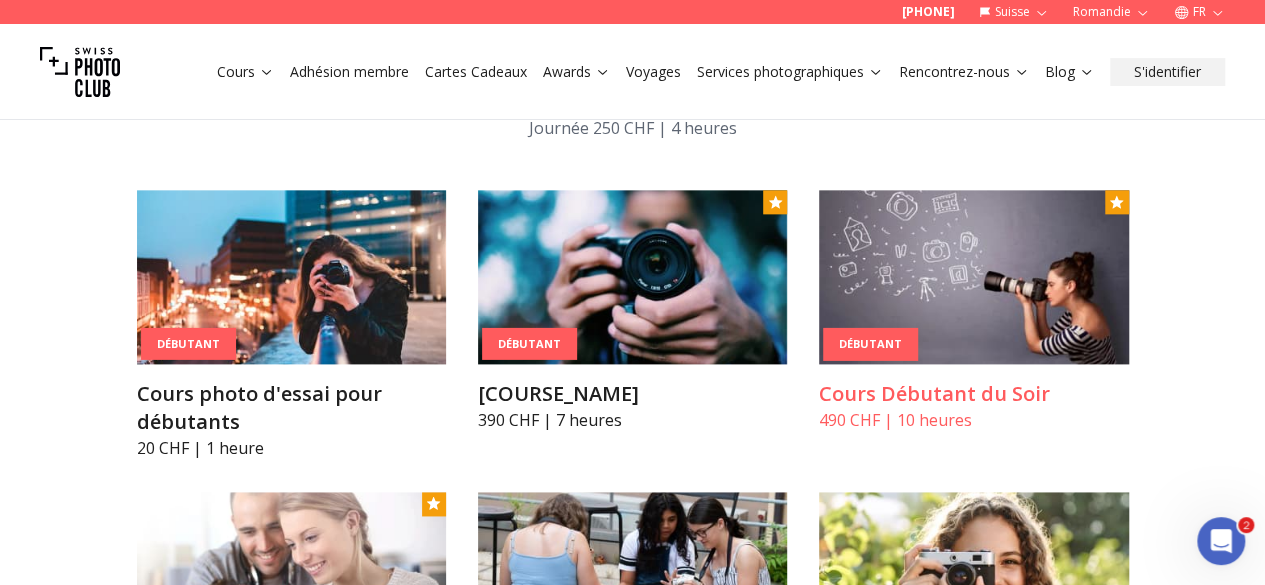 click on "Cours Débutant du Soir" at bounding box center [973, 394] 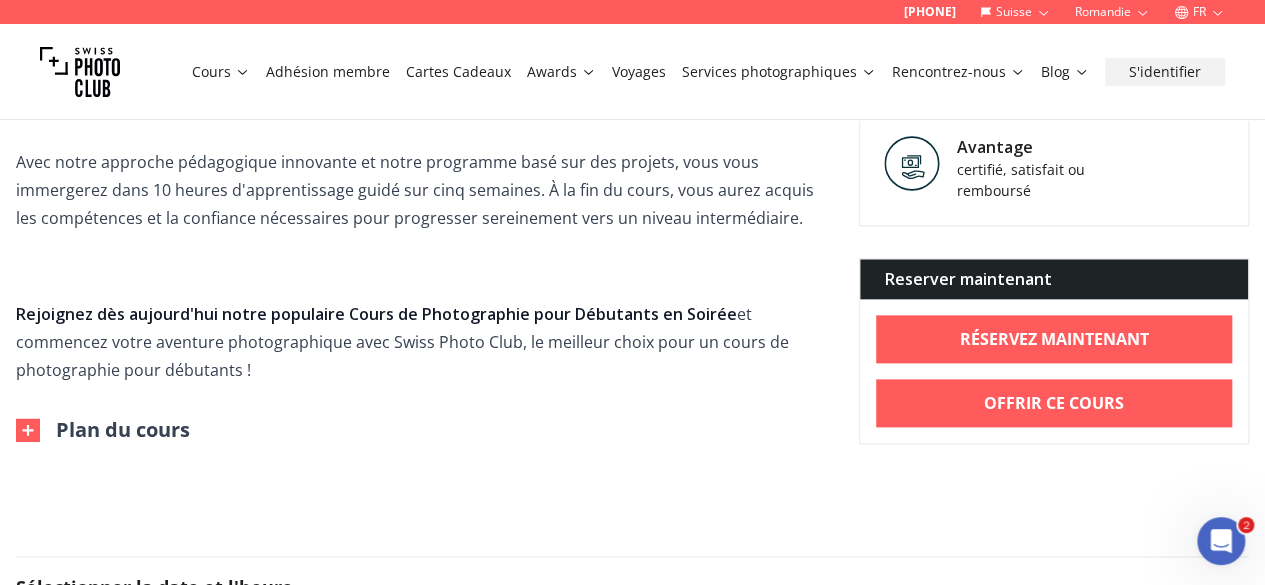 scroll, scrollTop: 1038, scrollLeft: 0, axis: vertical 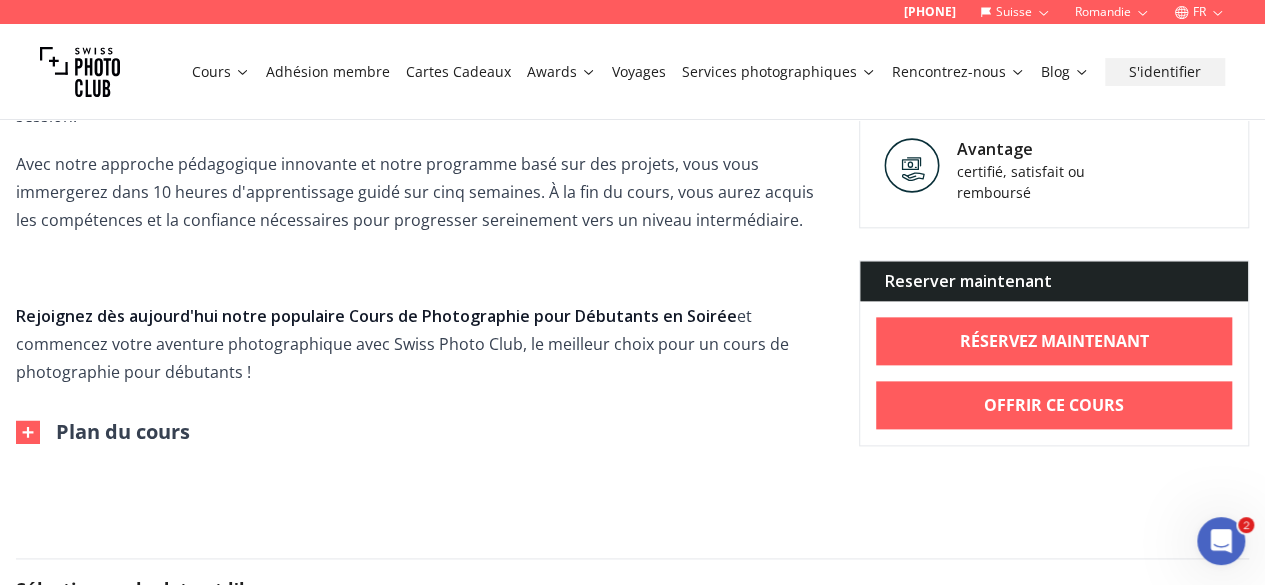 click on "Plan du cours" at bounding box center (103, 432) 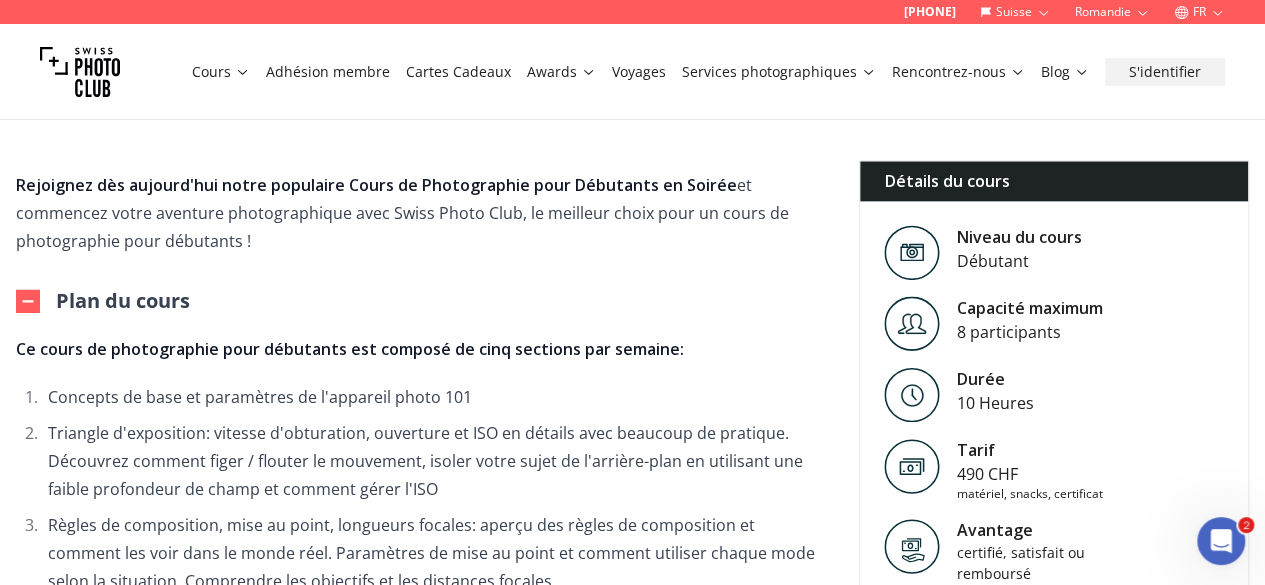 scroll, scrollTop: 1170, scrollLeft: 0, axis: vertical 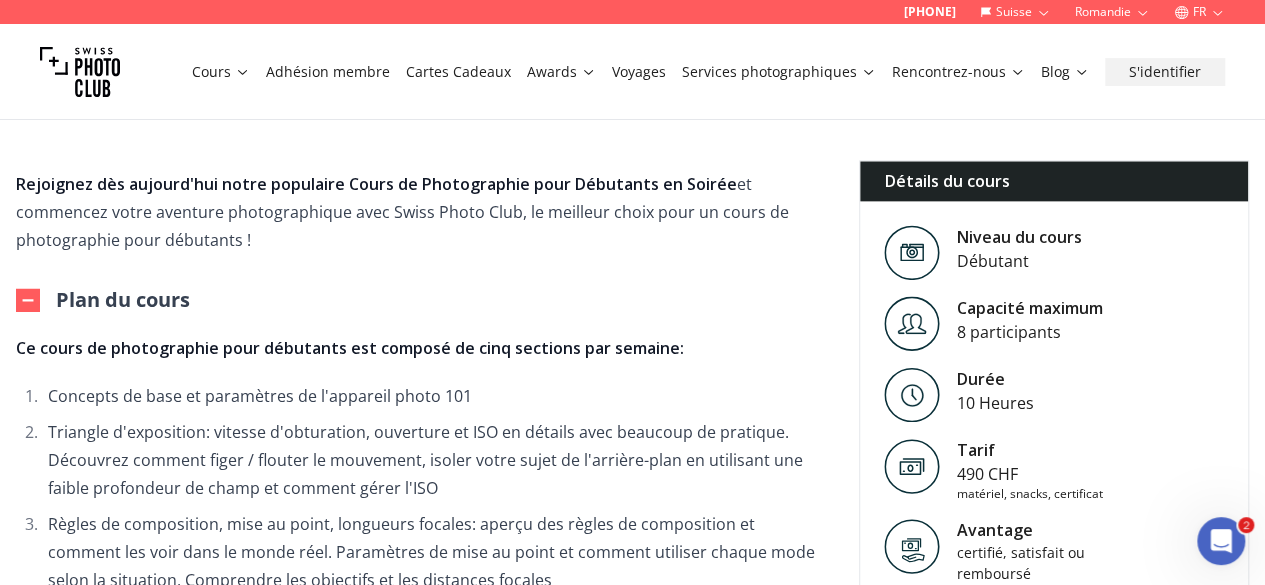 click on "Triangle d'exposition: vitesse d'obturation, ouverture et ISO en détails avec beaucoup de pratique. Découvrez comment figer / flouter le mouvement, isoler votre sujet de l'arrière-plan en utilisant une faible profondeur de champ et comment gérer l'ISO" at bounding box center [434, 460] 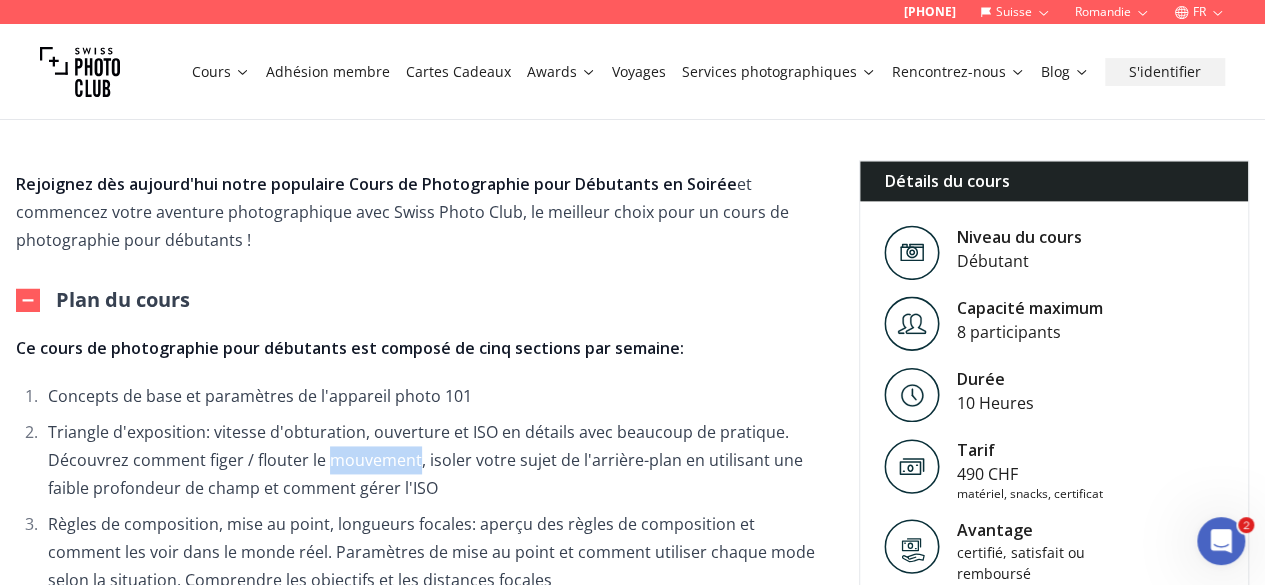 click on "Triangle d'exposition: vitesse d'obturation, ouverture et ISO en détails avec beaucoup de pratique. Découvrez comment figer / flouter le mouvement, isoler votre sujet de l'arrière-plan en utilisant une faible profondeur de champ et comment gérer l'ISO" at bounding box center (434, 460) 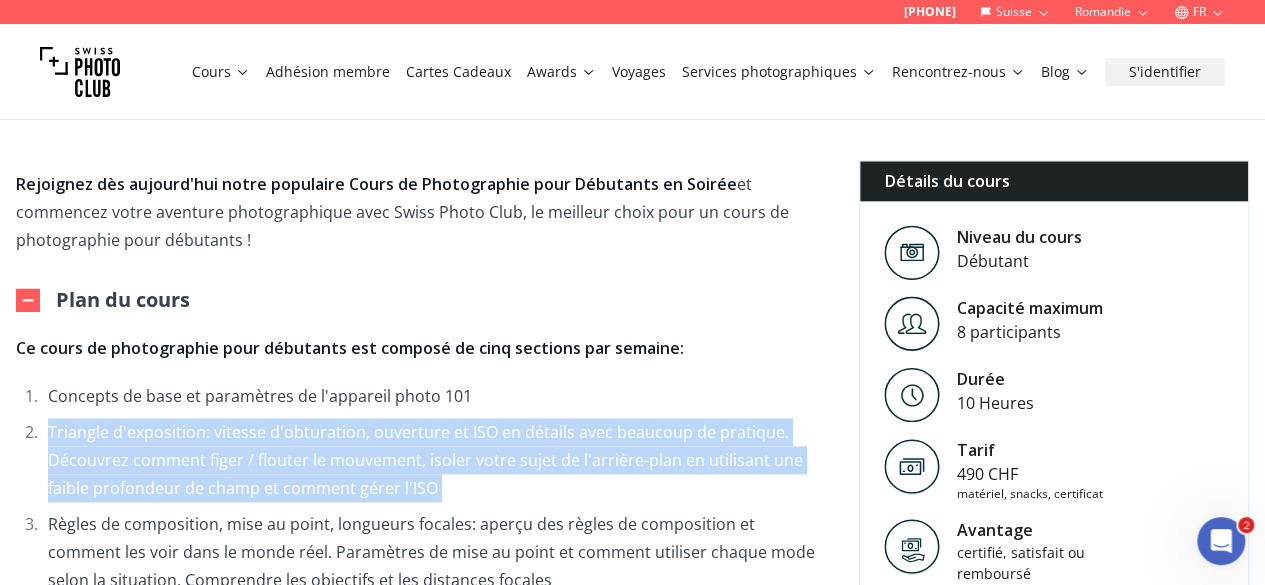 click on "Triangle d'exposition: vitesse d'obturation, ouverture et ISO en détails avec beaucoup de pratique. Découvrez comment figer / flouter le mouvement, isoler votre sujet de l'arrière-plan en utilisant une faible profondeur de champ et comment gérer l'ISO" at bounding box center (434, 460) 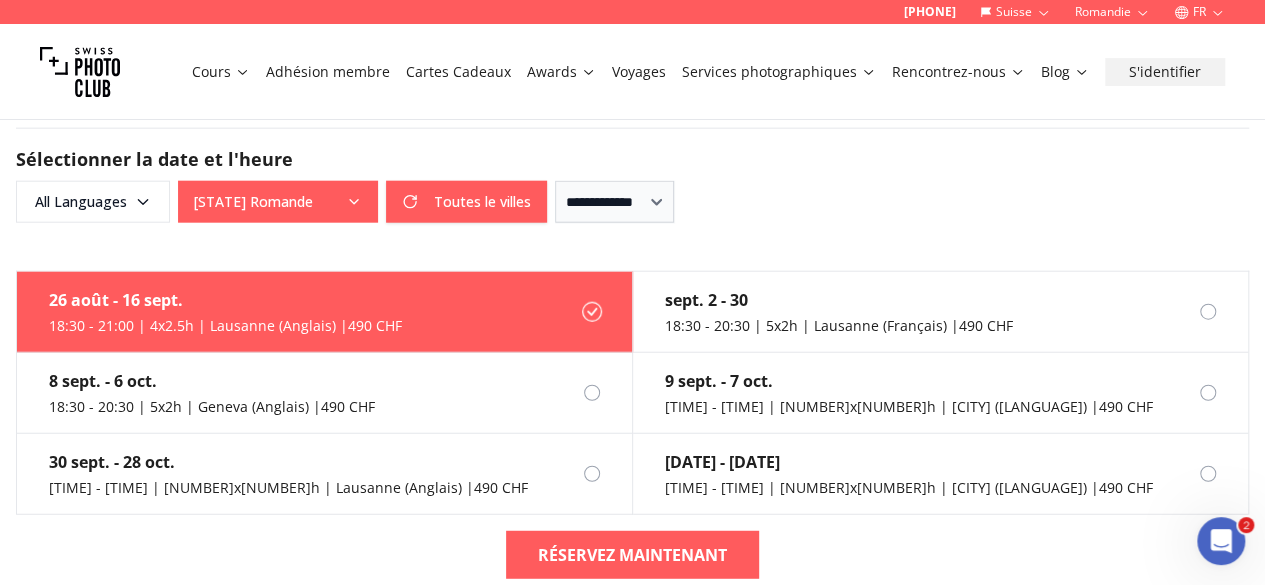 scroll, scrollTop: 2373, scrollLeft: 0, axis: vertical 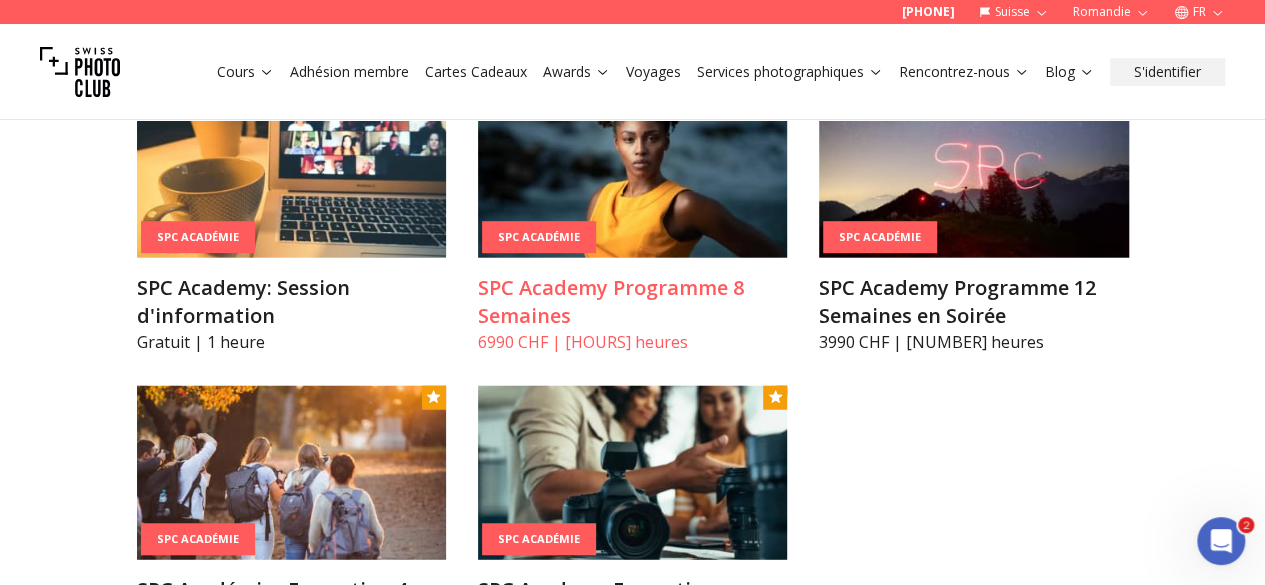 click on "[NUMBER]   CHF   | [NUMBER] heures" at bounding box center (632, 342) 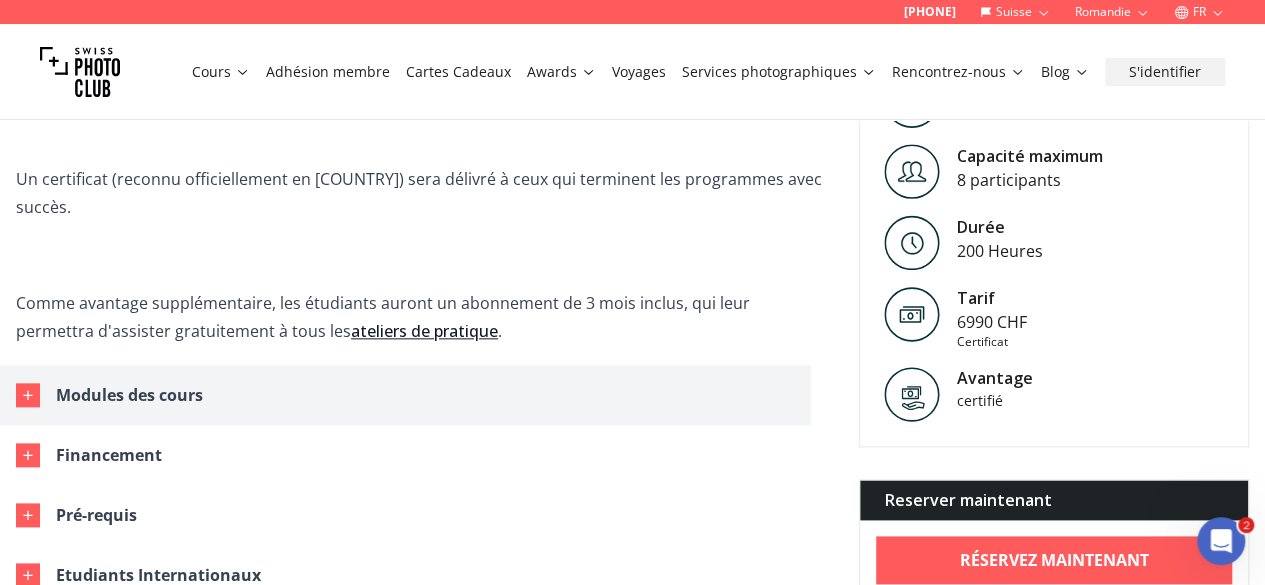 scroll, scrollTop: 1004, scrollLeft: 0, axis: vertical 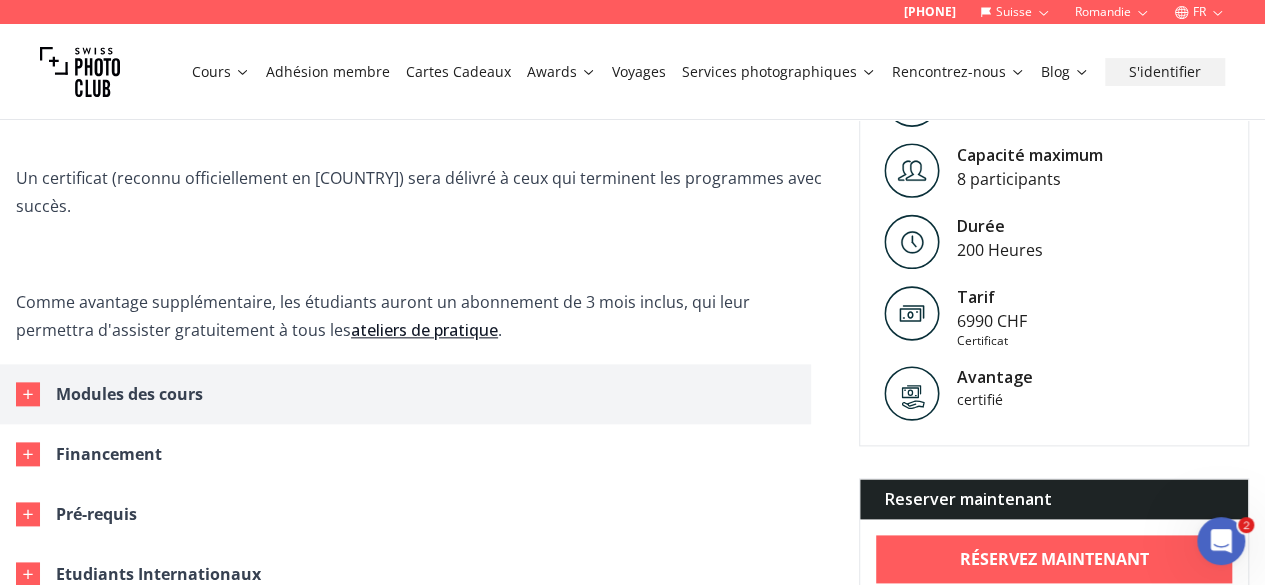 click on "Modules des cours" at bounding box center [129, 394] 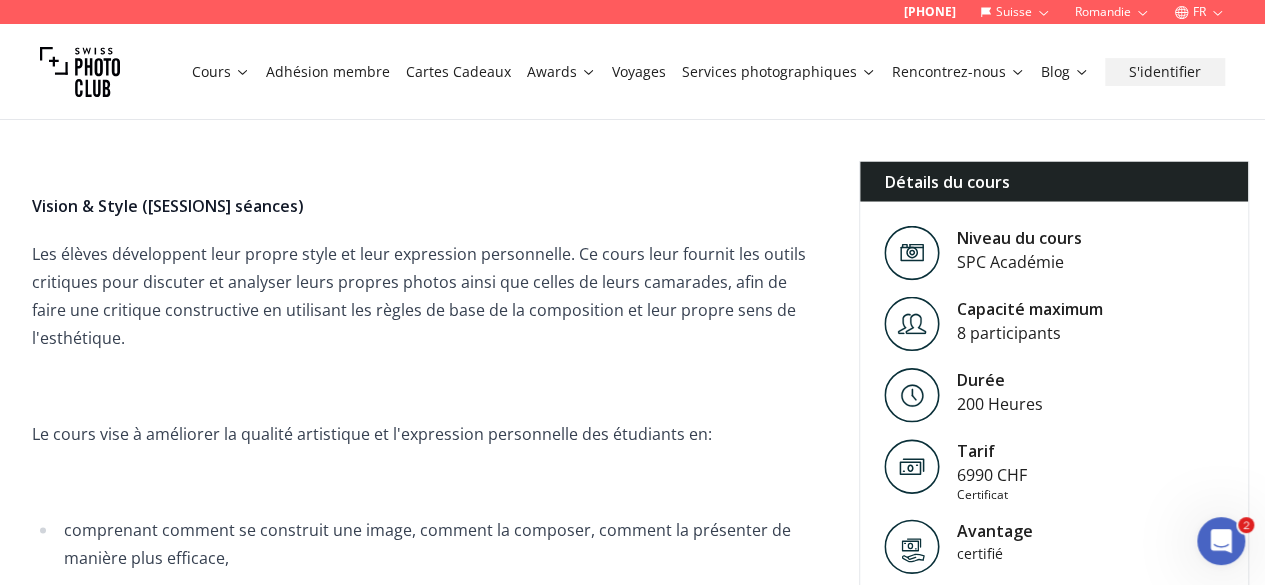 scroll, scrollTop: 1802, scrollLeft: 0, axis: vertical 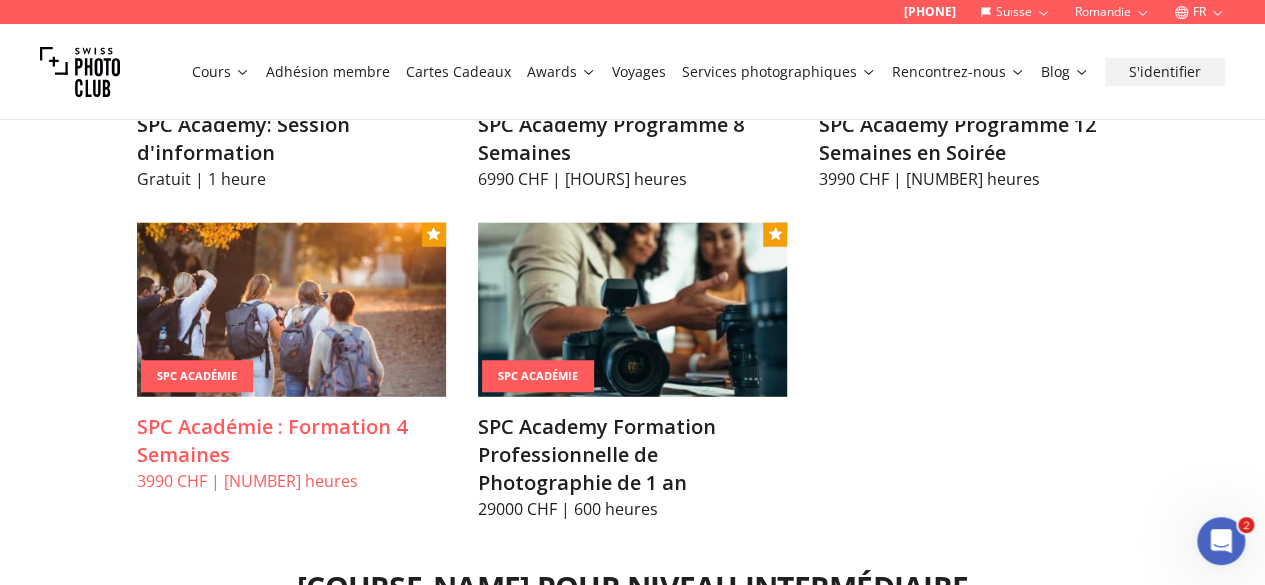 click on "SPC Académie : Formation 4 Semaines" at bounding box center [291, 441] 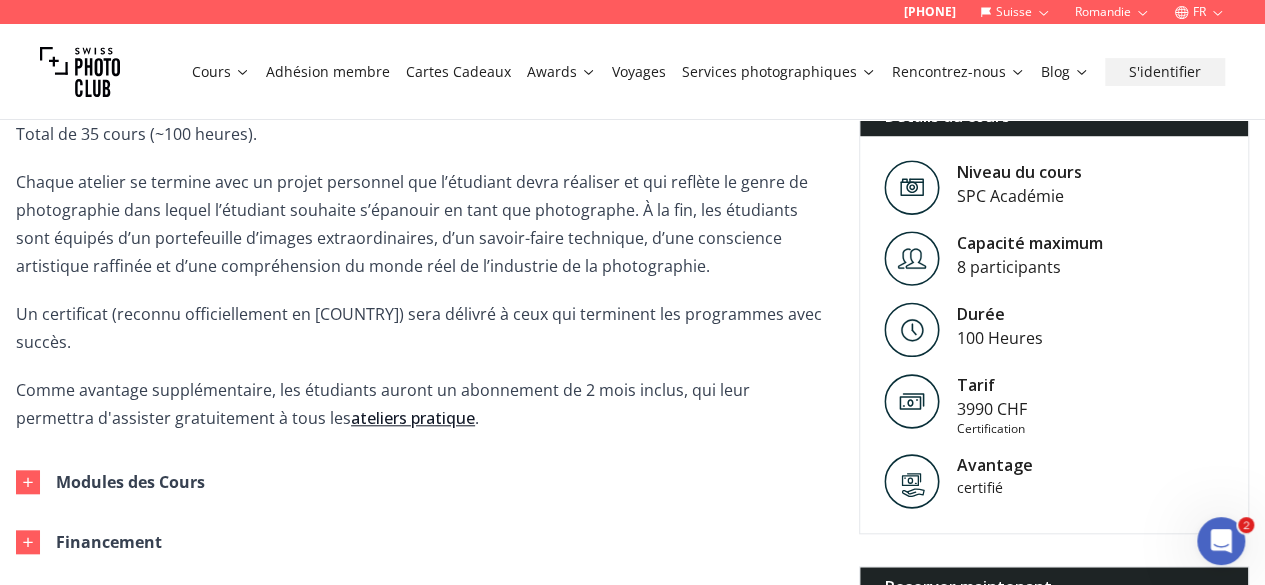 scroll, scrollTop: 723, scrollLeft: 0, axis: vertical 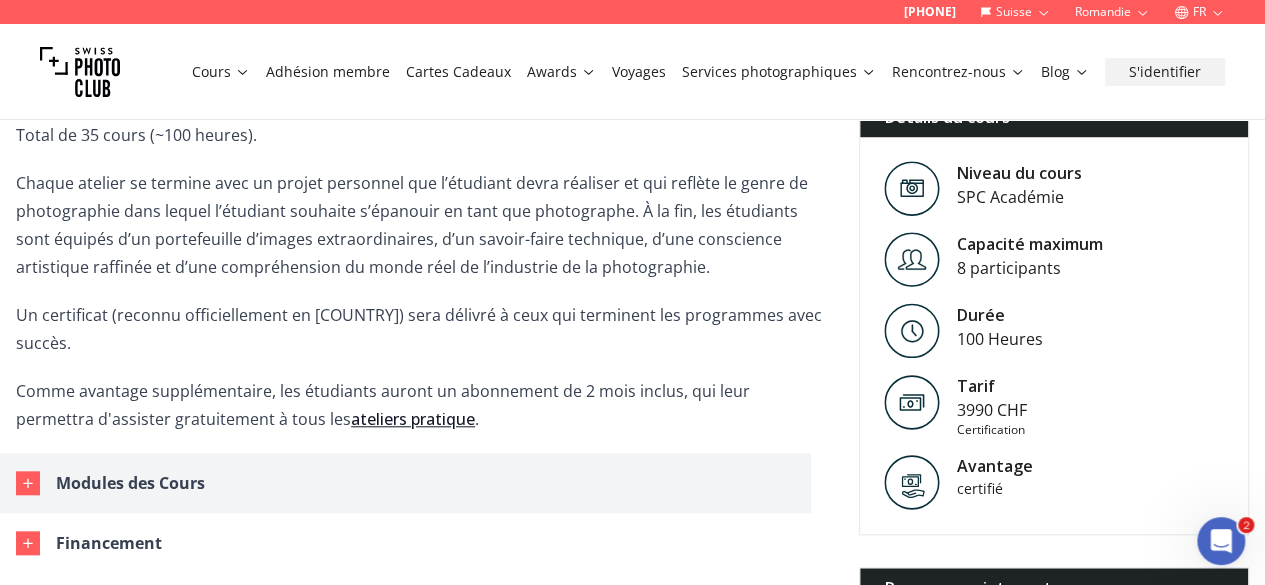 click on "Modules des Cours" at bounding box center [405, 483] 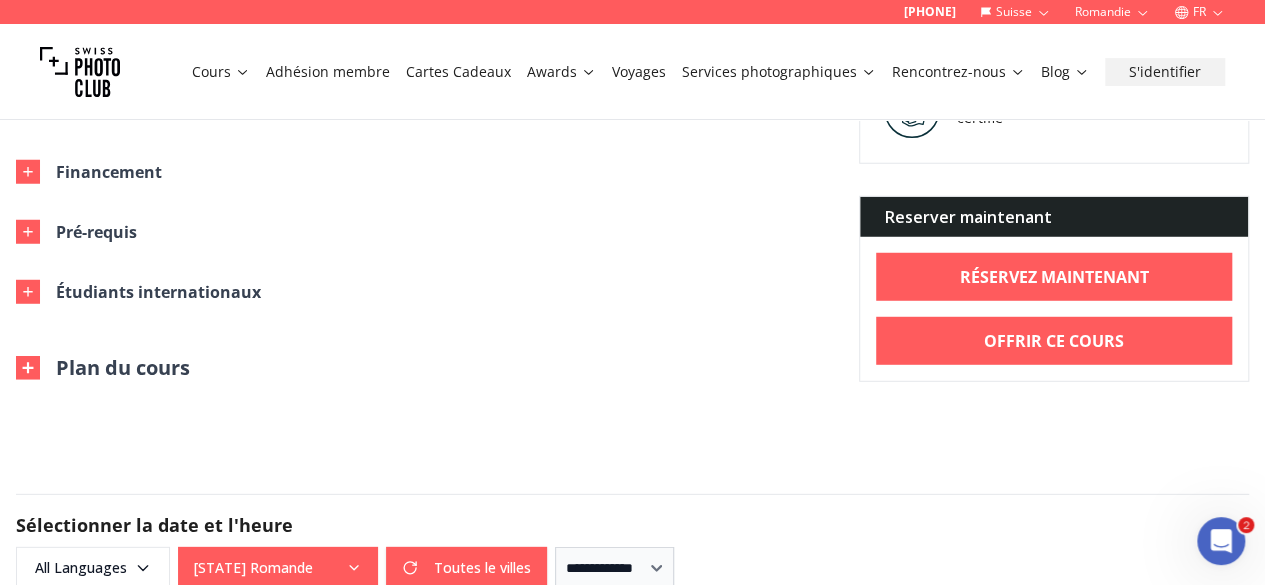 scroll, scrollTop: 2740, scrollLeft: 0, axis: vertical 